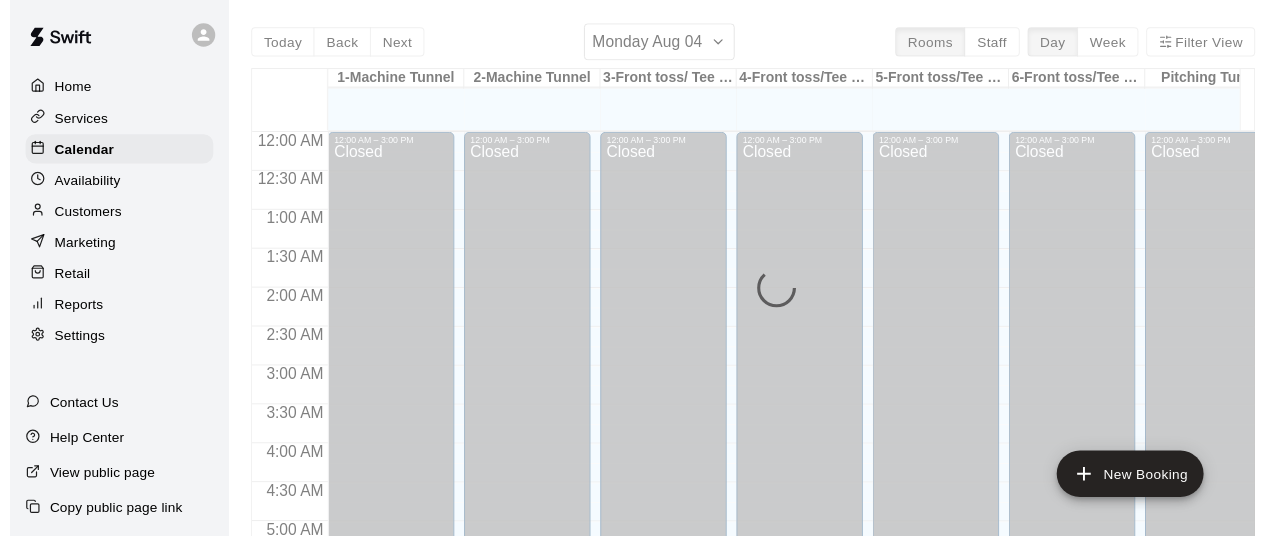 scroll, scrollTop: 0, scrollLeft: 0, axis: both 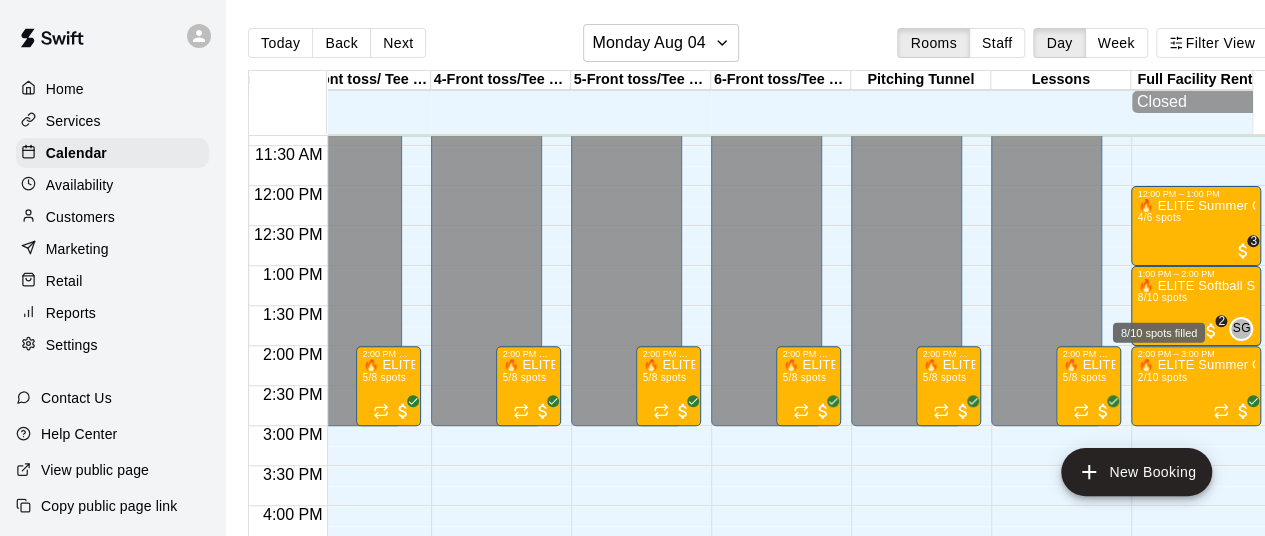 click on "8/10 spots filled" at bounding box center [1159, 327] 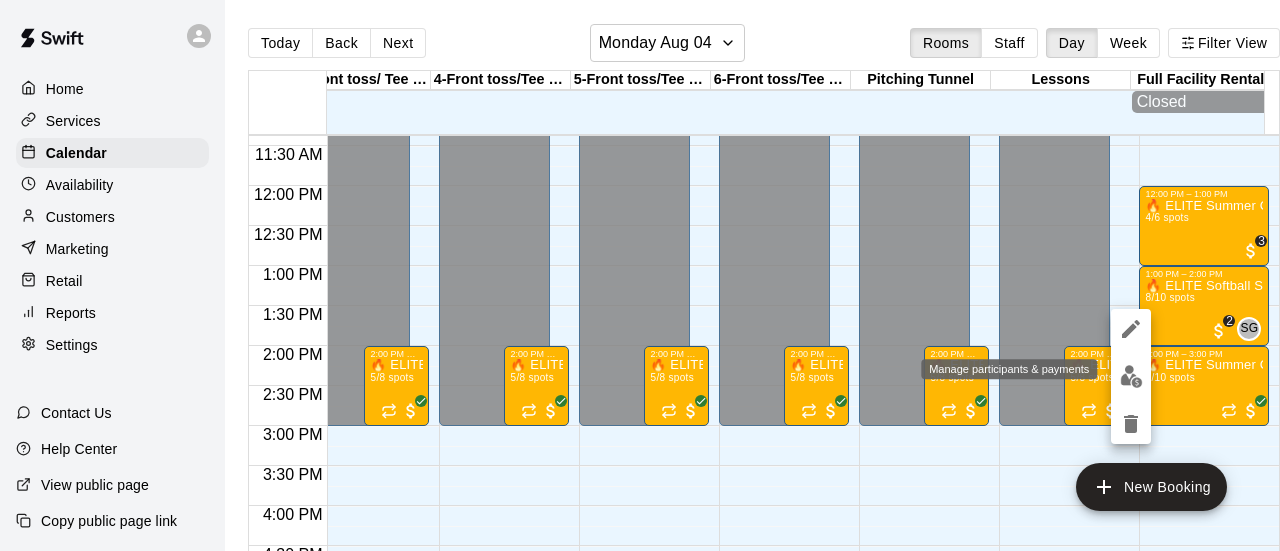 click at bounding box center (1131, 376) 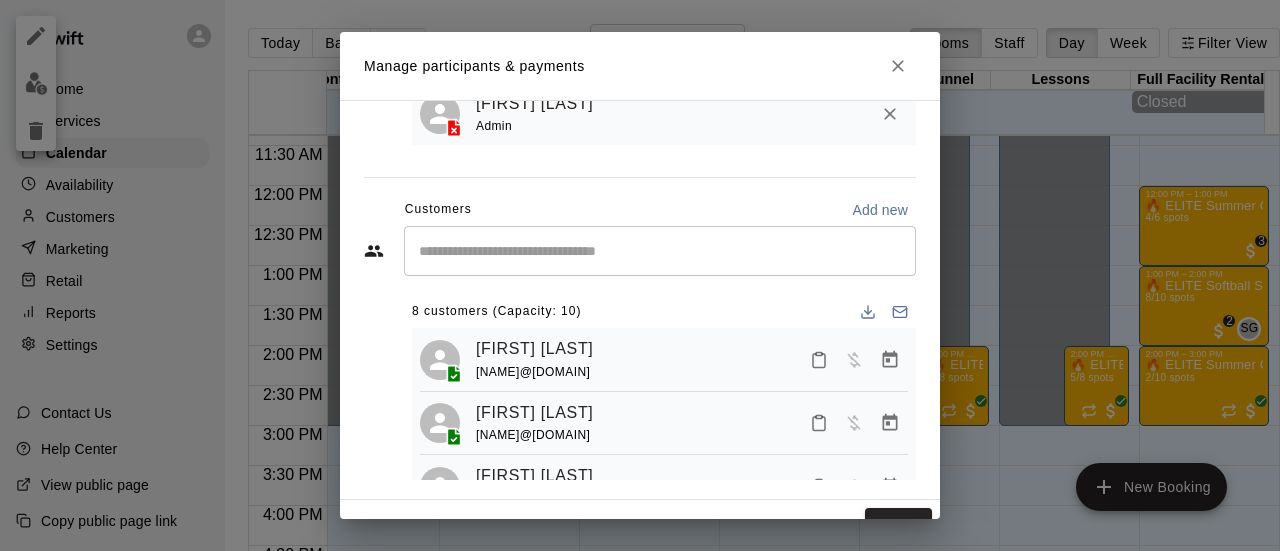 scroll, scrollTop: 183, scrollLeft: 0, axis: vertical 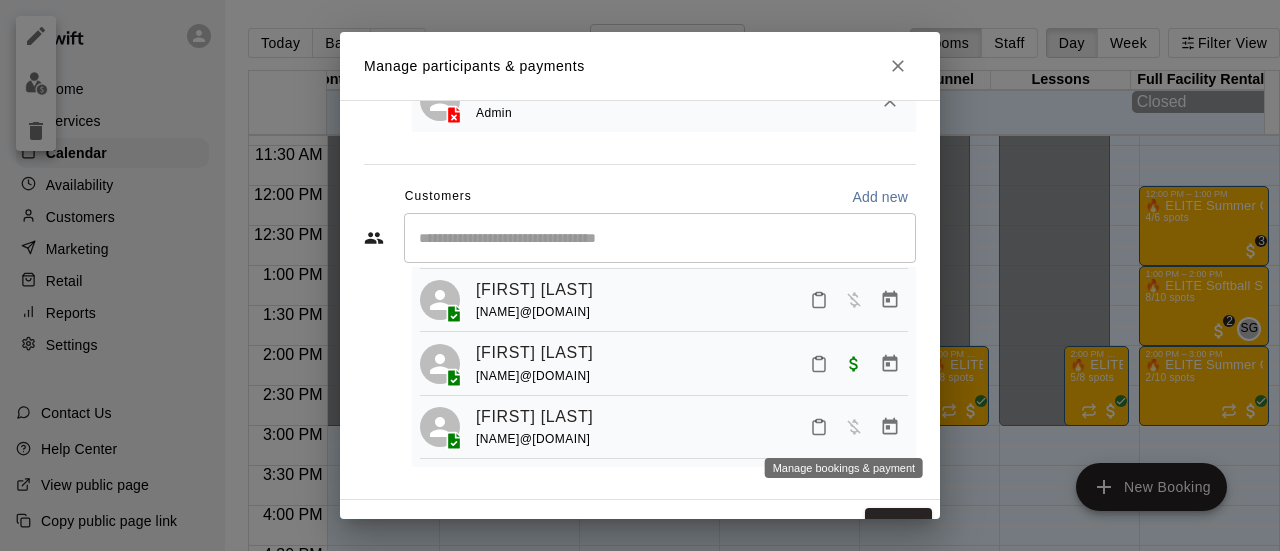 click 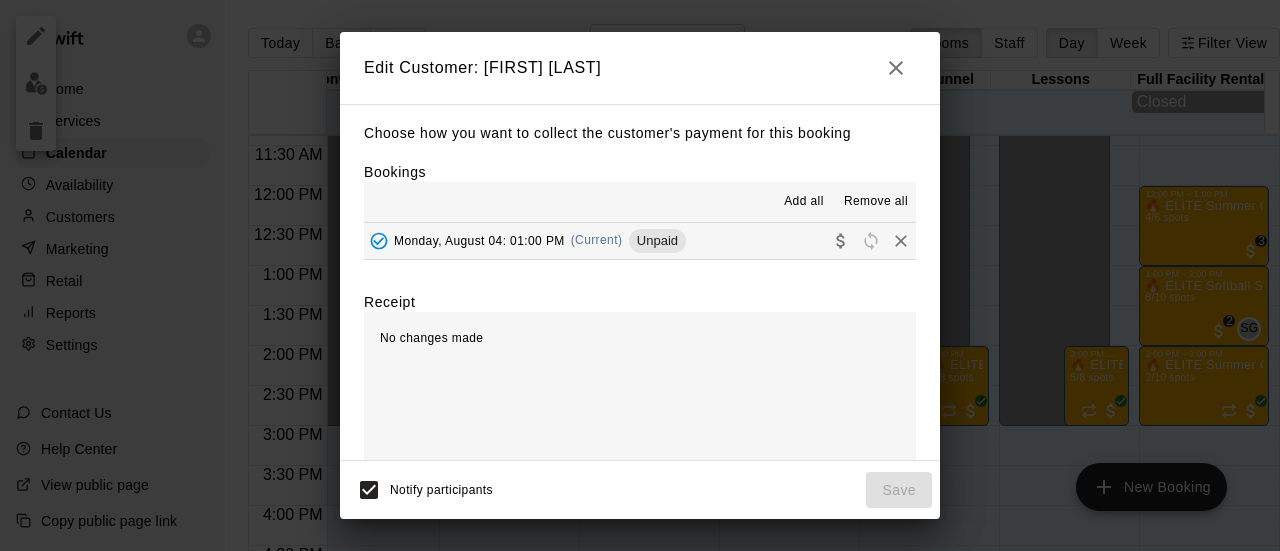 click on "Remove all" at bounding box center (876, 202) 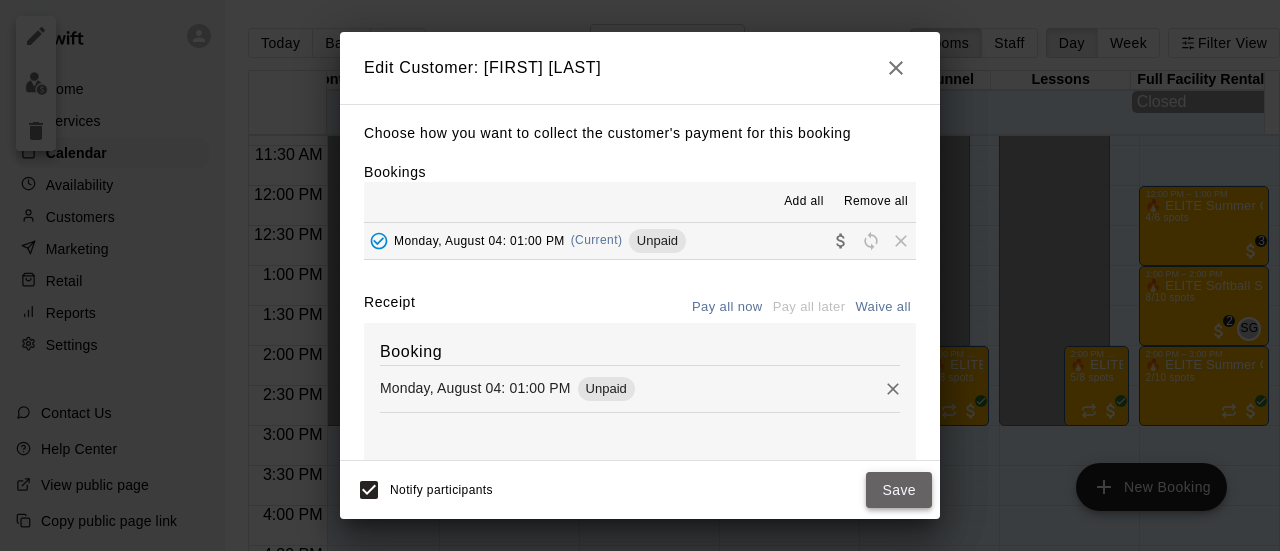 click on "Save" at bounding box center [899, 490] 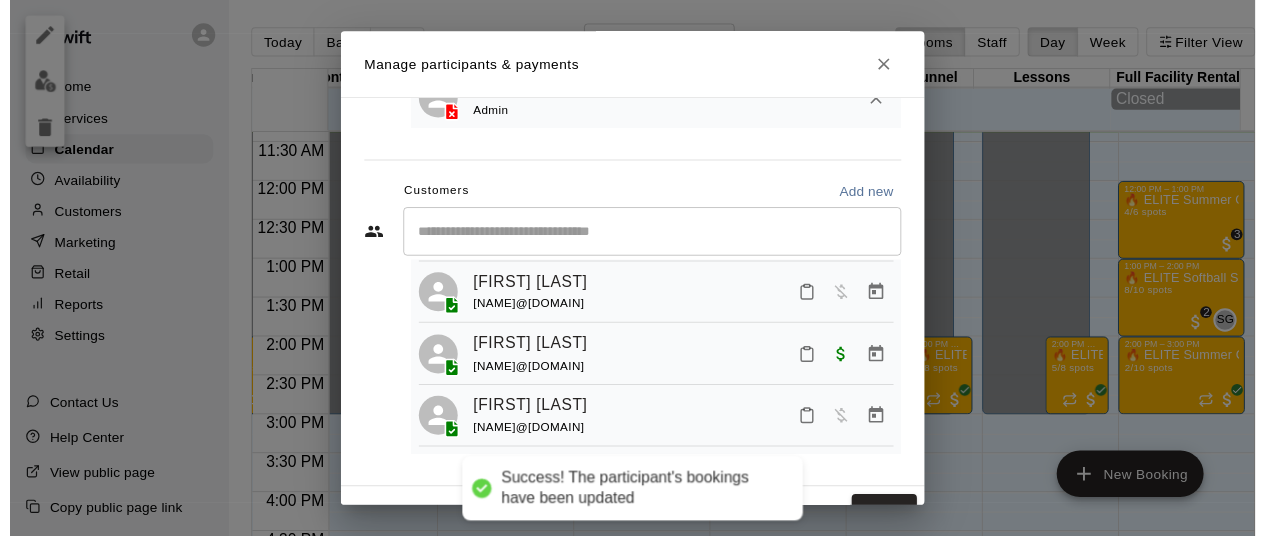 scroll, scrollTop: 319, scrollLeft: 0, axis: vertical 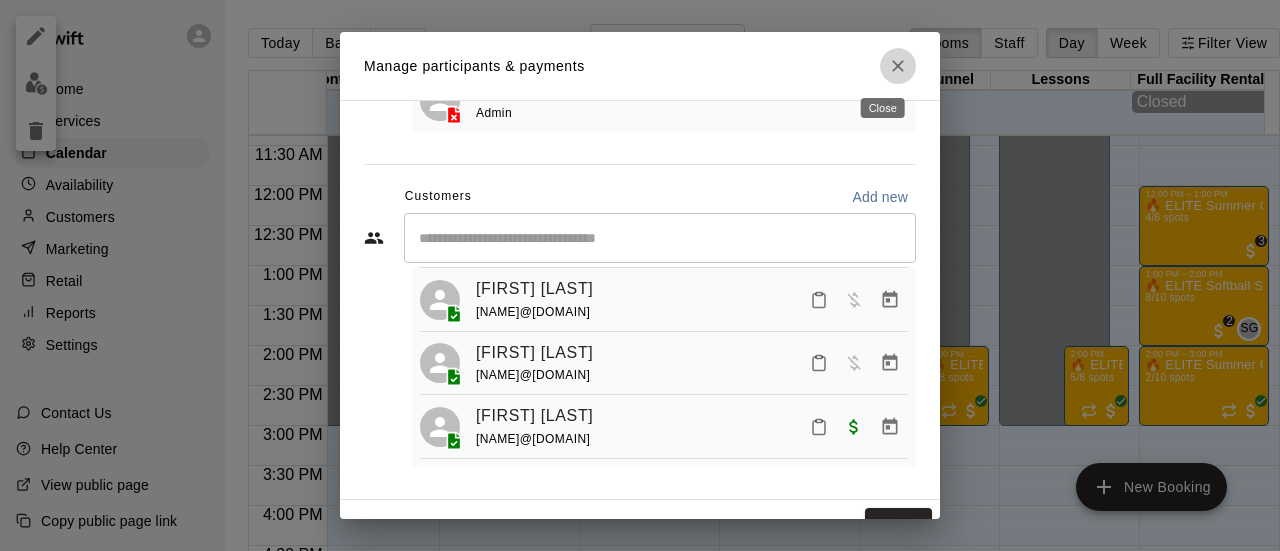 click 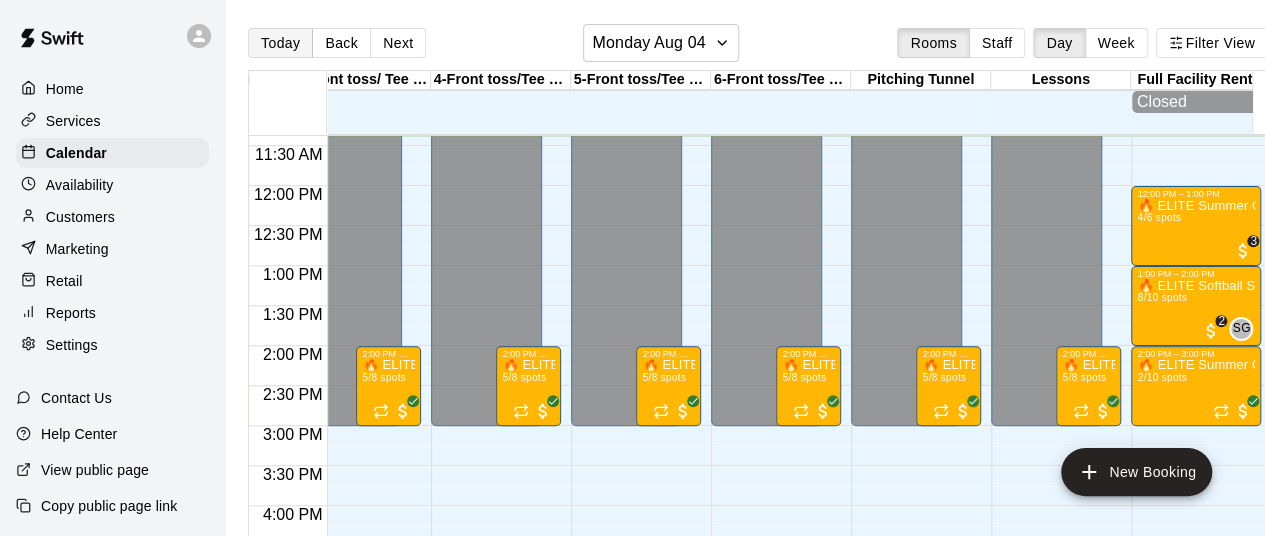 click on "Today" at bounding box center [280, 43] 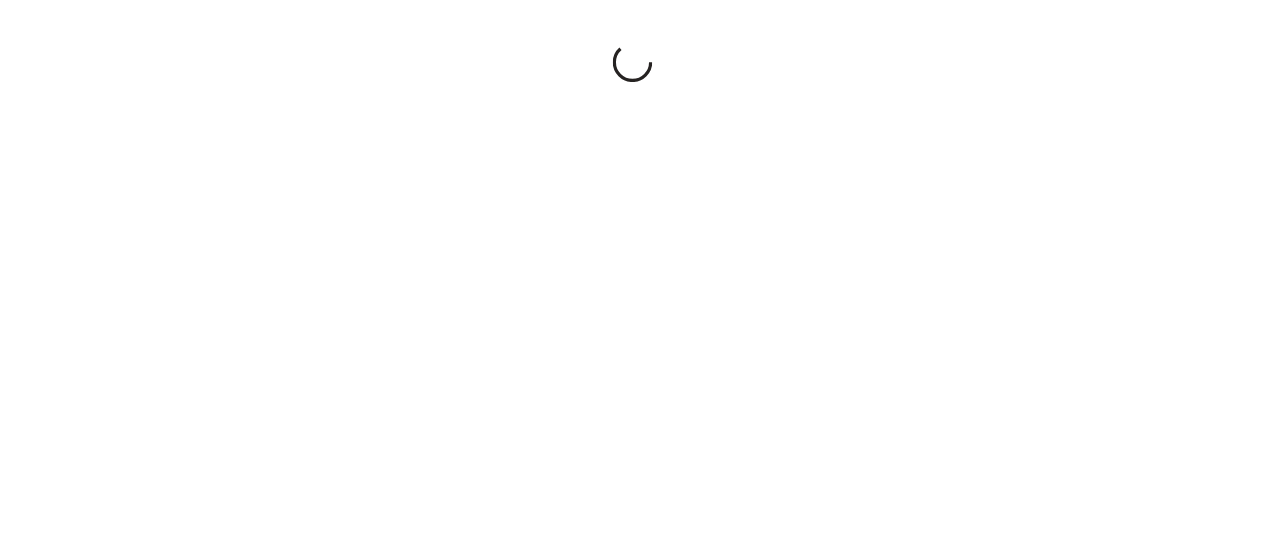 scroll, scrollTop: 0, scrollLeft: 0, axis: both 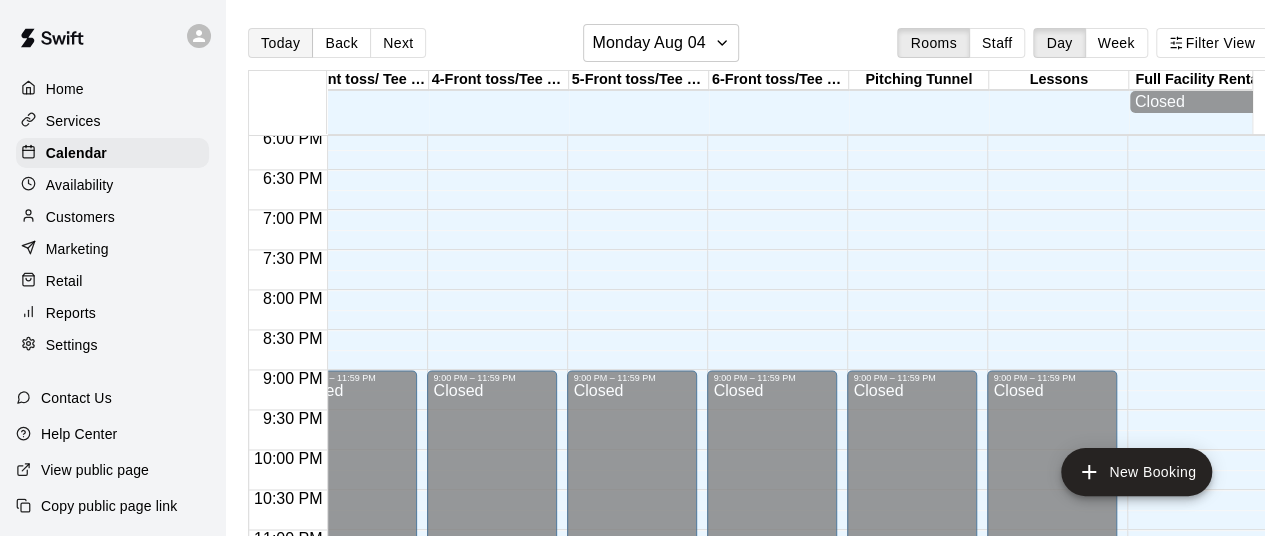 click on "Today" at bounding box center (280, 43) 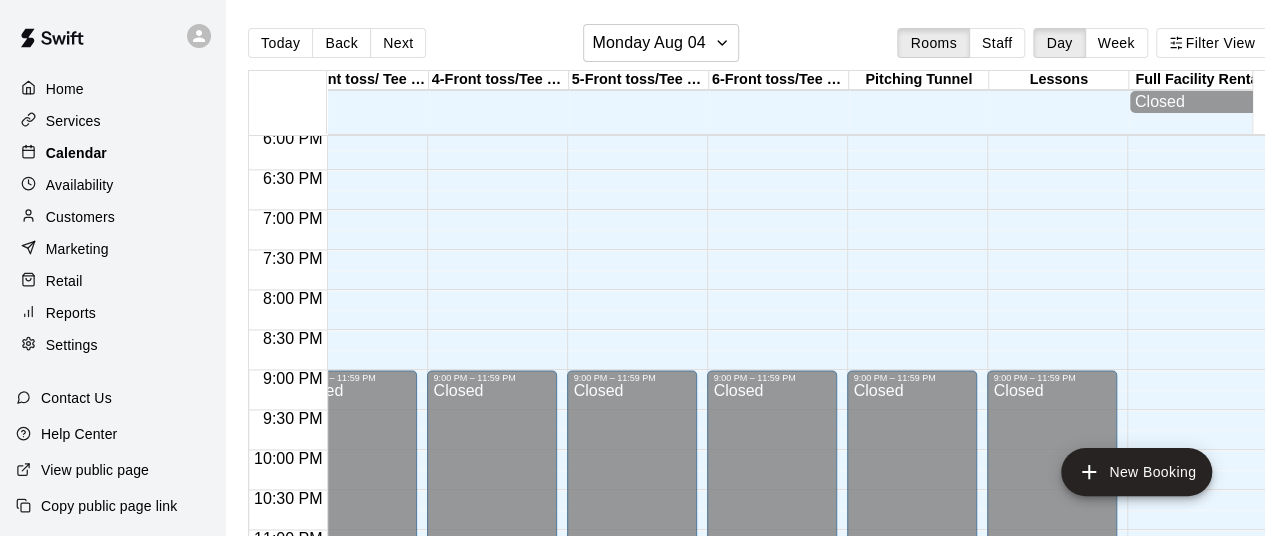 click on "Calendar" at bounding box center [112, 153] 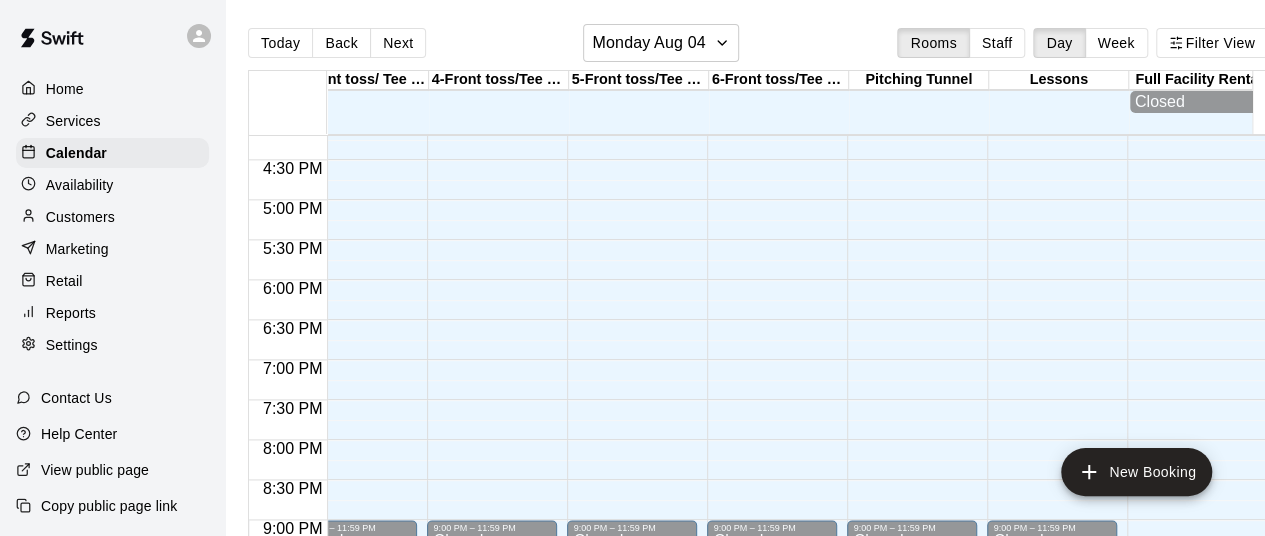 scroll, scrollTop: 1296, scrollLeft: 16, axis: both 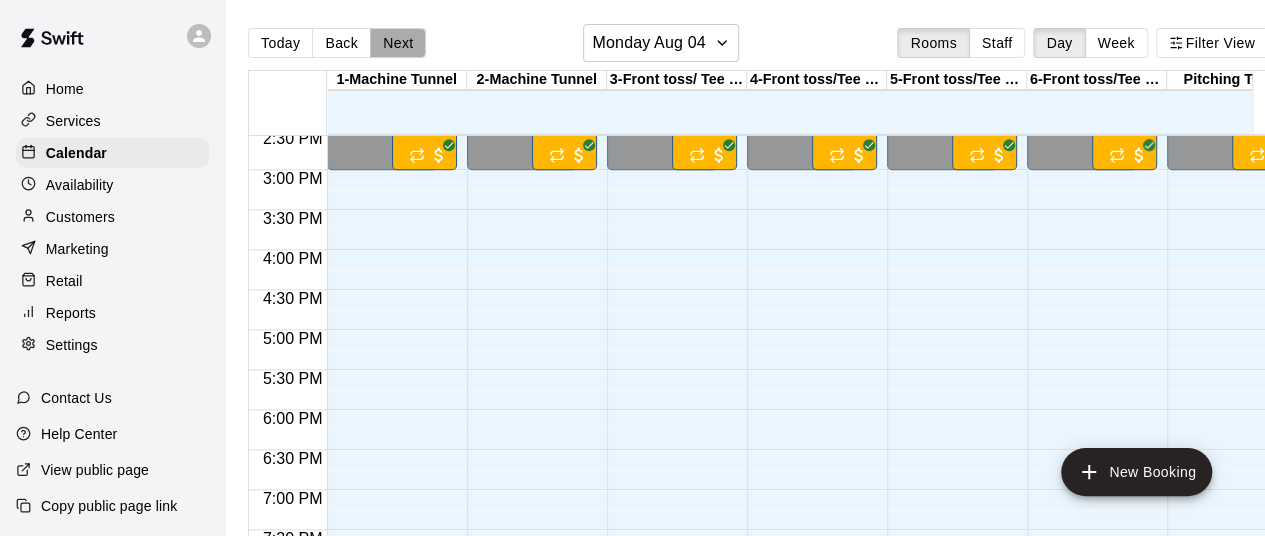click on "Next" at bounding box center (398, 43) 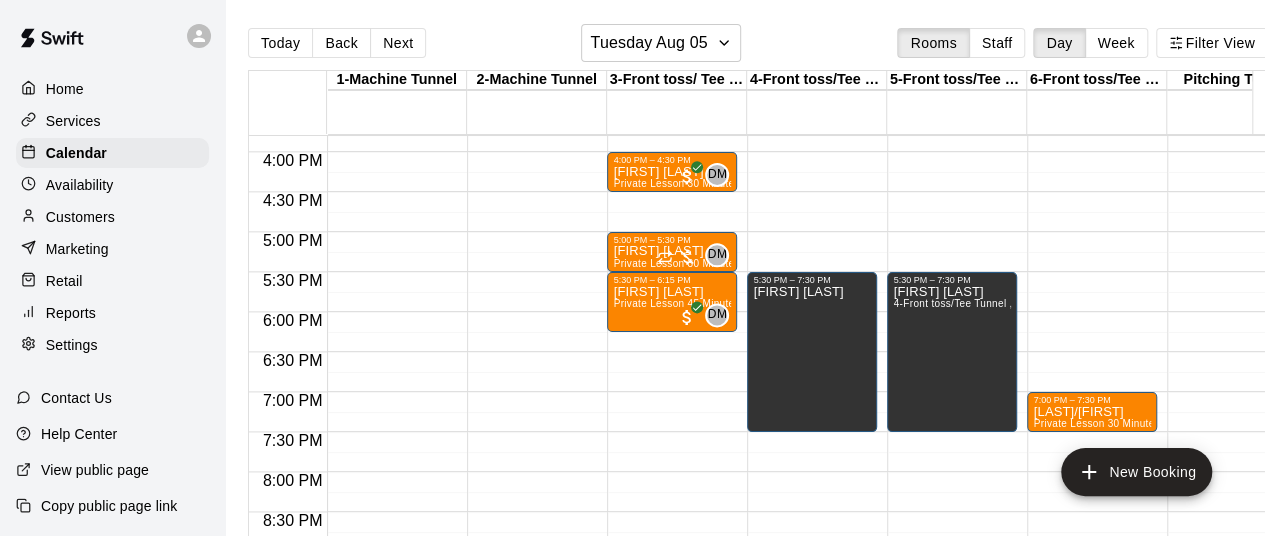 scroll, scrollTop: 1264, scrollLeft: 253, axis: both 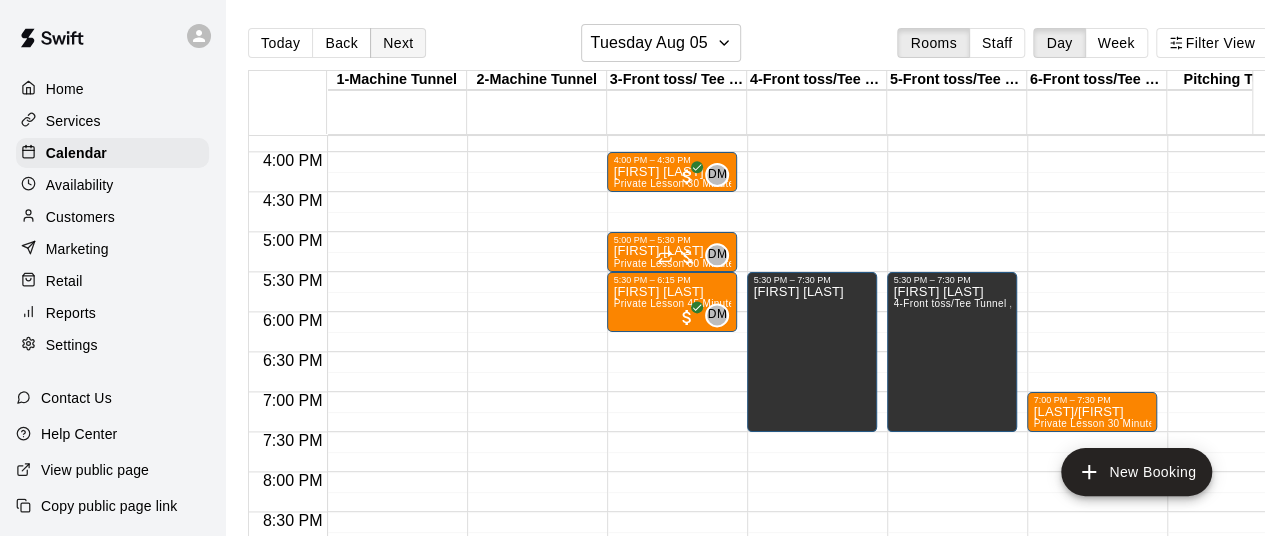 click on "Next" at bounding box center (398, 43) 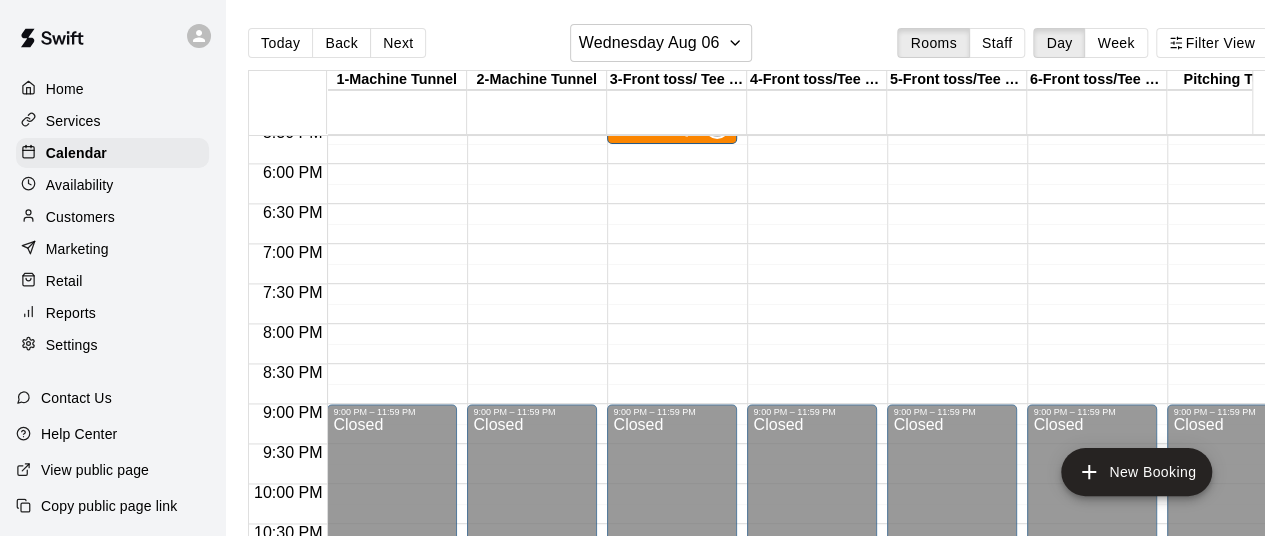 scroll, scrollTop: 1414, scrollLeft: 0, axis: vertical 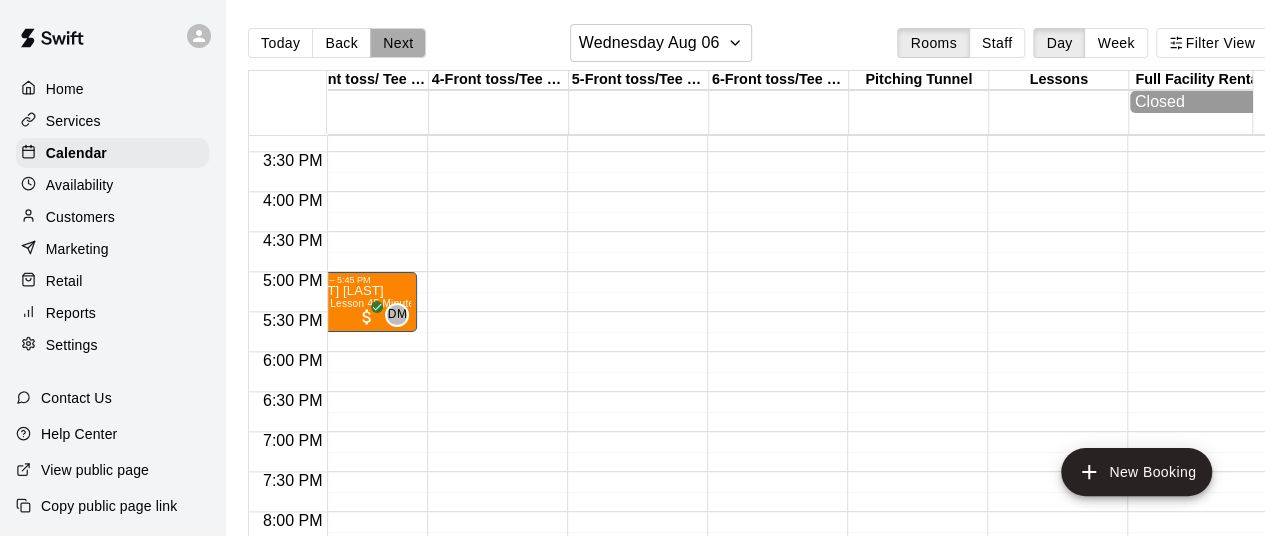 click on "Next" at bounding box center (398, 43) 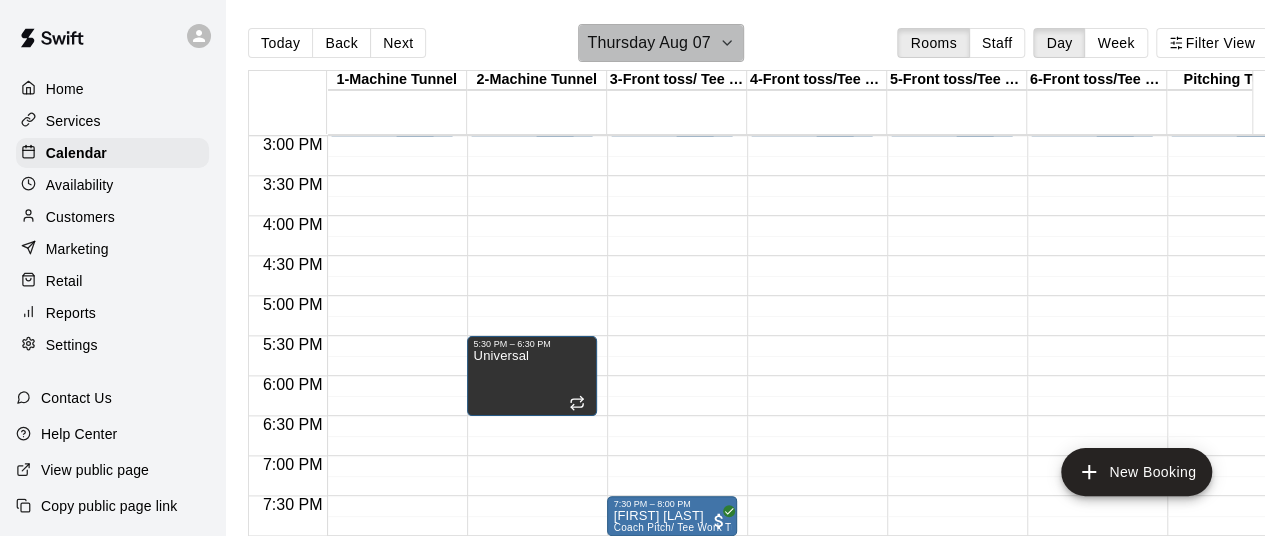 click 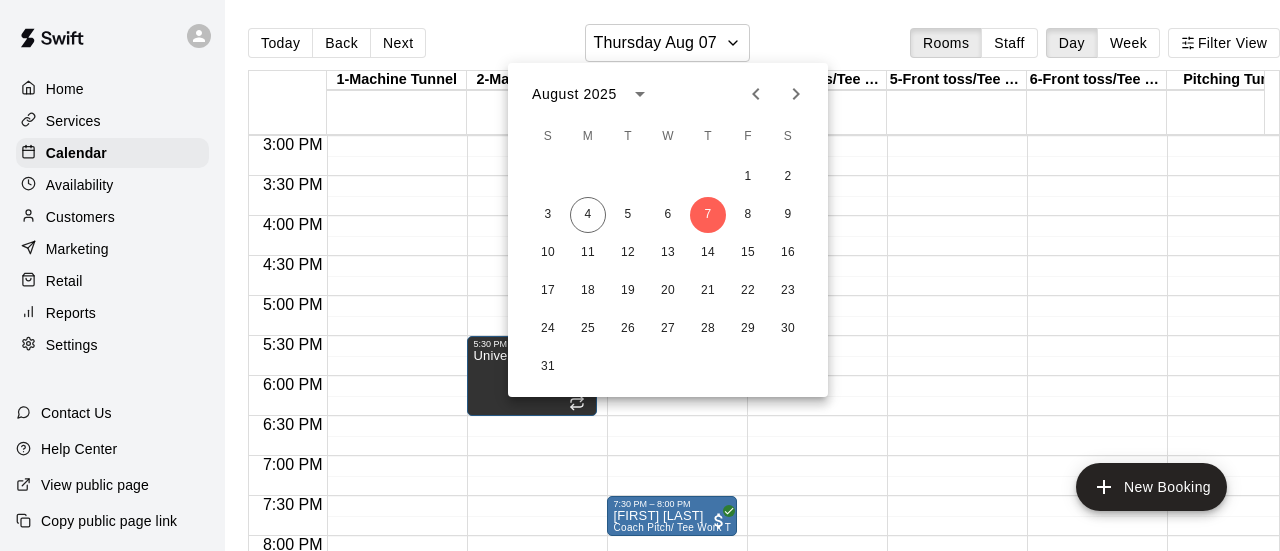 click 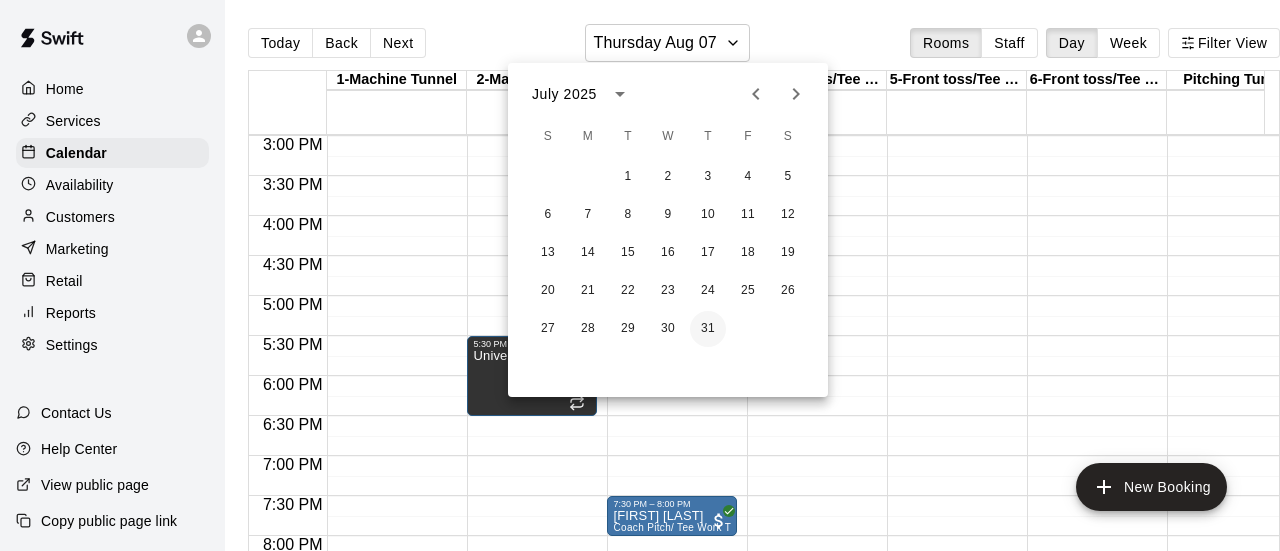 click on "31" at bounding box center [708, 329] 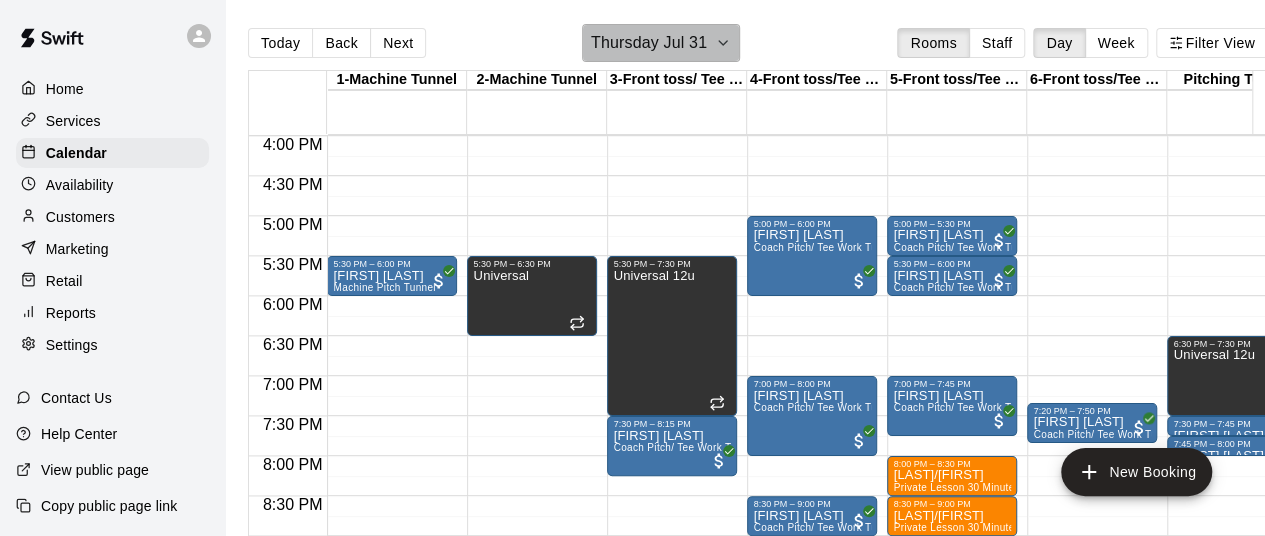 click 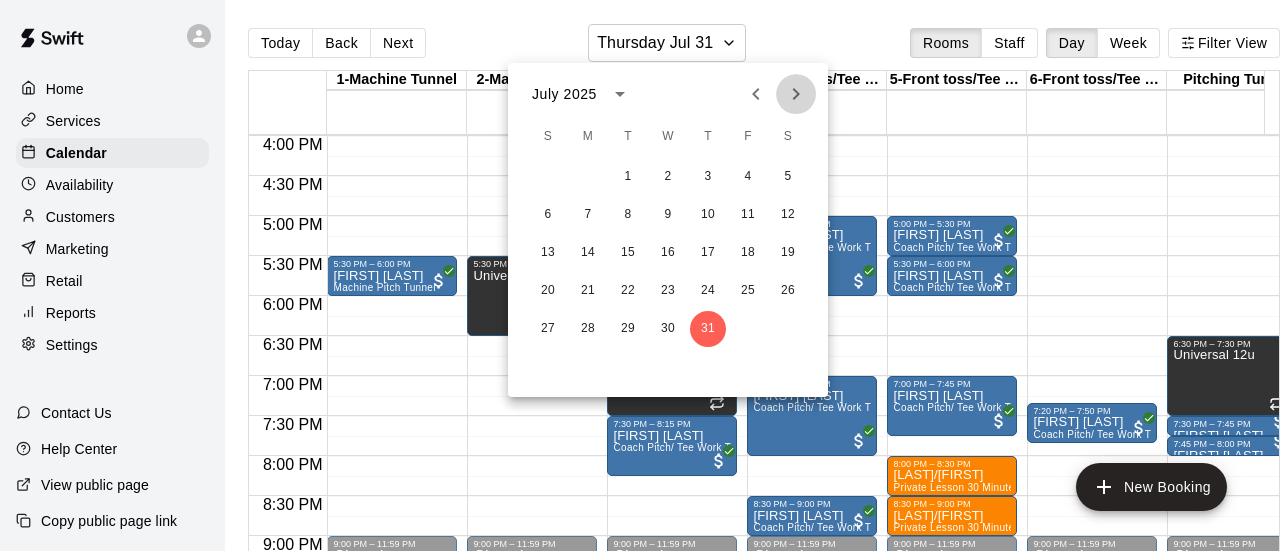 click 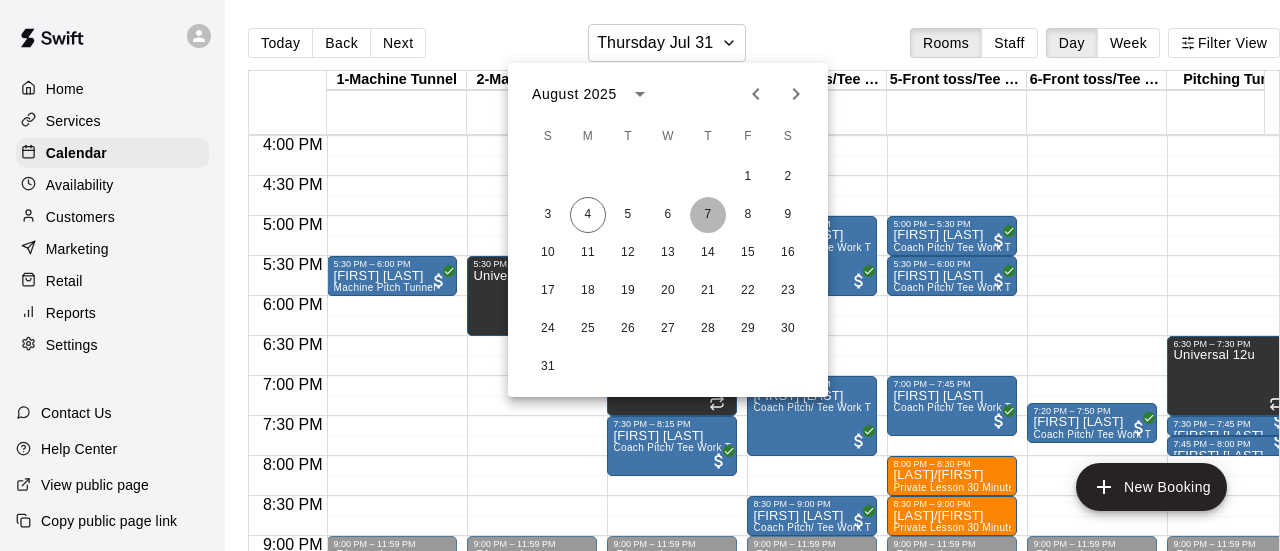 click on "7" at bounding box center [708, 215] 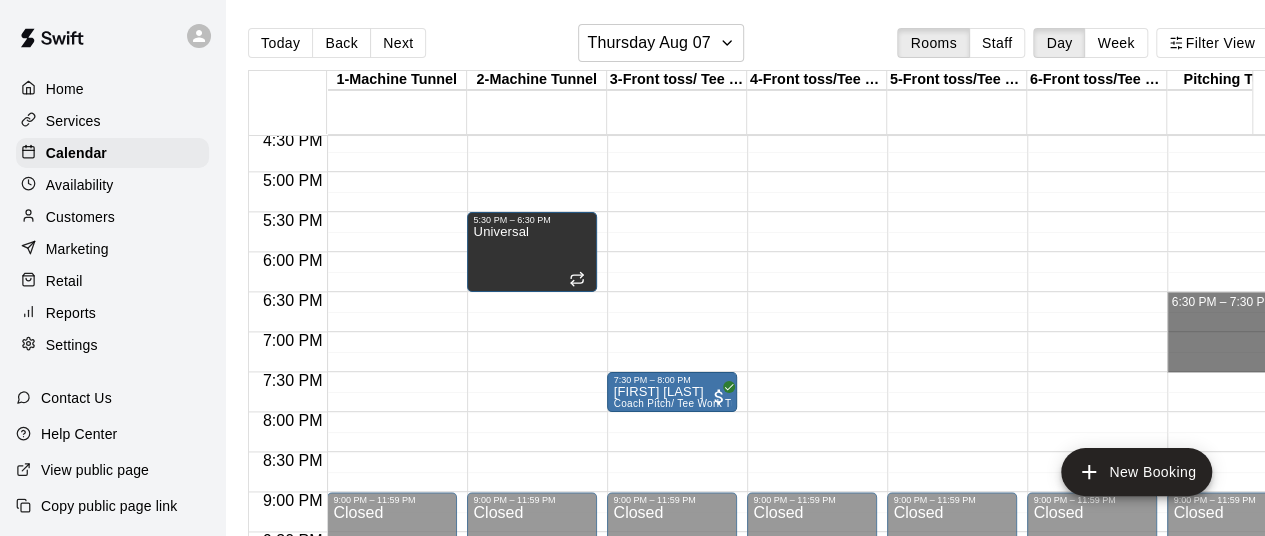 drag, startPoint x: 1195, startPoint y: 301, endPoint x: 1197, endPoint y: 363, distance: 62.03225 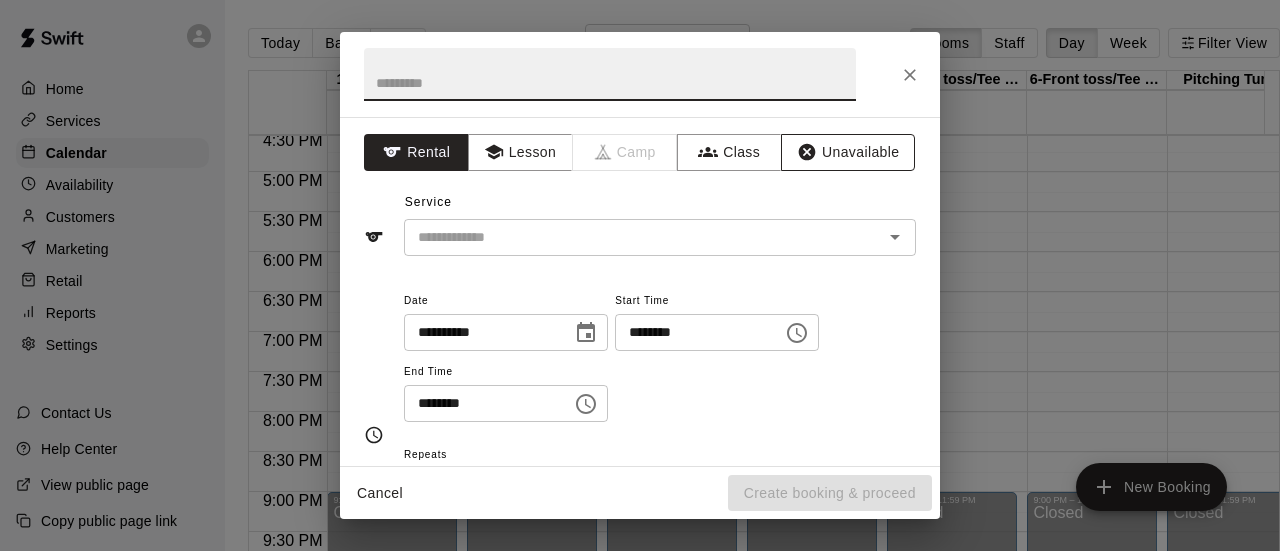 click on "Unavailable" at bounding box center (848, 152) 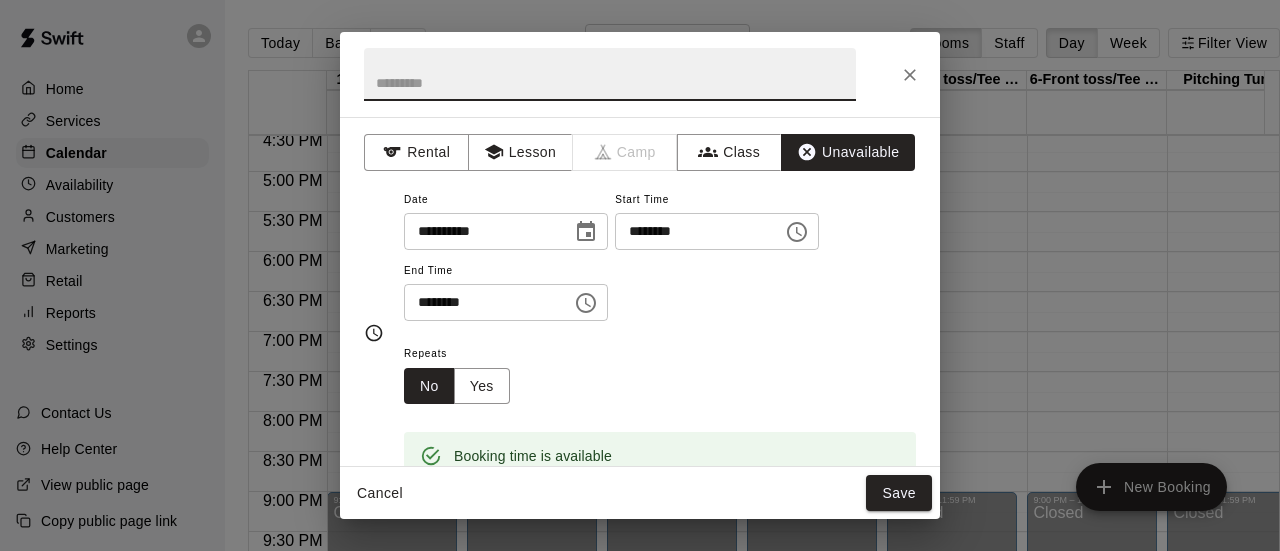 click at bounding box center (610, 74) 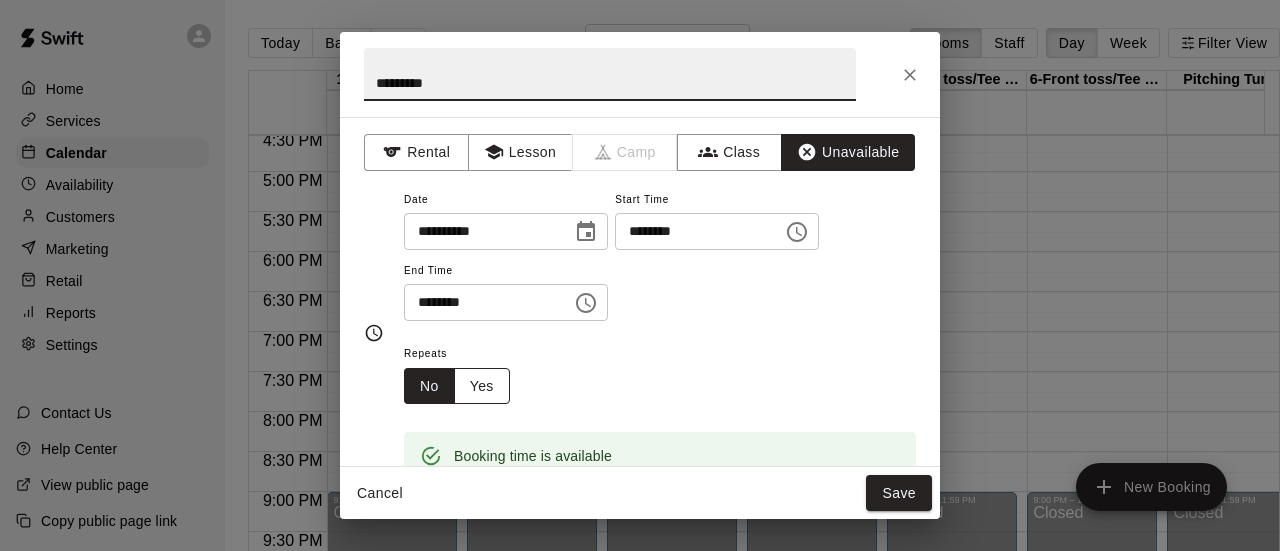 type on "*********" 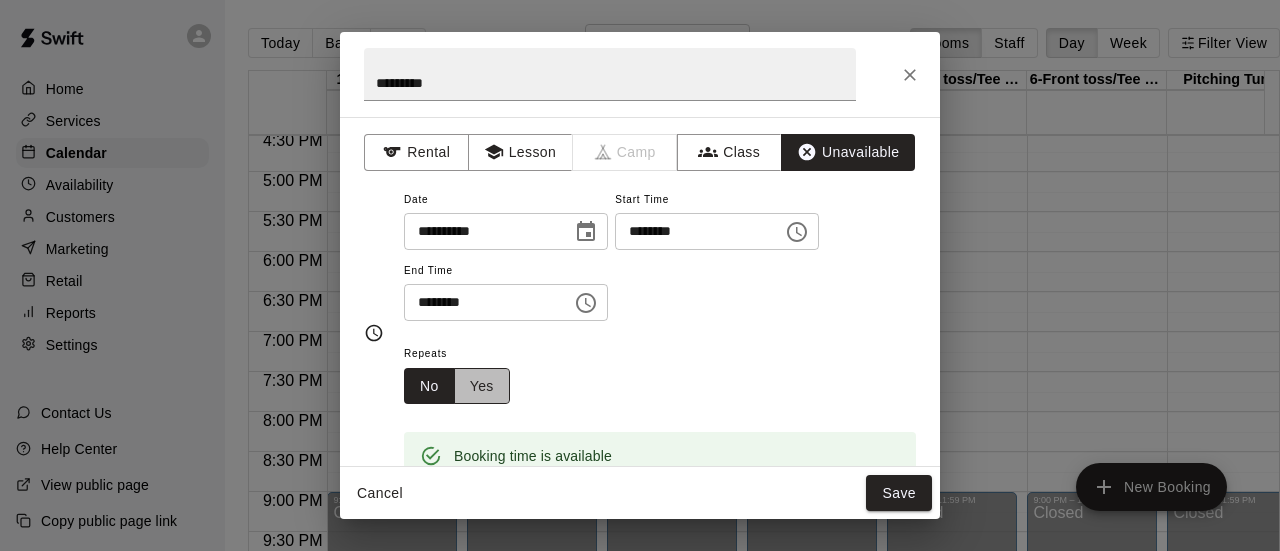 click on "Yes" at bounding box center (482, 386) 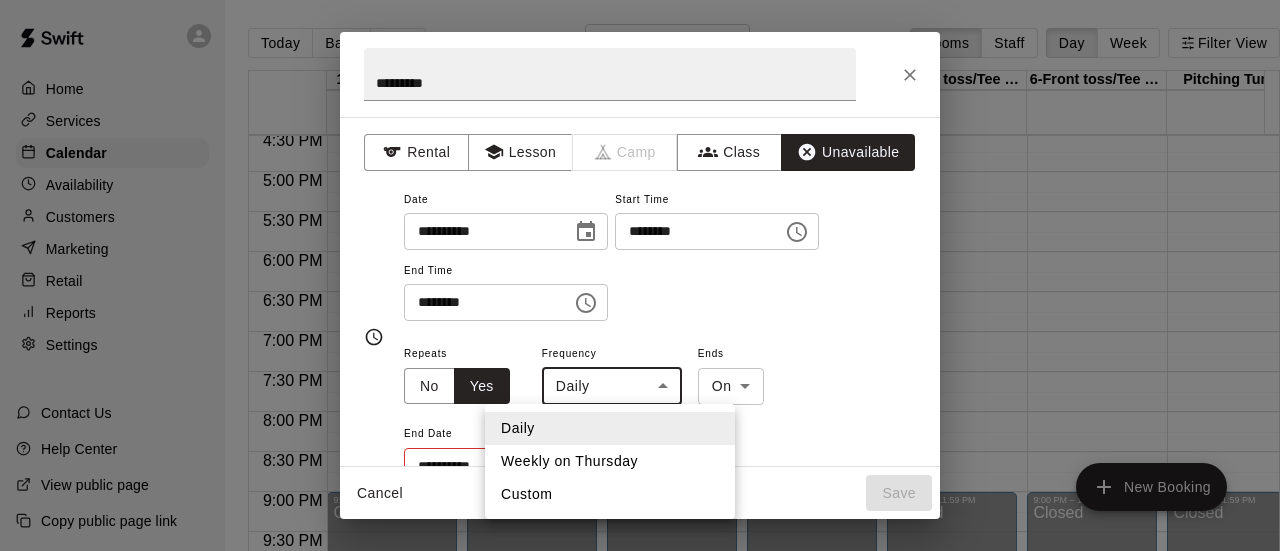 click on "Home Services Calendar Availability Customers Marketing Retail Reports Settings Contact Us Help Center View public page Copy public page link Today Back Next Thursday Aug 07 Rooms Staff Day Week Filter View 1-Machine Tunnel  07 Thu 2-Machine Tunnel  07 Thu 3-Front toss/ Tee Tunnel  07 Thu 4-Front toss/Tee Tunnel  07 Thu 5-Front toss/Tee Tunnel  07 Thu 6-Front toss/Tee Tunnel  07 Thu Pitching Tunnel 07 Thu Lessons 07 Thu Full Facility Rental 07 Thu Closed 12:00 AM 12:30 AM 1:00 AM 1:30 AM 2:00 AM 2:30 AM 3:00 AM 3:30 AM 4:00 AM 4:30 AM 5:00 AM 5:30 AM 6:00 AM 6:30 AM 7:00 AM 7:30 AM 8:00 AM 8:30 AM 9:00 AM 9:30 AM 10:00 AM 10:30 AM 11:00 AM 11:30 AM 12:00 PM 12:30 PM 1:00 PM 1:30 PM 2:00 PM 2:30 PM 3:00 PM 3:30 PM 4:00 PM 4:30 PM 5:00 PM 5:30 PM 6:00 PM 6:30 PM 7:00 PM 7:30 PM 8:00 PM 8:30 PM 9:00 PM 9:30 PM 10:00 PM 10:30 PM 11:00 PM 11:30 PM 12:00 AM – 3:00 PM Closed 9:00 PM – 11:59 PM Closed 2:00 PM – 3:00 PM 🔥 ELITE Summer Camp AUGUST 8yrs-10yrs   5/8 spots 12:00 AM – 3:00 PM Closed Universal" at bounding box center (640, 291) 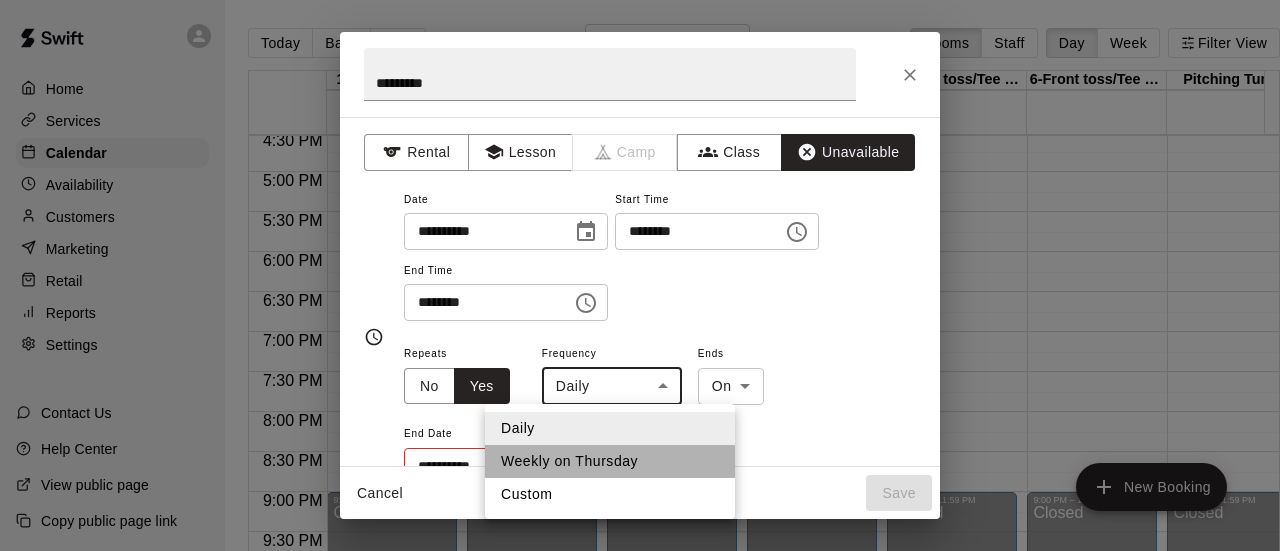 click on "Weekly on Thursday" at bounding box center [610, 461] 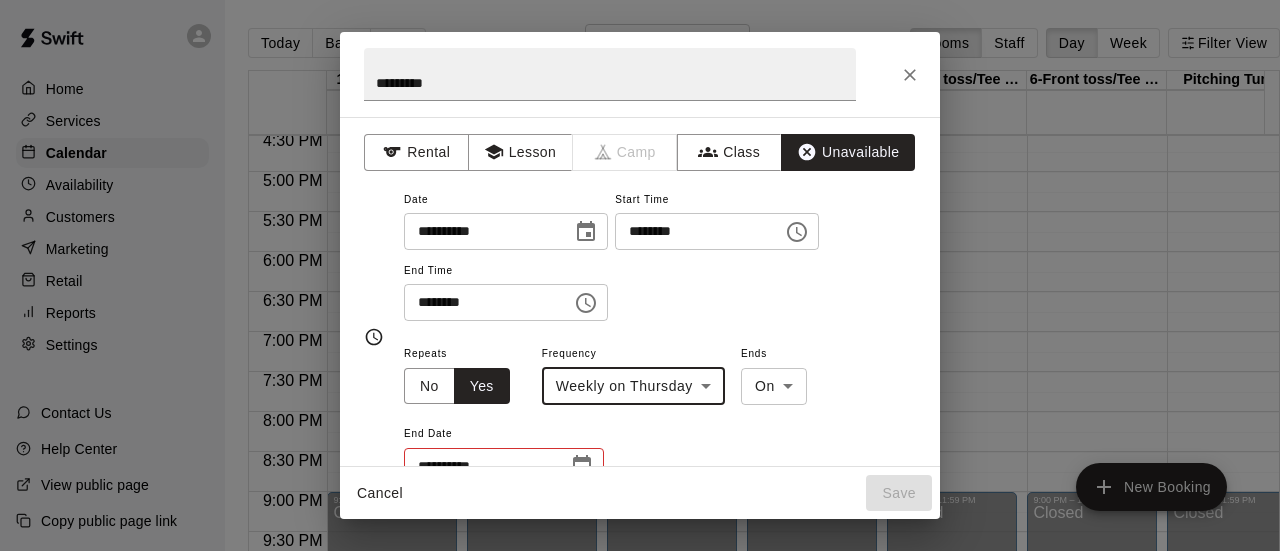 scroll, scrollTop: 141, scrollLeft: 0, axis: vertical 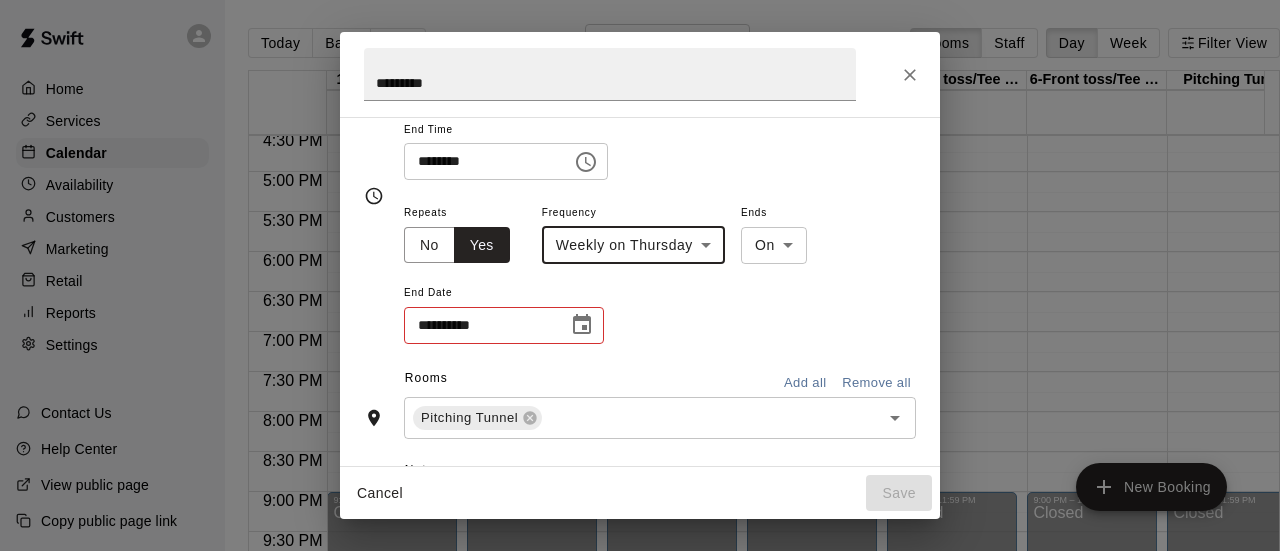 click 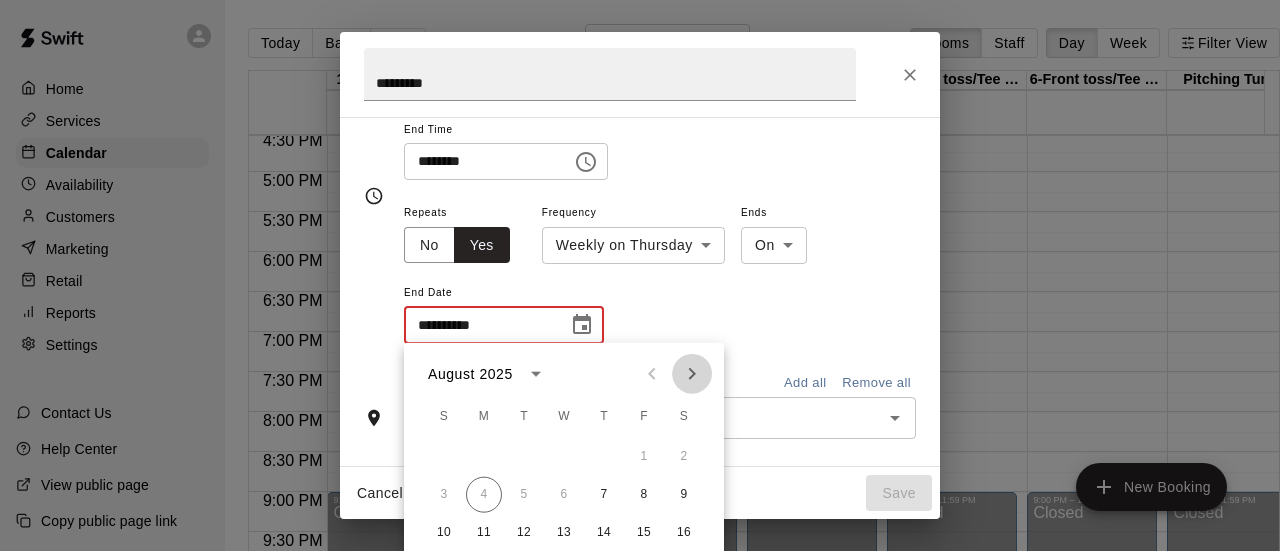 click at bounding box center [692, 374] 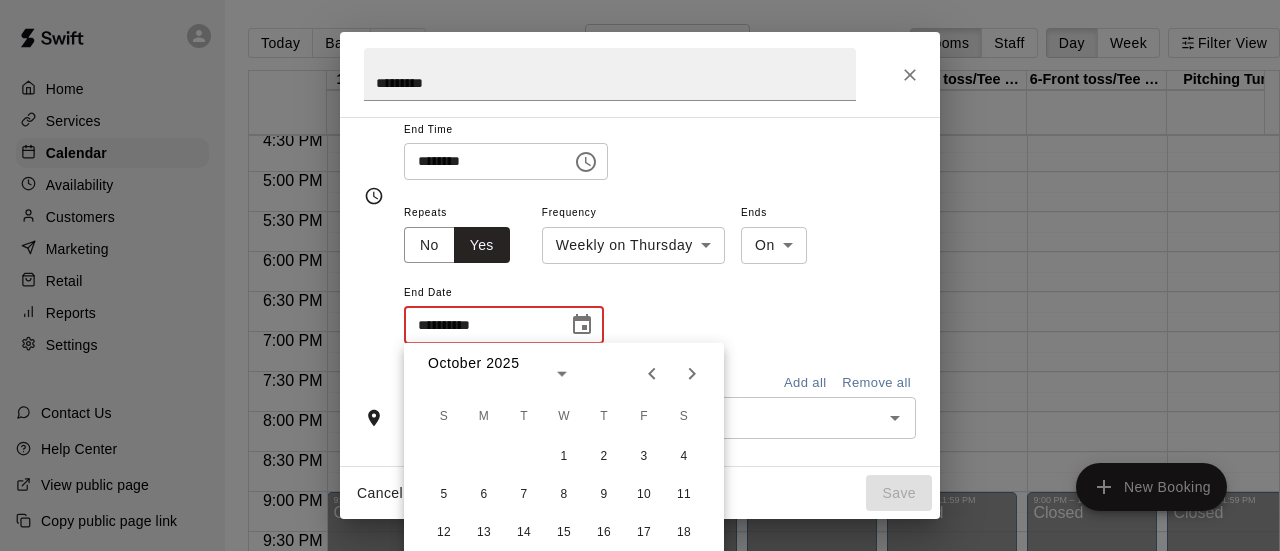 click at bounding box center (692, 374) 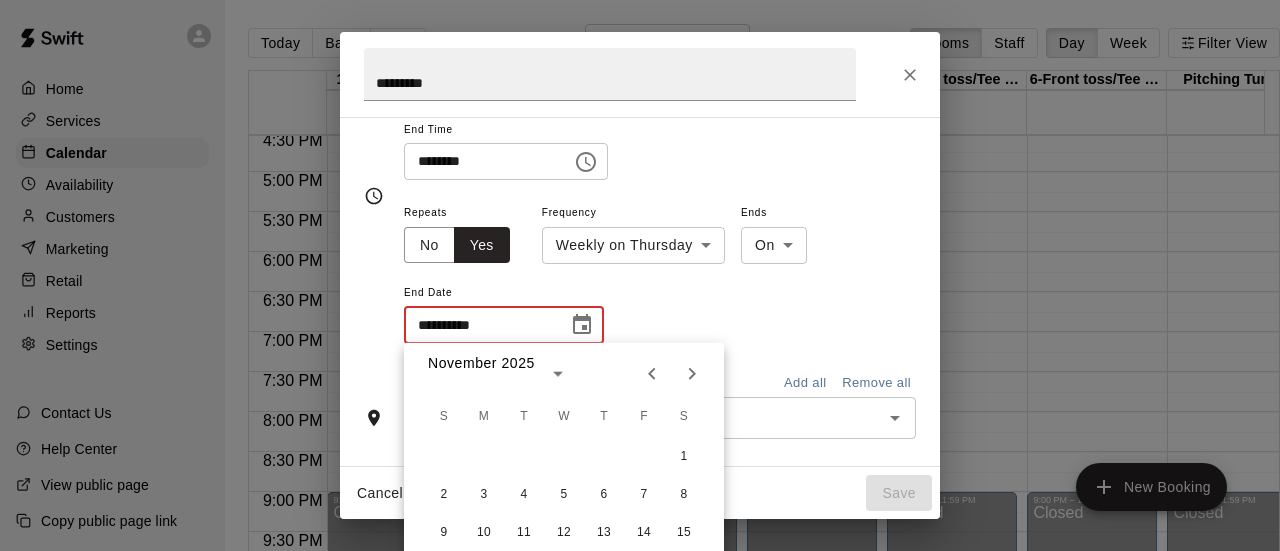 click at bounding box center (692, 374) 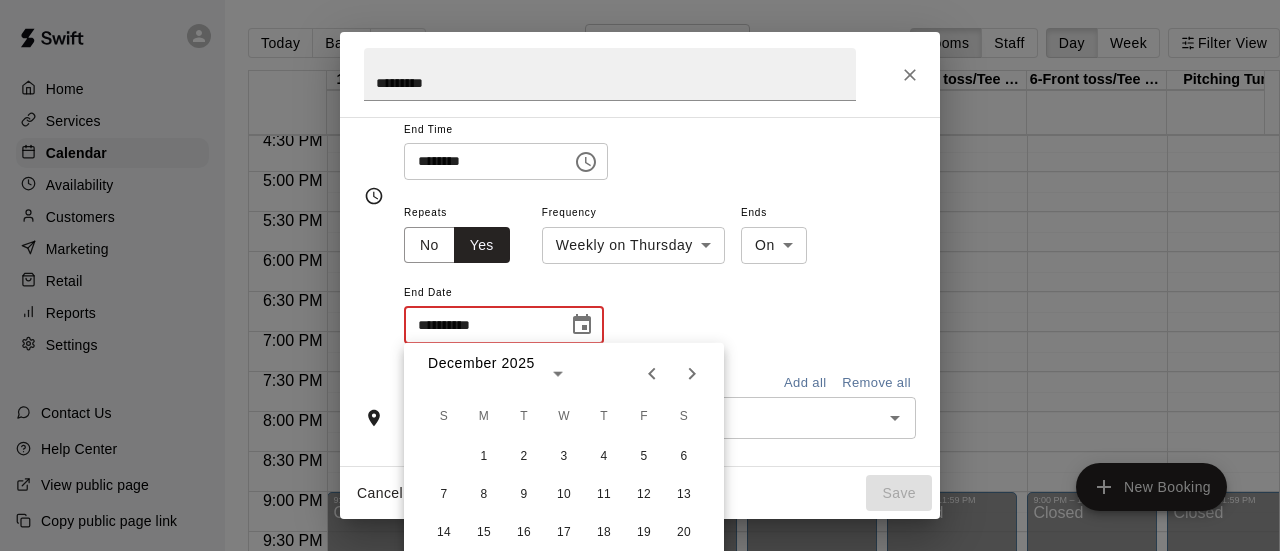 click at bounding box center [692, 374] 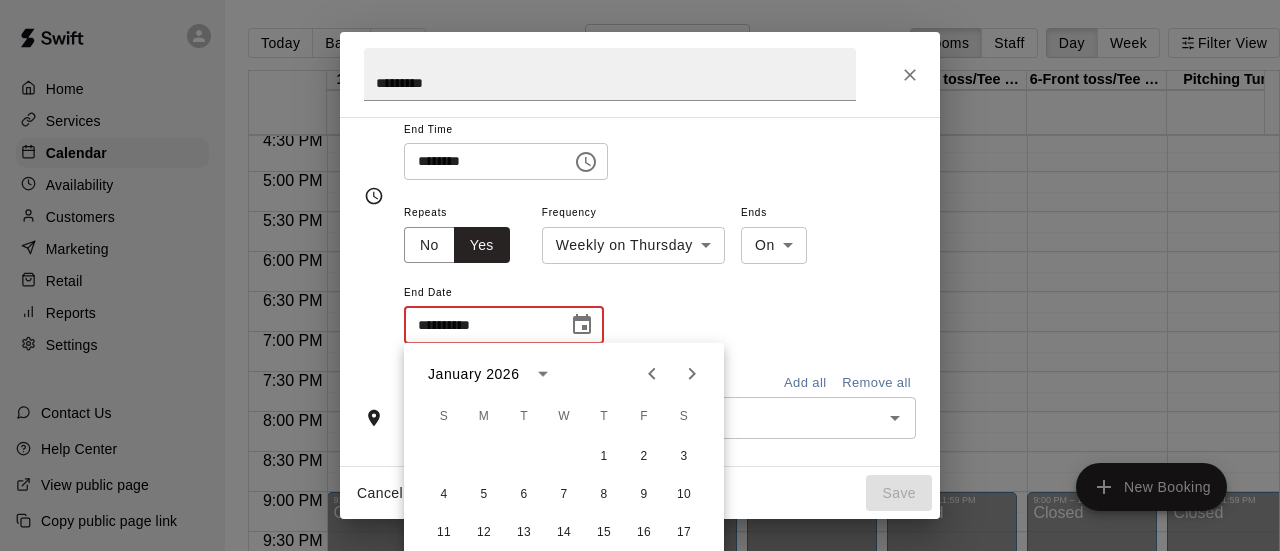 click at bounding box center (692, 374) 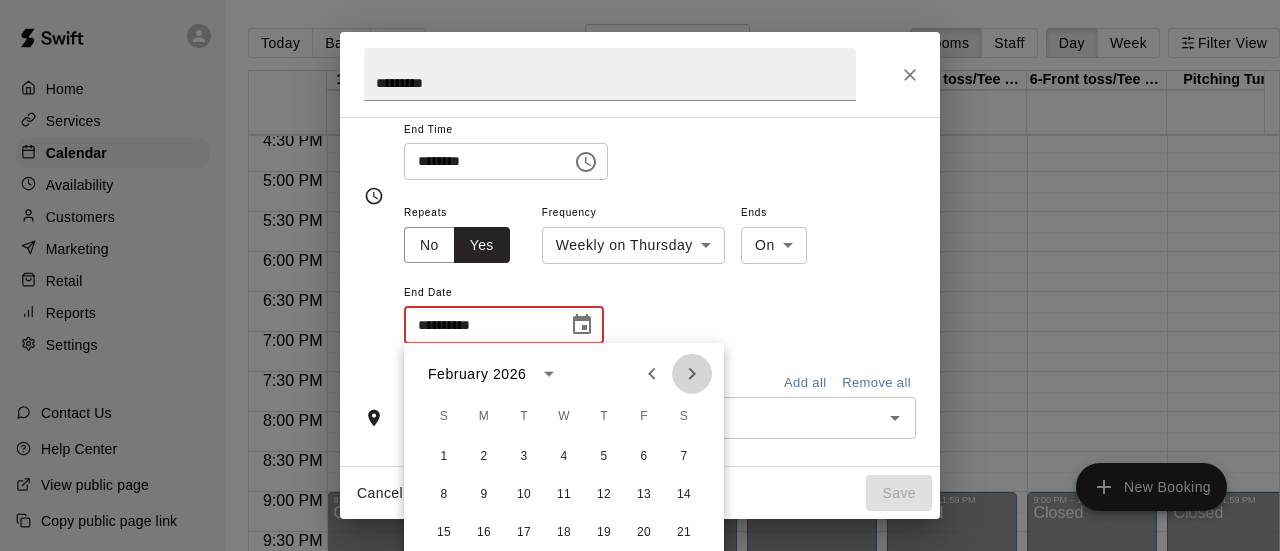 click at bounding box center [692, 374] 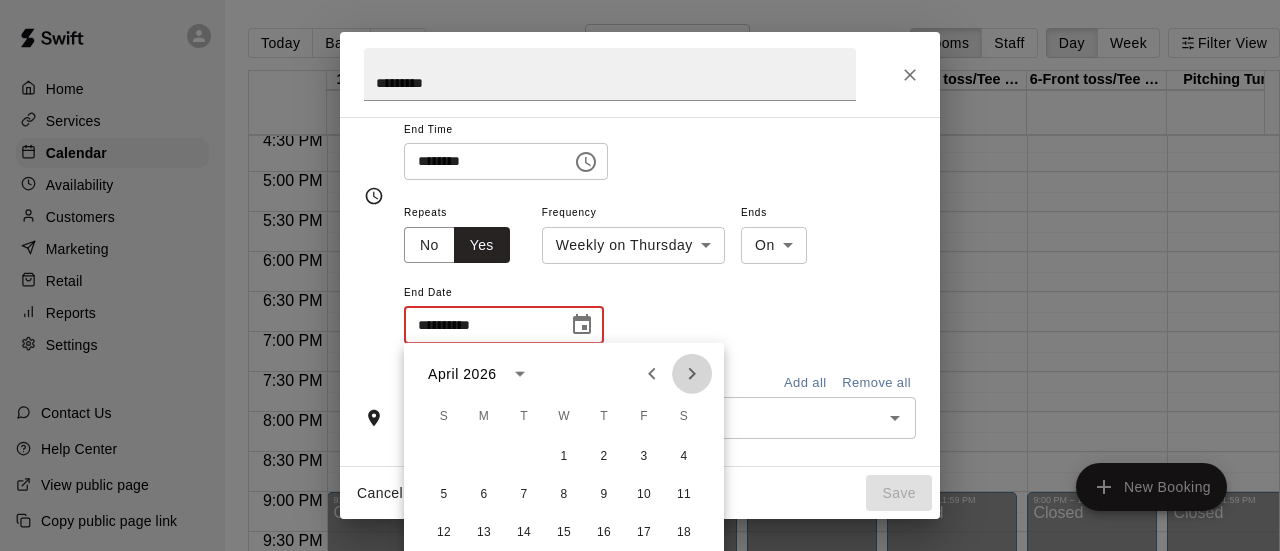 click at bounding box center (692, 374) 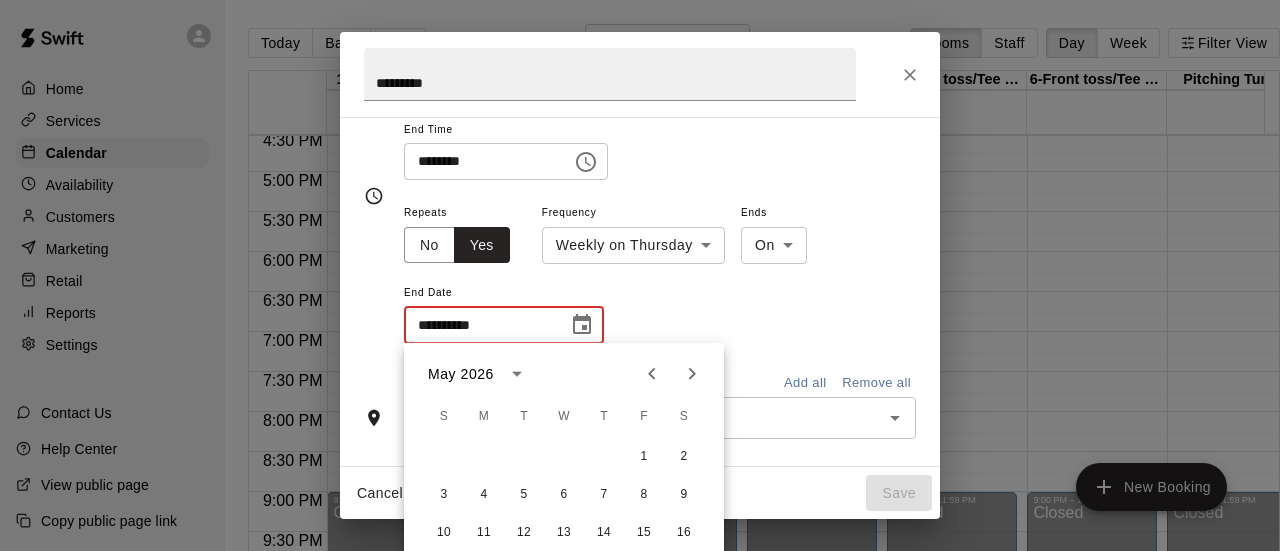 click at bounding box center [692, 374] 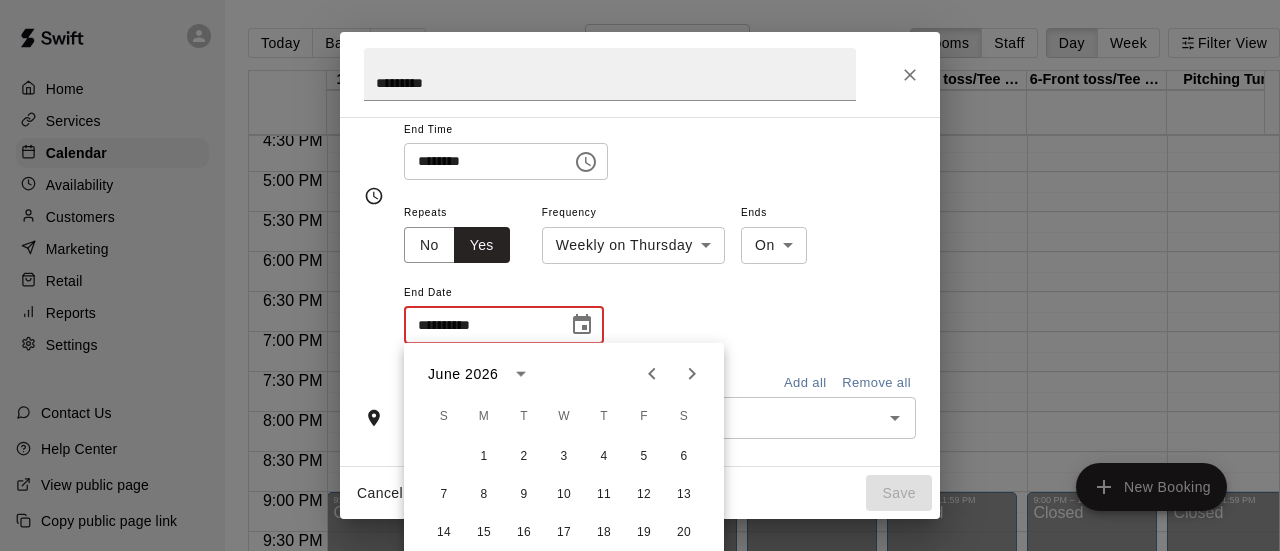 click at bounding box center [692, 374] 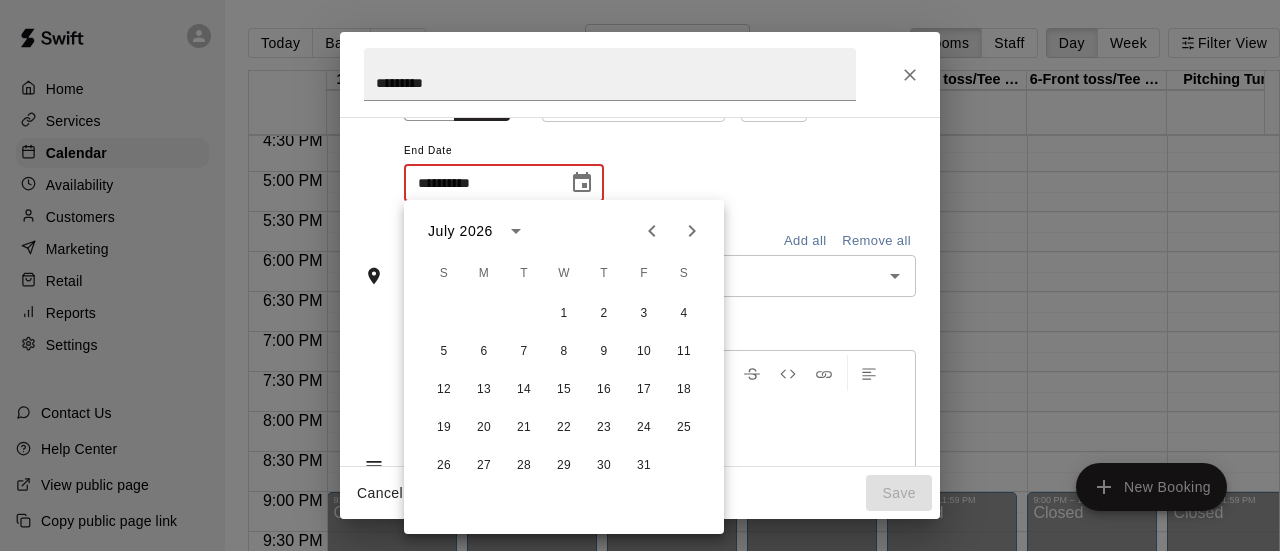 scroll, scrollTop: 284, scrollLeft: 0, axis: vertical 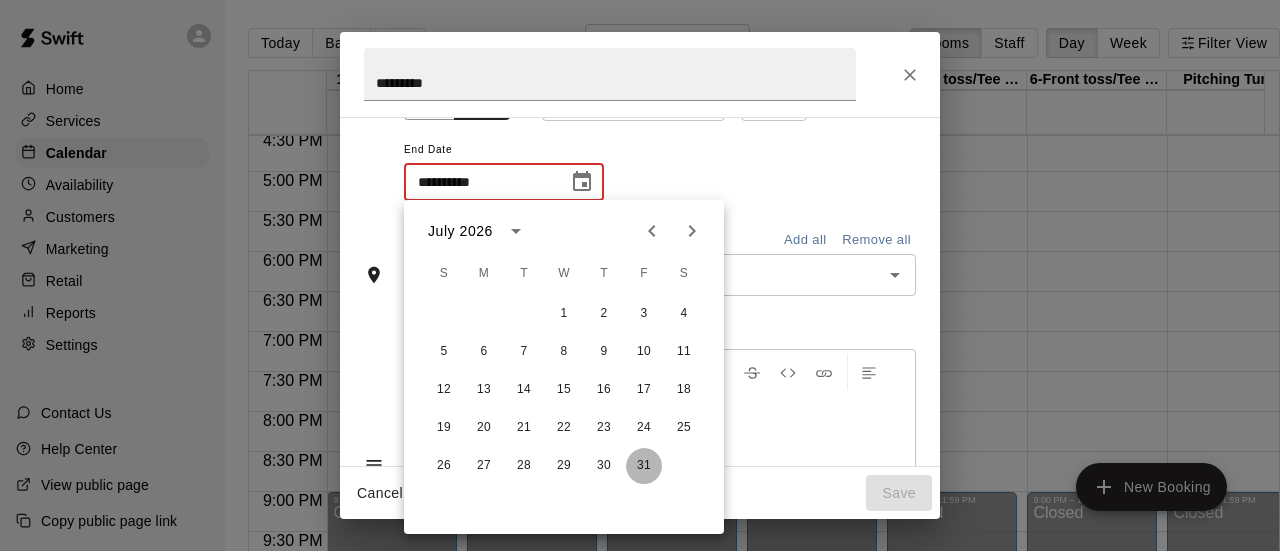 click on "31" at bounding box center (644, 466) 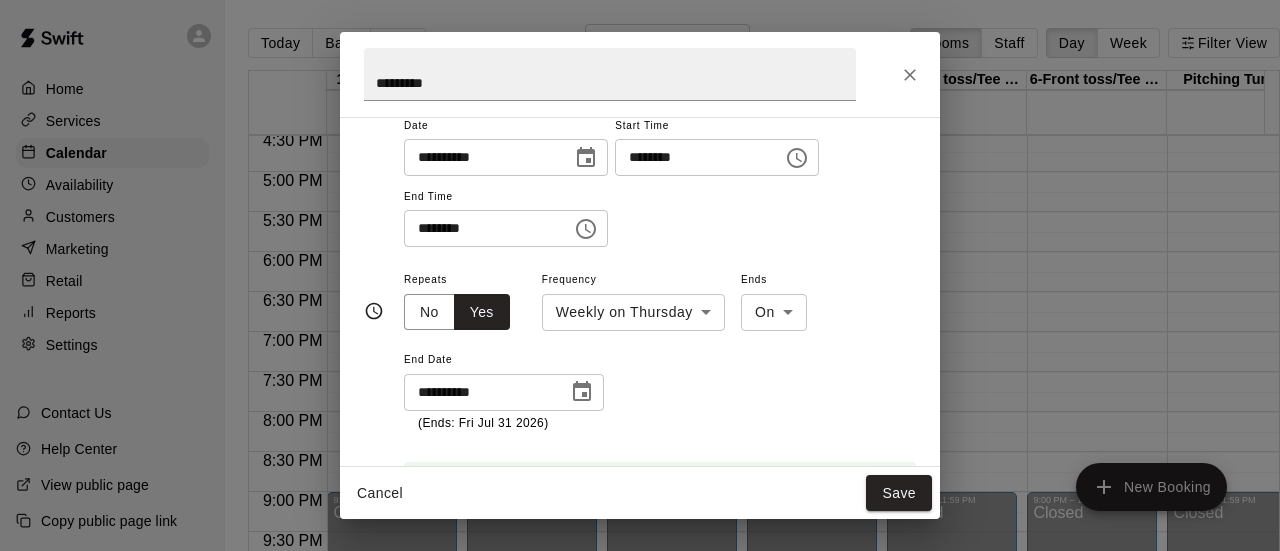 scroll, scrollTop: 73, scrollLeft: 0, axis: vertical 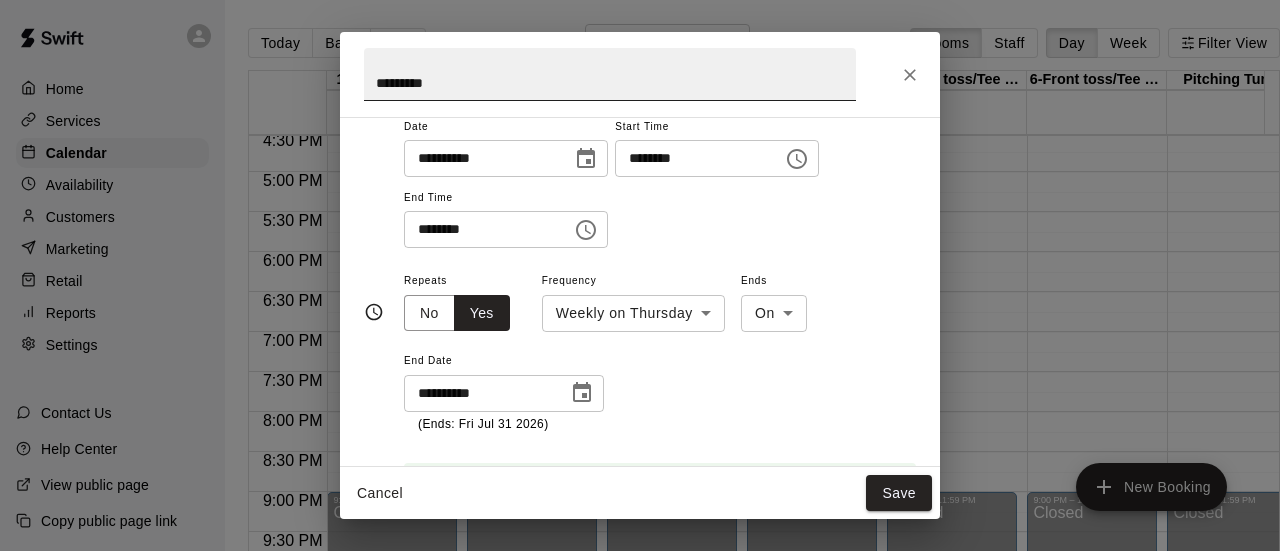 click on "*********" at bounding box center (610, 74) 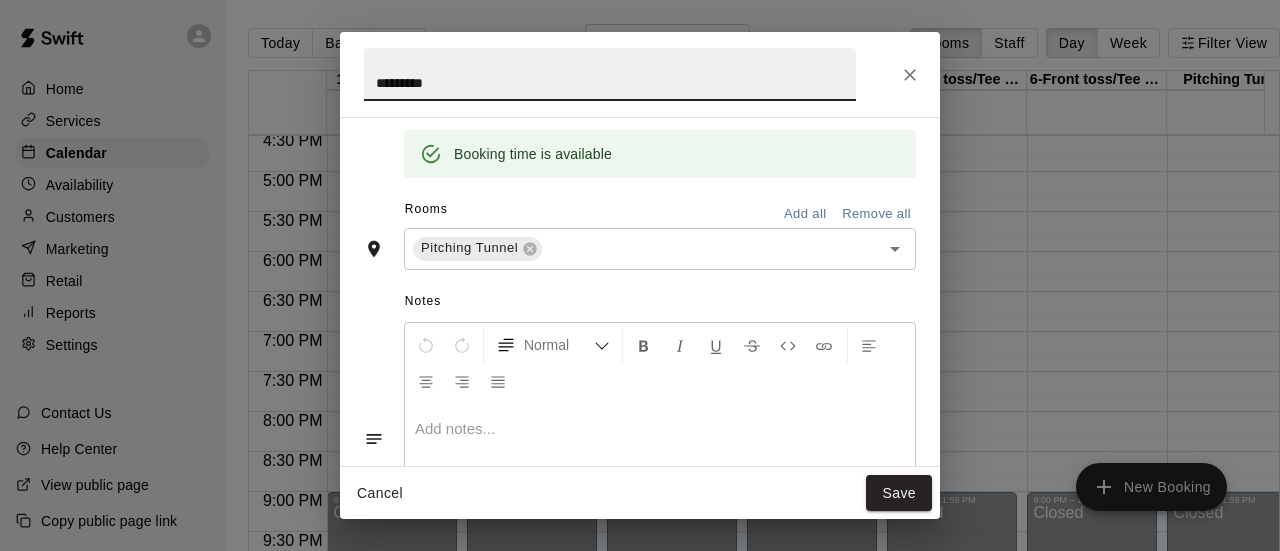 scroll, scrollTop: 444, scrollLeft: 0, axis: vertical 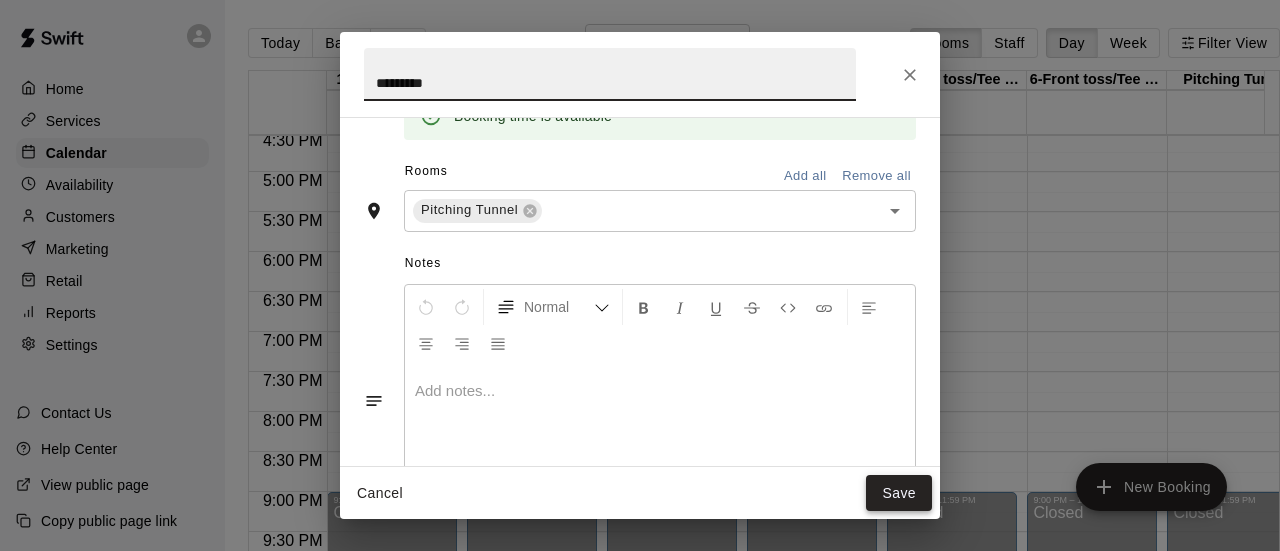 click on "Save" at bounding box center (899, 493) 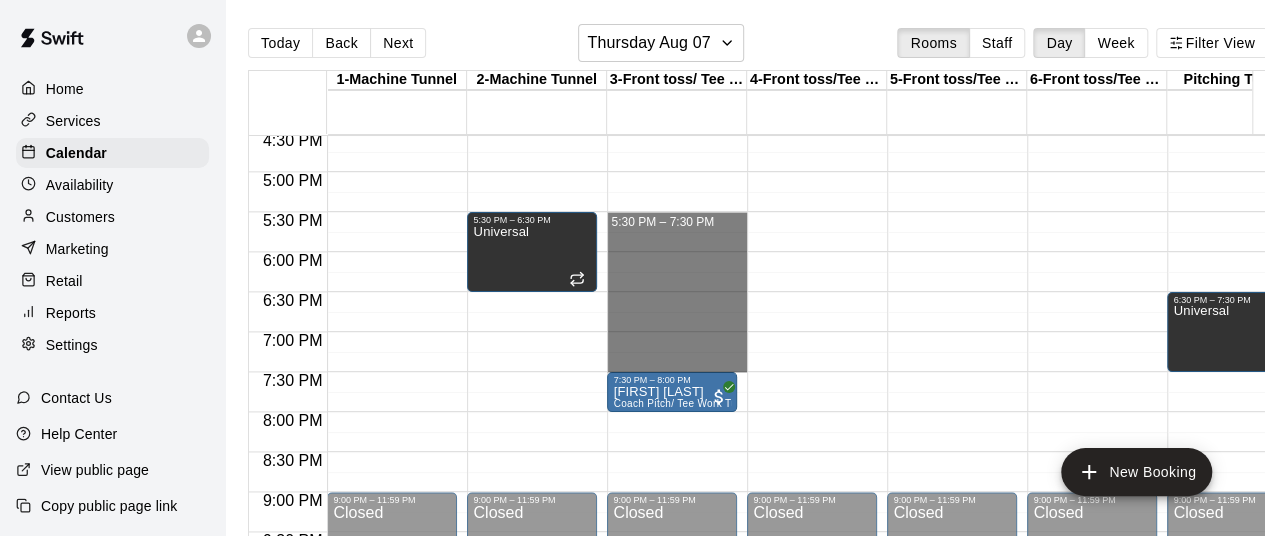 drag, startPoint x: 631, startPoint y: 219, endPoint x: 638, endPoint y: 362, distance: 143.17122 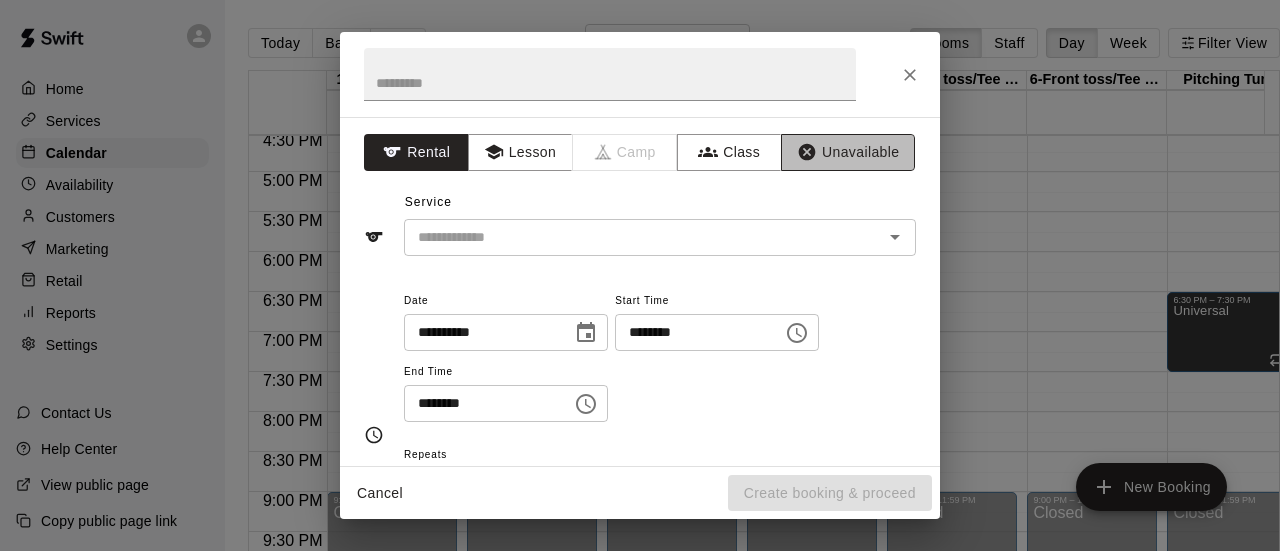 click on "Unavailable" at bounding box center (848, 152) 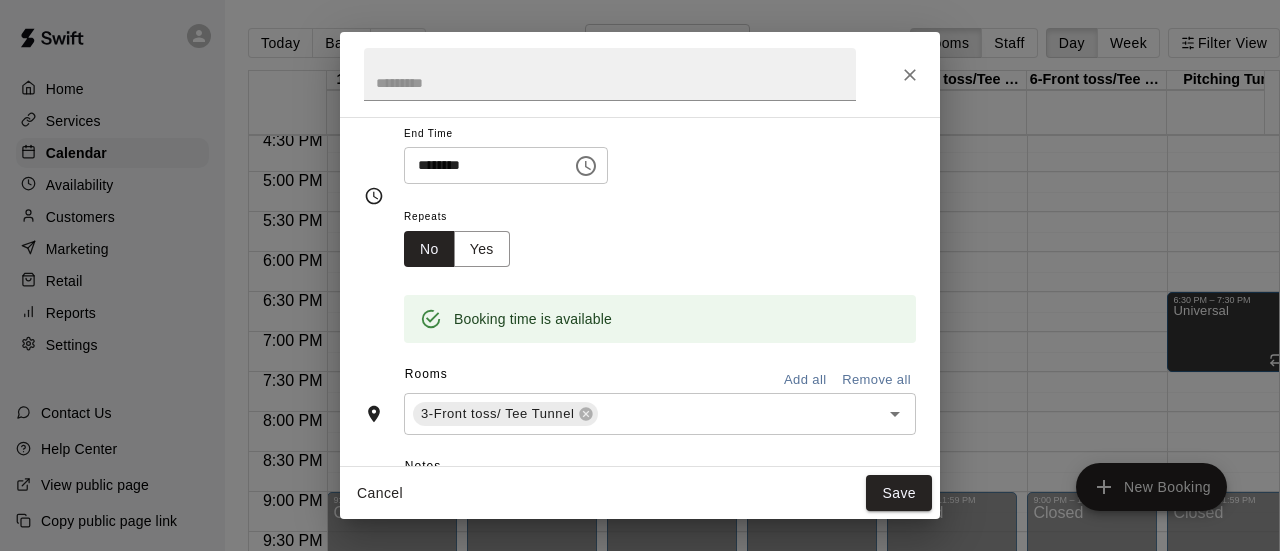 scroll, scrollTop: 0, scrollLeft: 0, axis: both 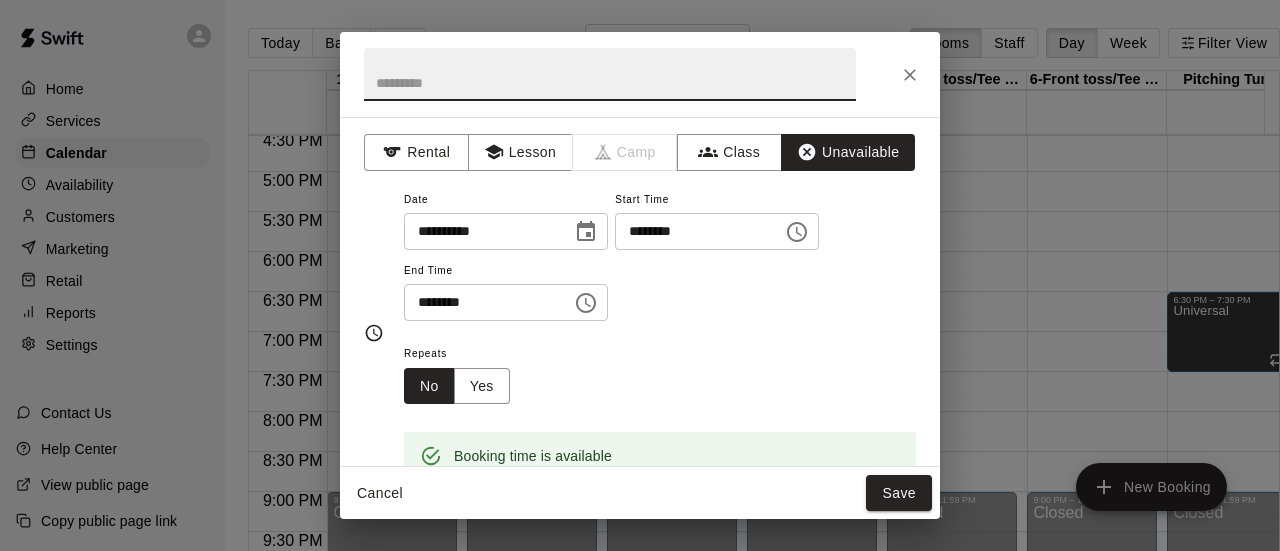 click at bounding box center (610, 74) 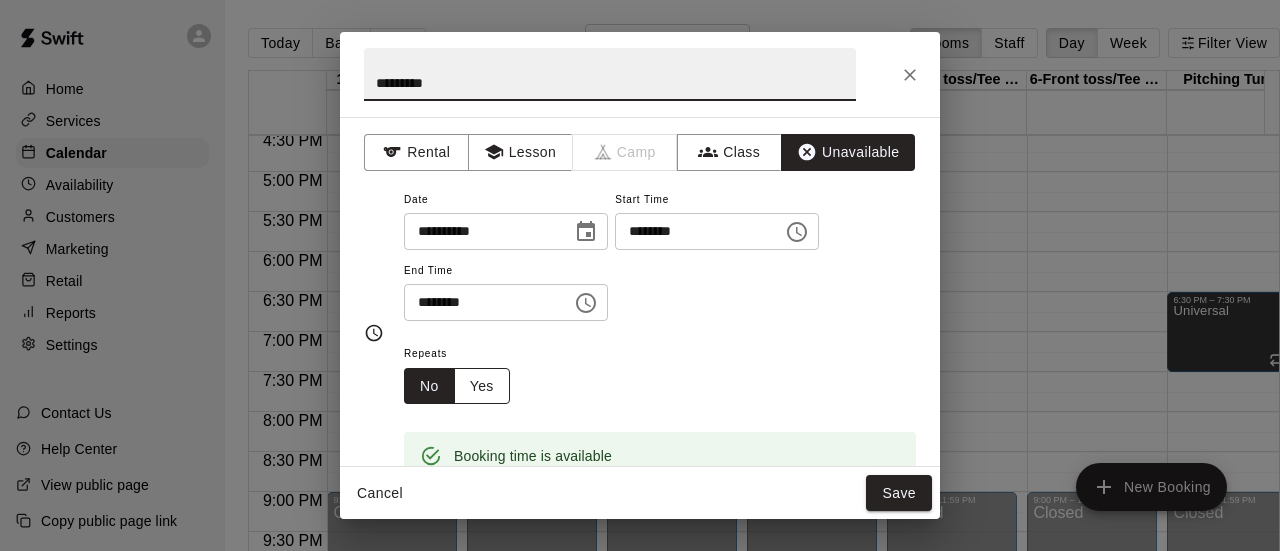 type on "*********" 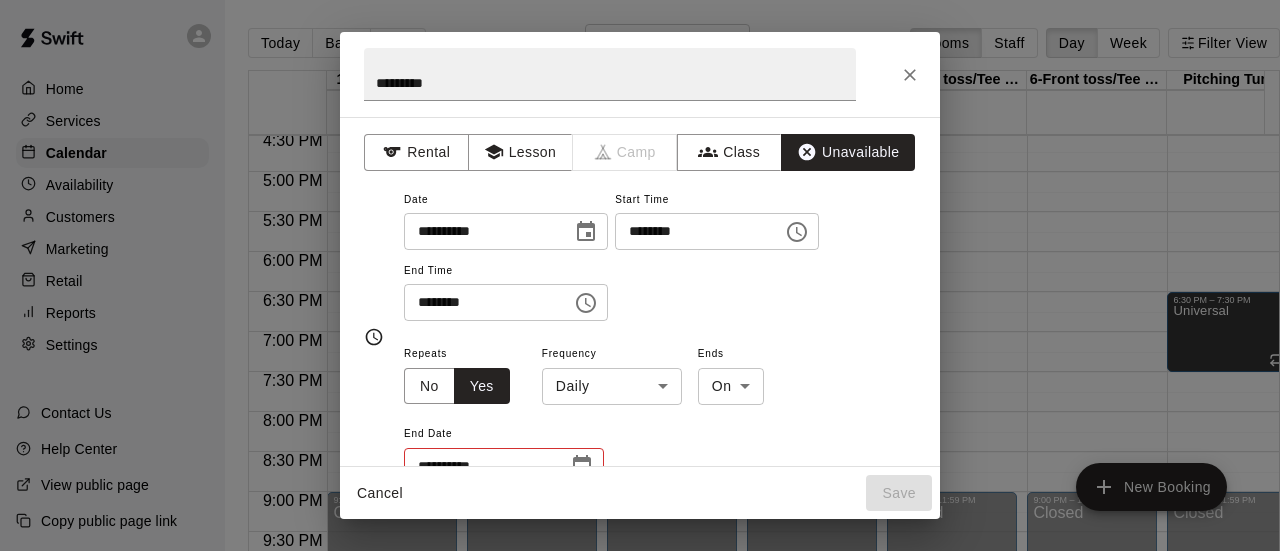 click on "Home Services Calendar Availability Customers Marketing Retail Reports Settings Contact Us Help Center View public page Copy public page link Today Back Next Thursday Aug 07 Rooms Staff Day Week Filter View 1-Machine Tunnel  07 Thu 2-Machine Tunnel  07 Thu 3-Front toss/ Tee Tunnel  07 Thu 4-Front toss/Tee Tunnel  07 Thu 5-Front toss/Tee Tunnel  07 Thu 6-Front toss/Tee Tunnel  07 Thu Pitching Tunnel 07 Thu Lessons 07 Thu Full Facility Rental 07 Thu Closed 12:00 AM 12:30 AM 1:00 AM 1:30 AM 2:00 AM 2:30 AM 3:00 AM 3:30 AM 4:00 AM 4:30 AM 5:00 AM 5:30 AM 6:00 AM 6:30 AM 7:00 AM 7:30 AM 8:00 AM 8:30 AM 9:00 AM 9:30 AM 10:00 AM 10:30 AM 11:00 AM 11:30 AM 12:00 PM 12:30 PM 1:00 PM 1:30 PM 2:00 PM 2:30 PM 3:00 PM 3:30 PM 4:00 PM 4:30 PM 5:00 PM 5:30 PM 6:00 PM 6:30 PM 7:00 PM 7:30 PM 8:00 PM 8:30 PM 9:00 PM 9:30 PM 10:00 PM 10:30 PM 11:00 PM 11:30 PM 12:00 AM – 3:00 PM Closed 9:00 PM – 11:59 PM Closed 2:00 PM – 3:00 PM 🔥 ELITE Summer Camp AUGUST 8yrs-10yrs   5/8 spots 12:00 AM – 3:00 PM Closed Universal" at bounding box center [640, 291] 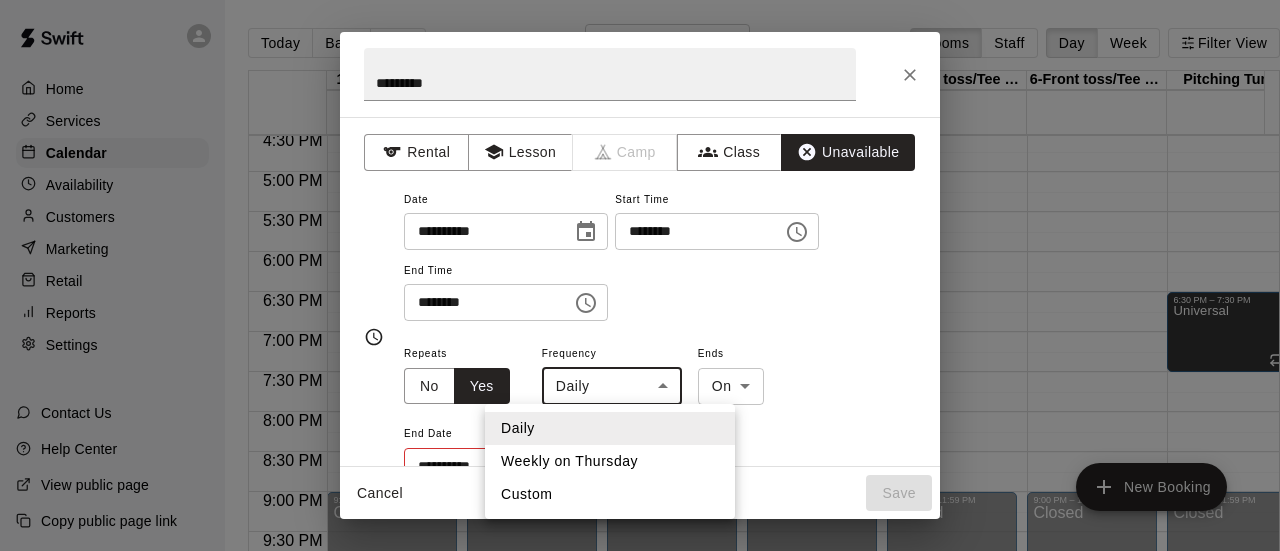 click on "Weekly on Thursday" at bounding box center (610, 461) 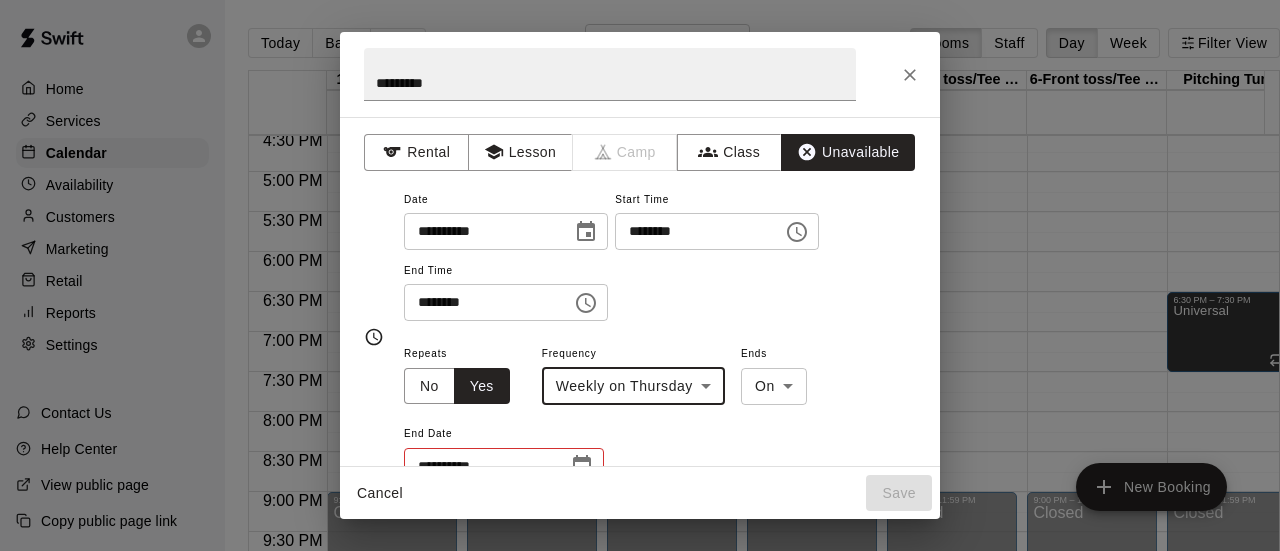 scroll, scrollTop: 123, scrollLeft: 0, axis: vertical 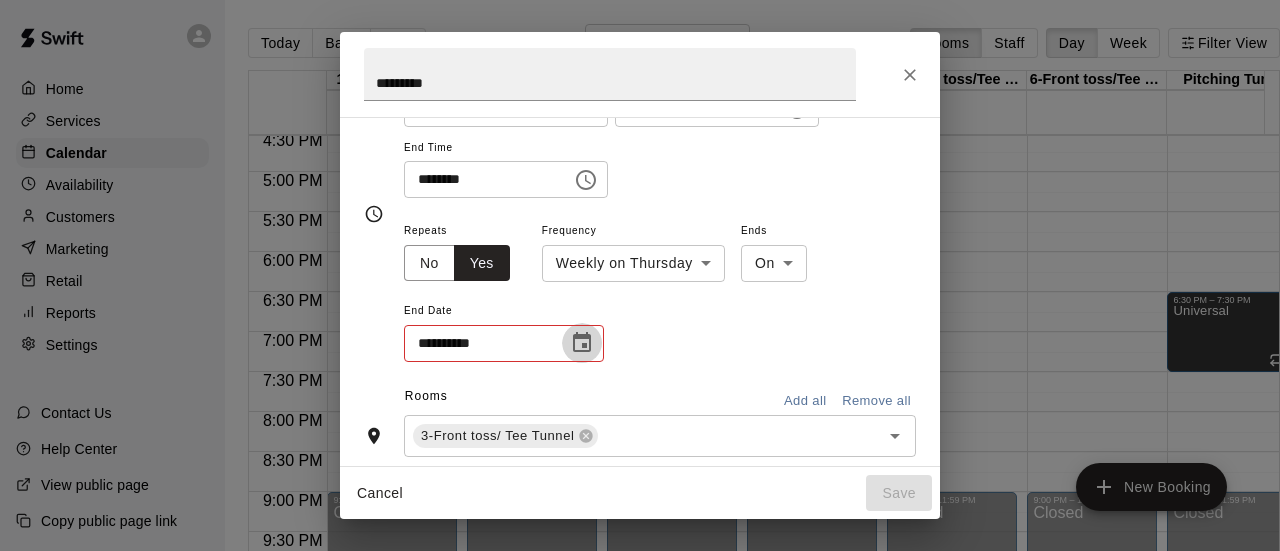 click 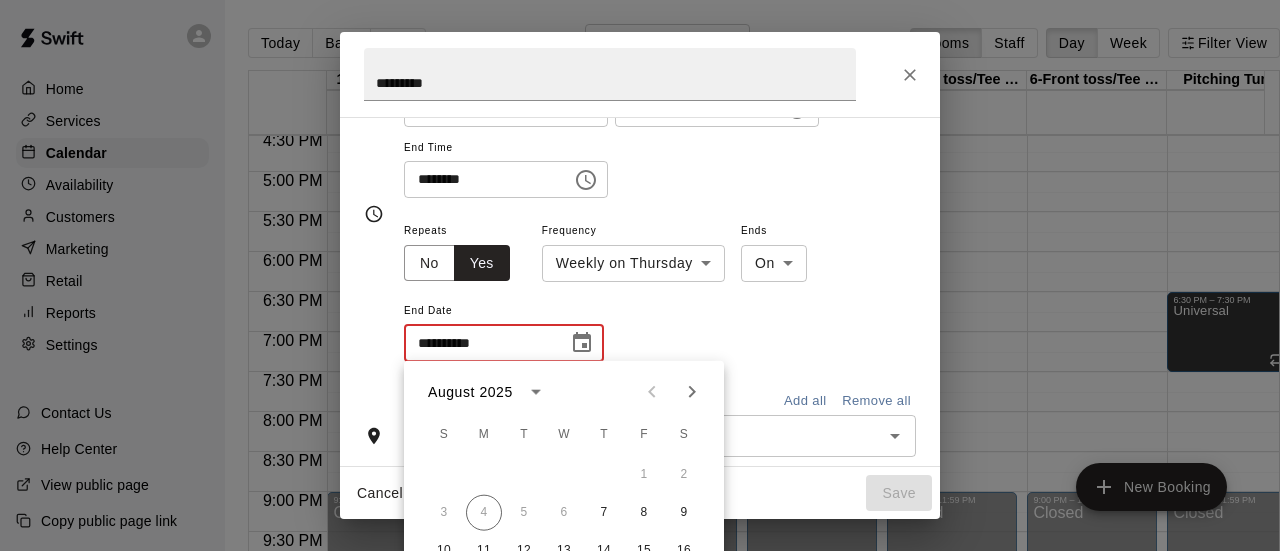 click 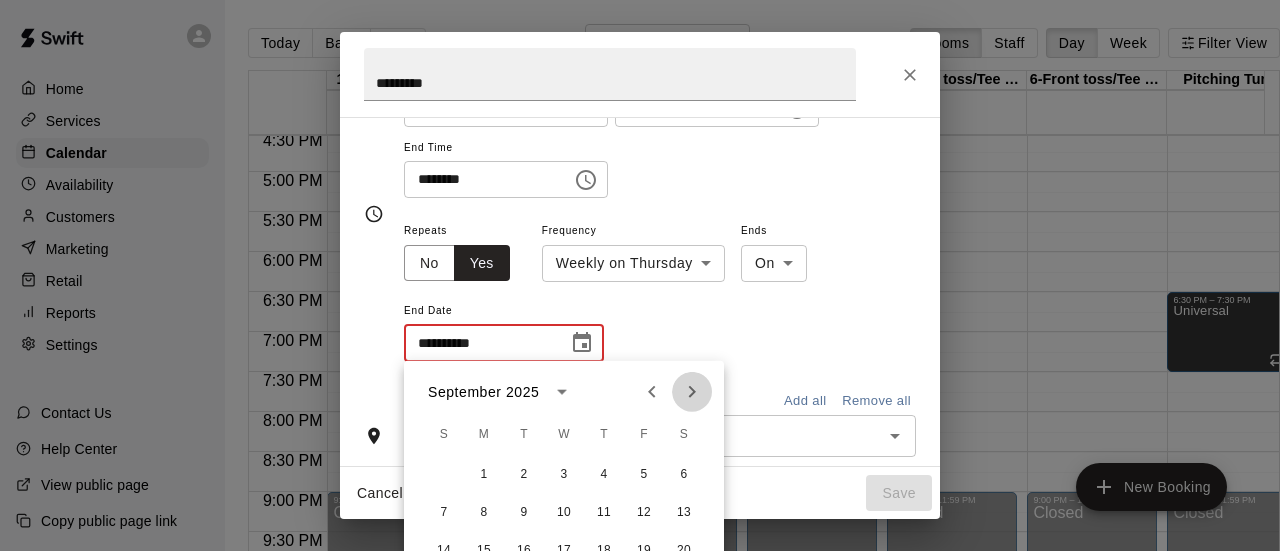 click 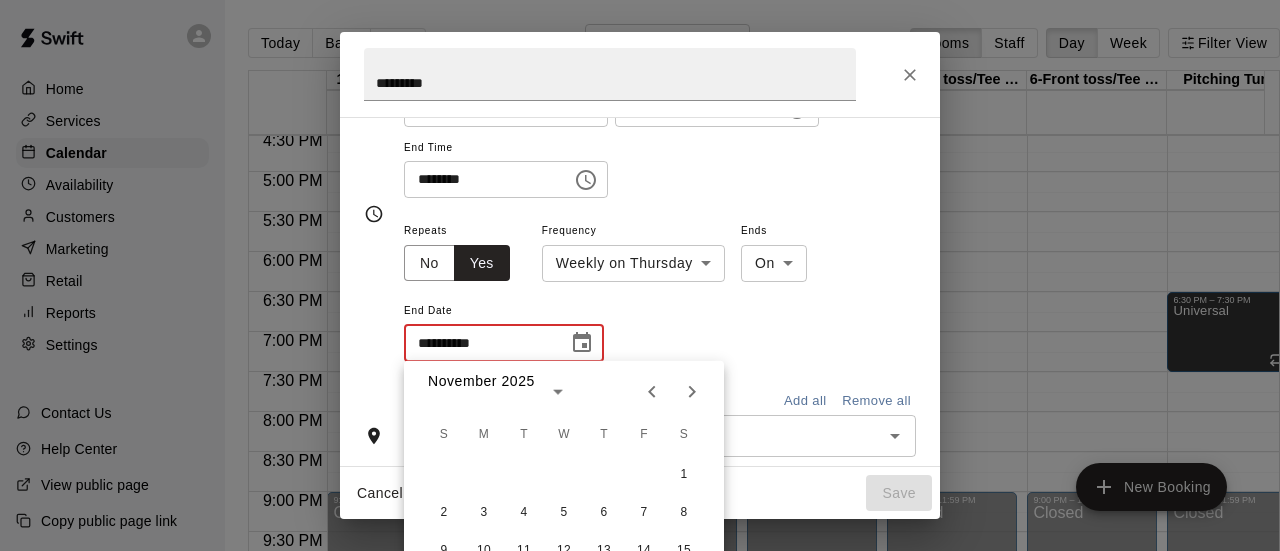 click 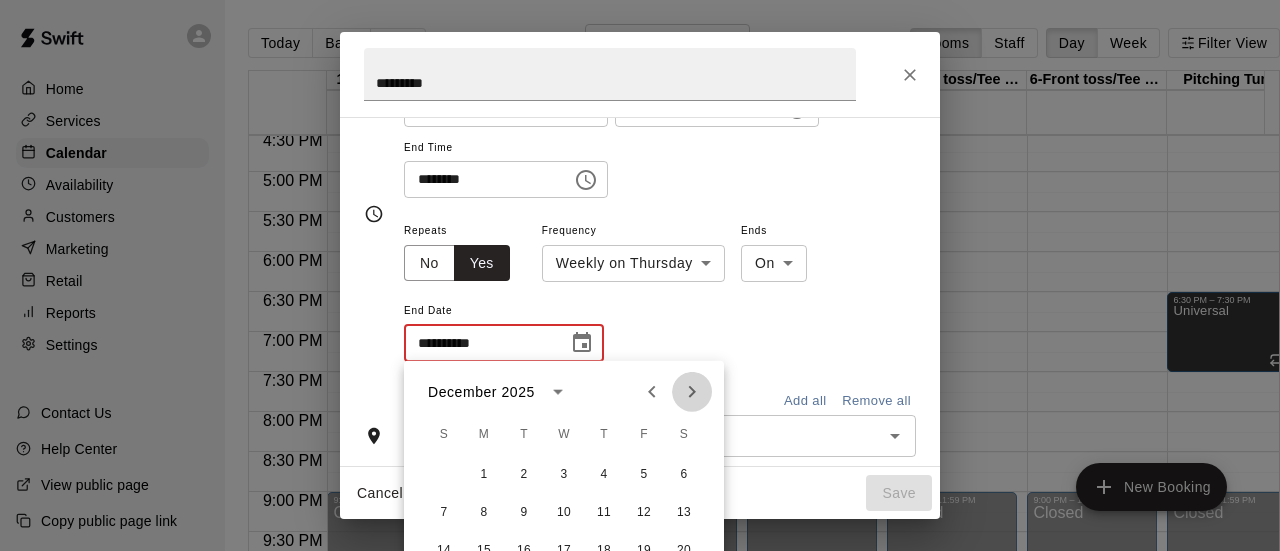 click 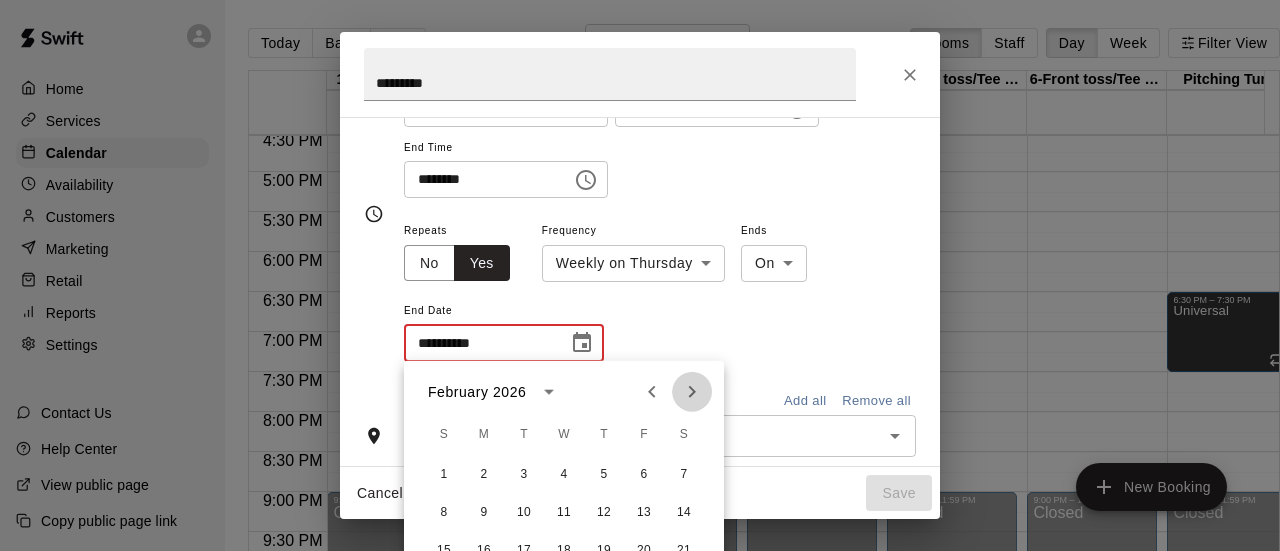click 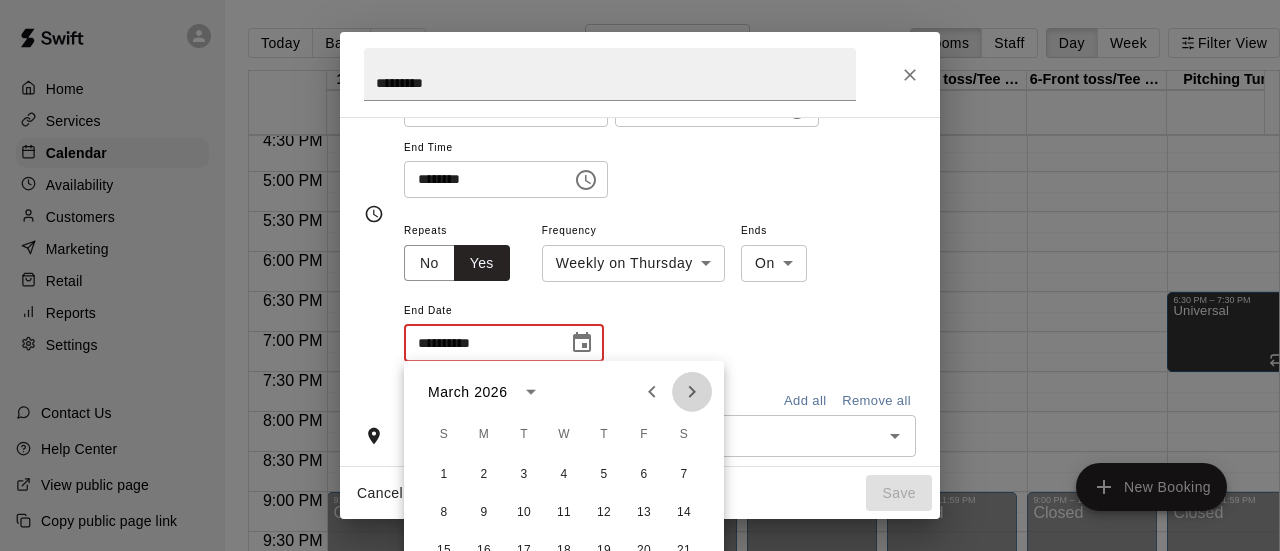 click 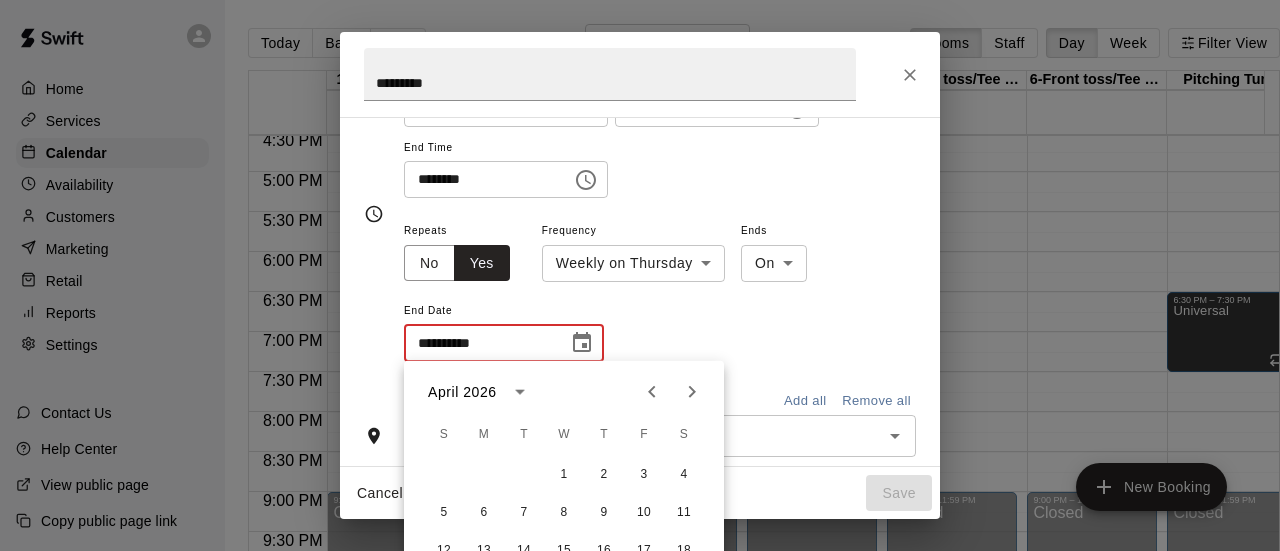 click 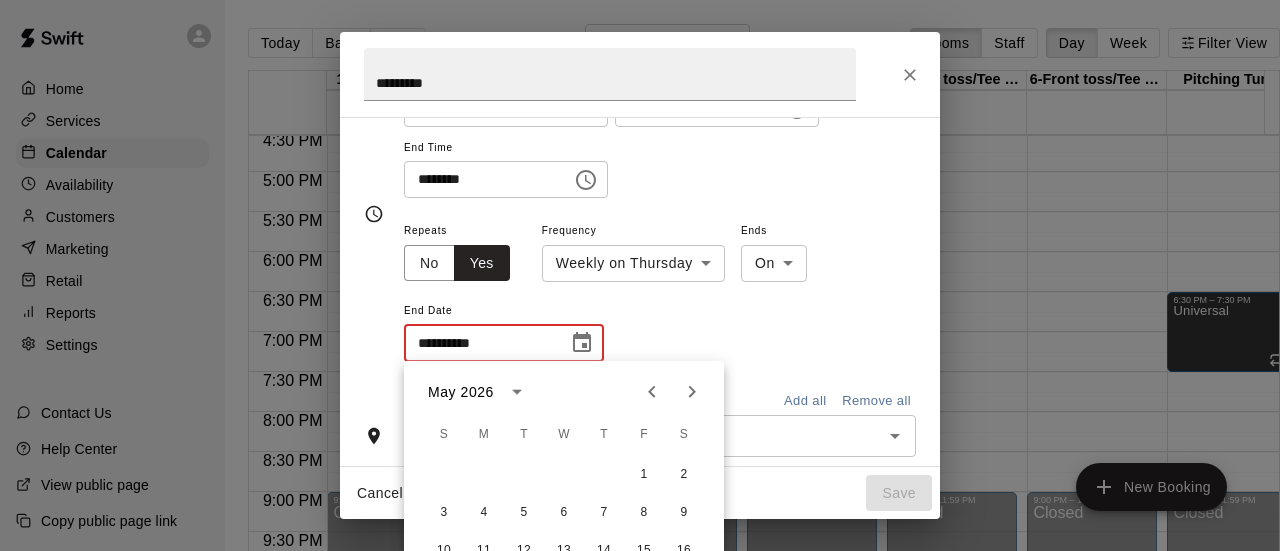 click 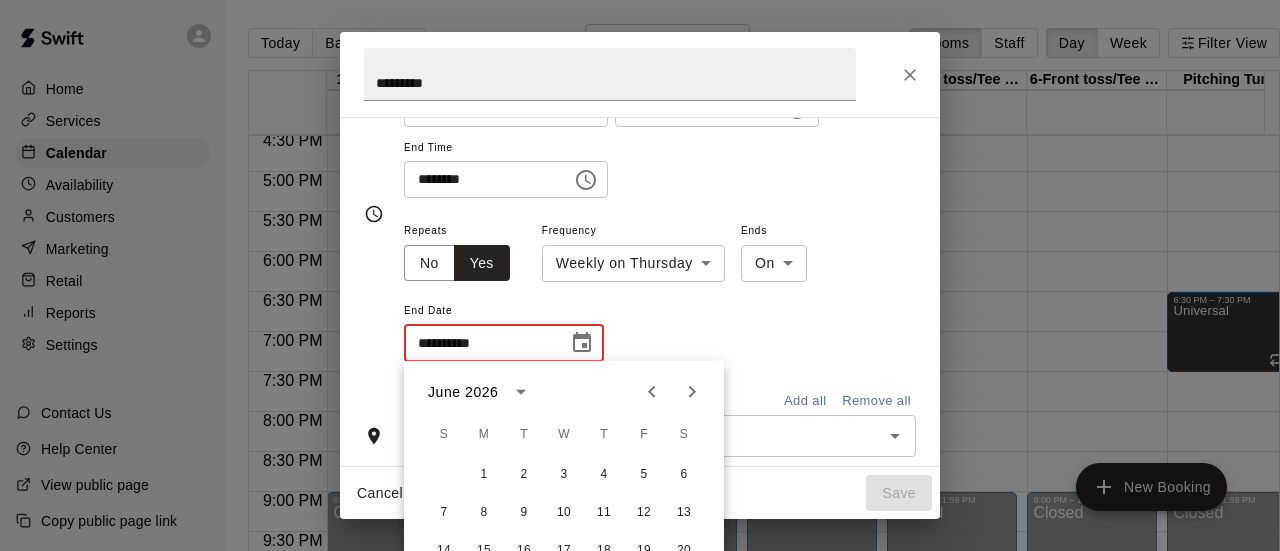click 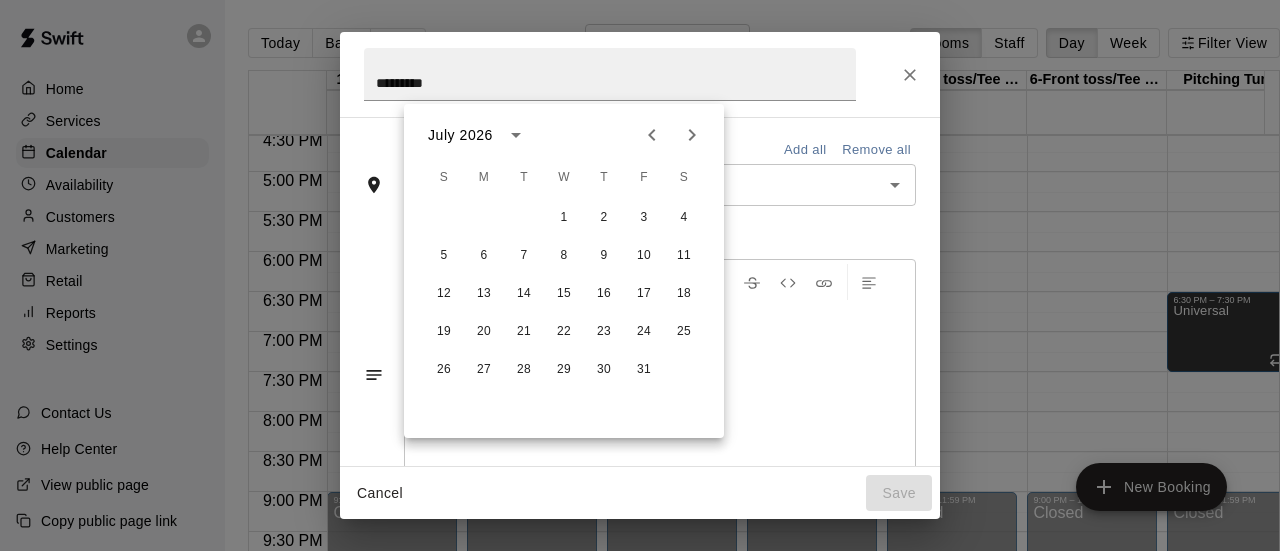 scroll, scrollTop: 381, scrollLeft: 0, axis: vertical 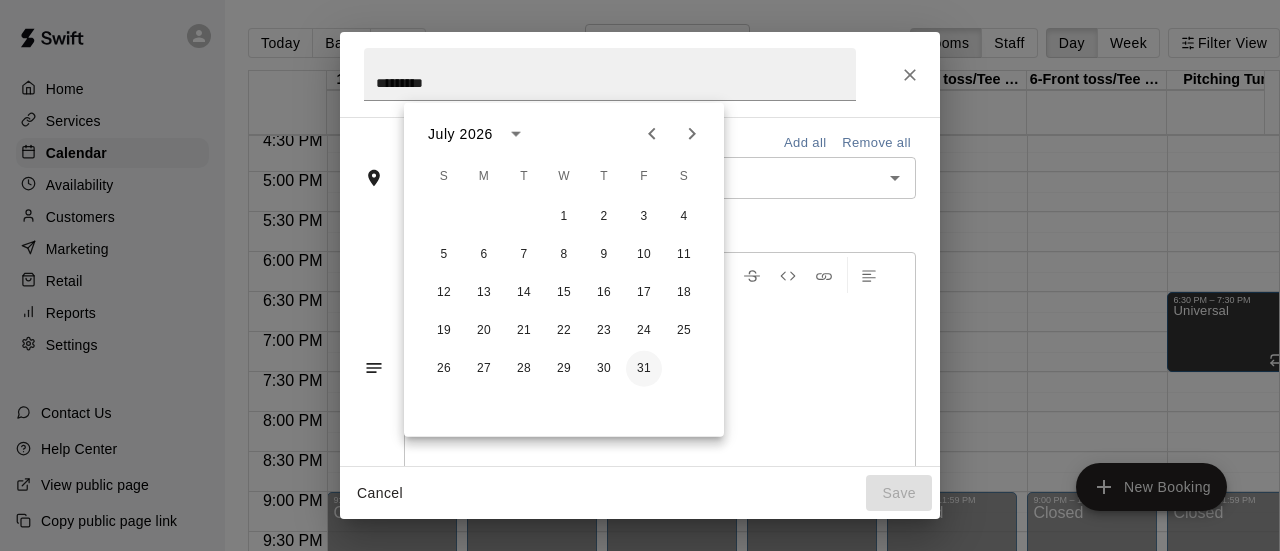 click on "31" at bounding box center (644, 369) 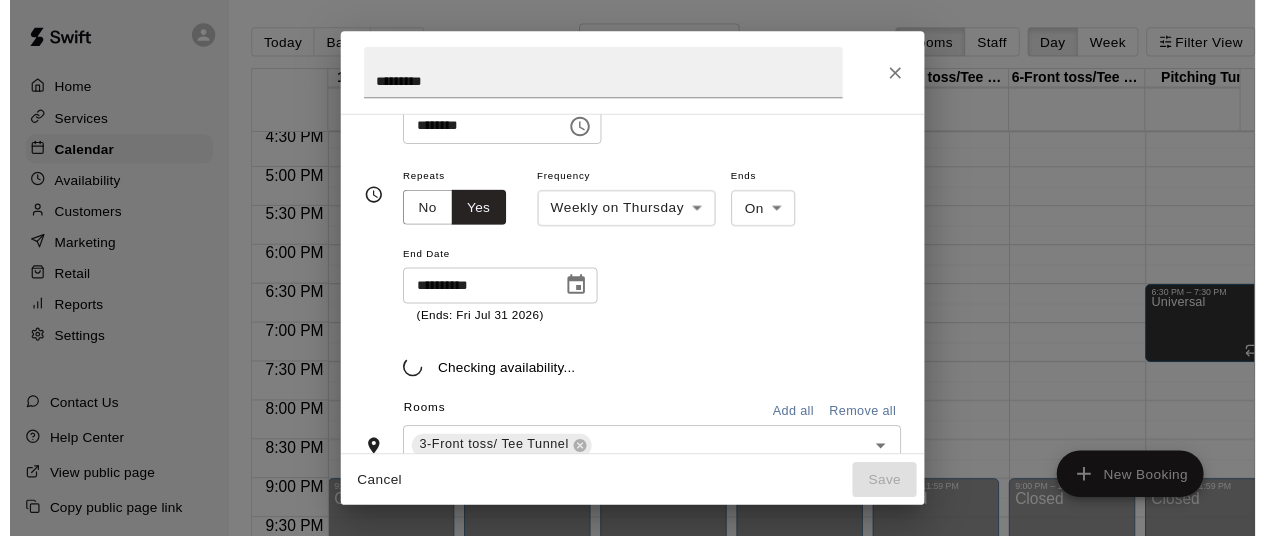 scroll, scrollTop: 185, scrollLeft: 0, axis: vertical 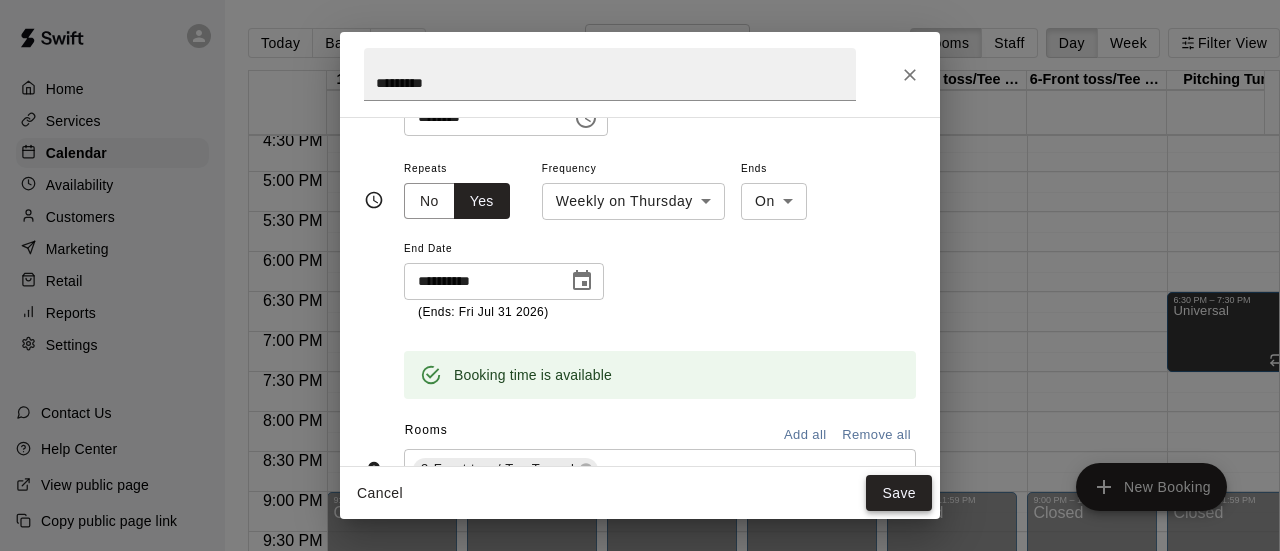click on "Save" at bounding box center [899, 493] 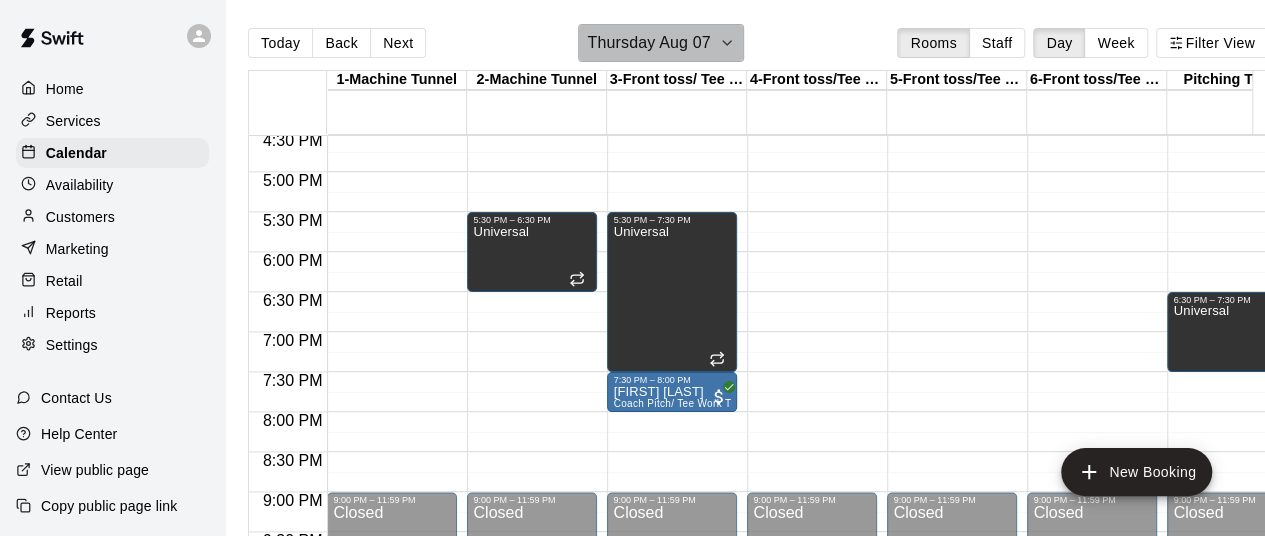 click 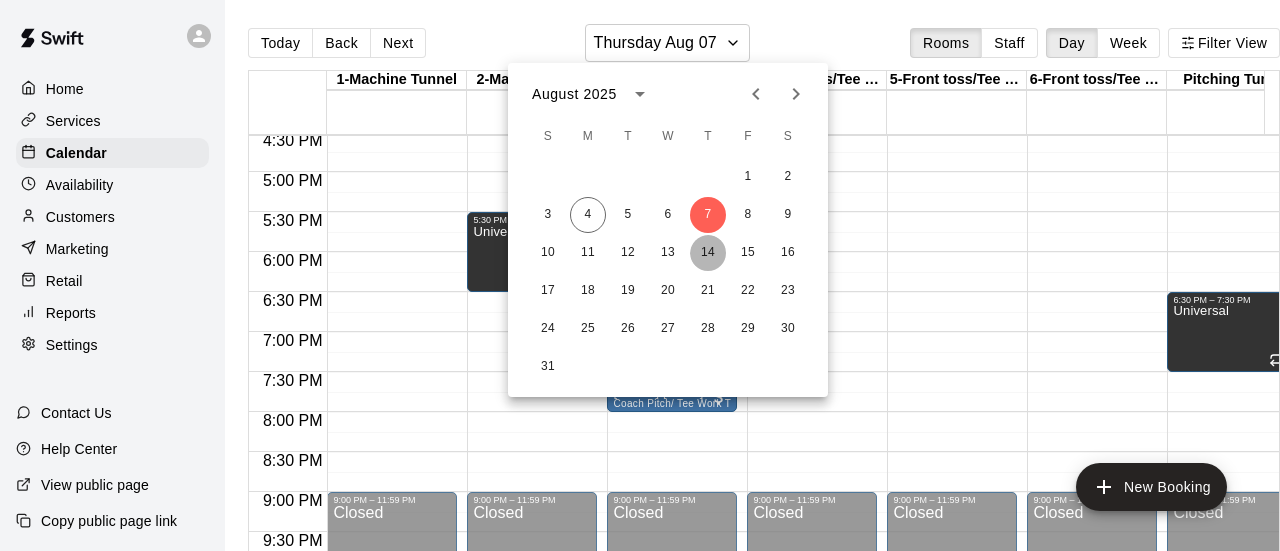 click on "14" at bounding box center (708, 253) 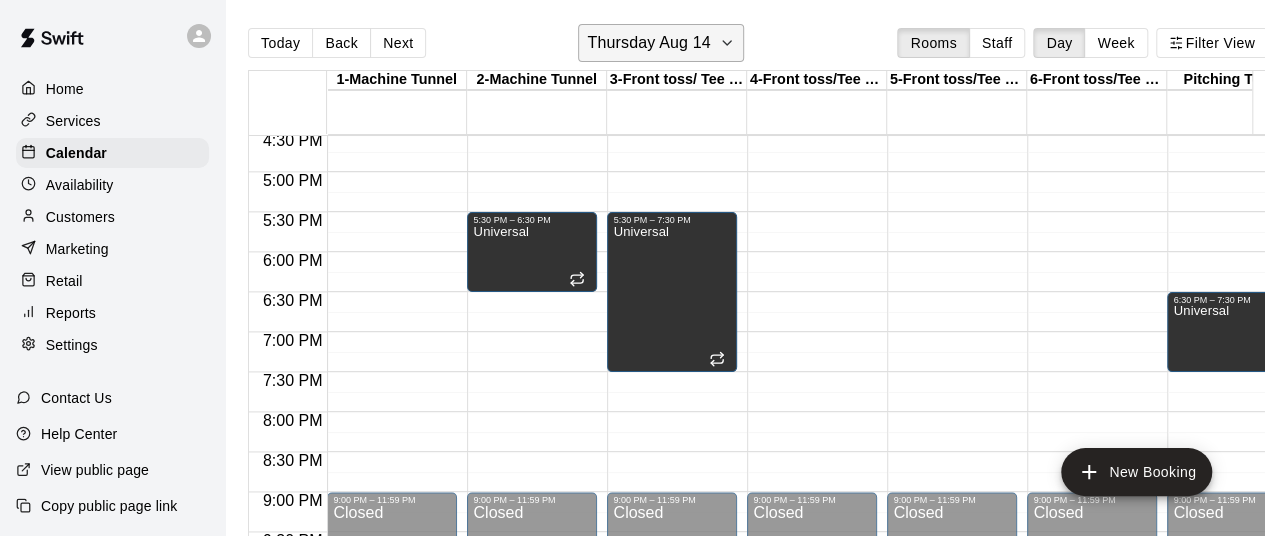 click on "Thursday Aug 14" at bounding box center (660, 43) 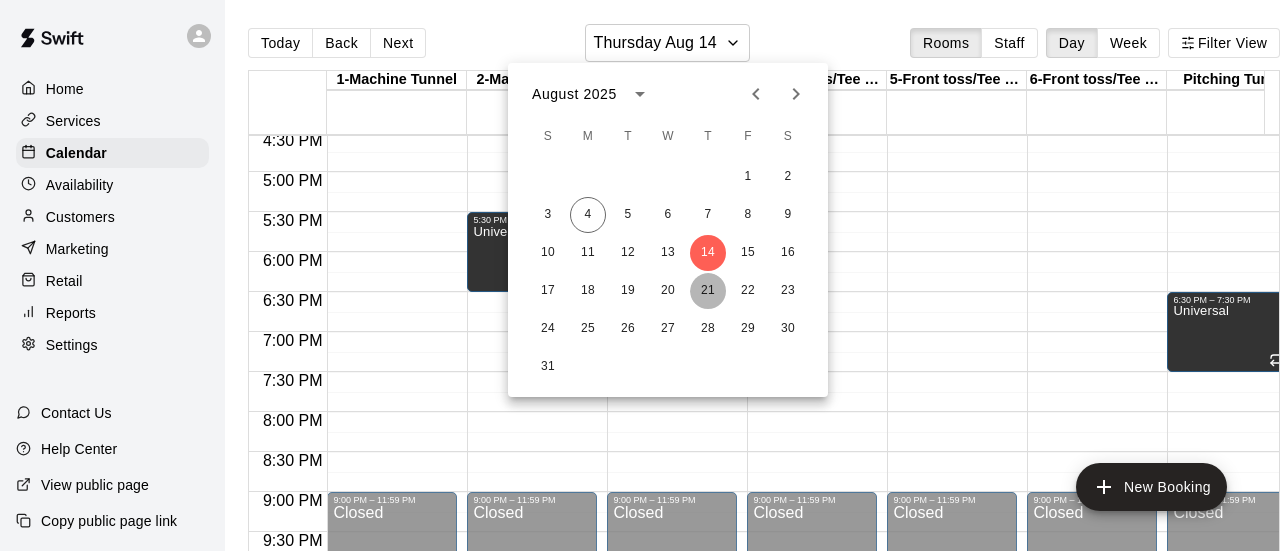click on "21" at bounding box center (708, 291) 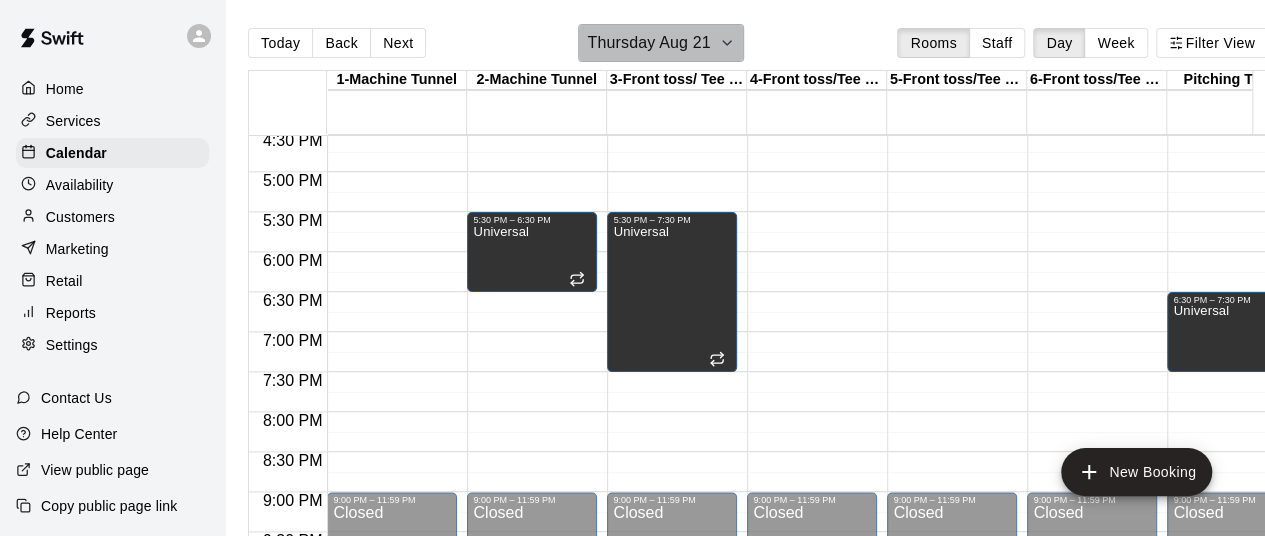 click 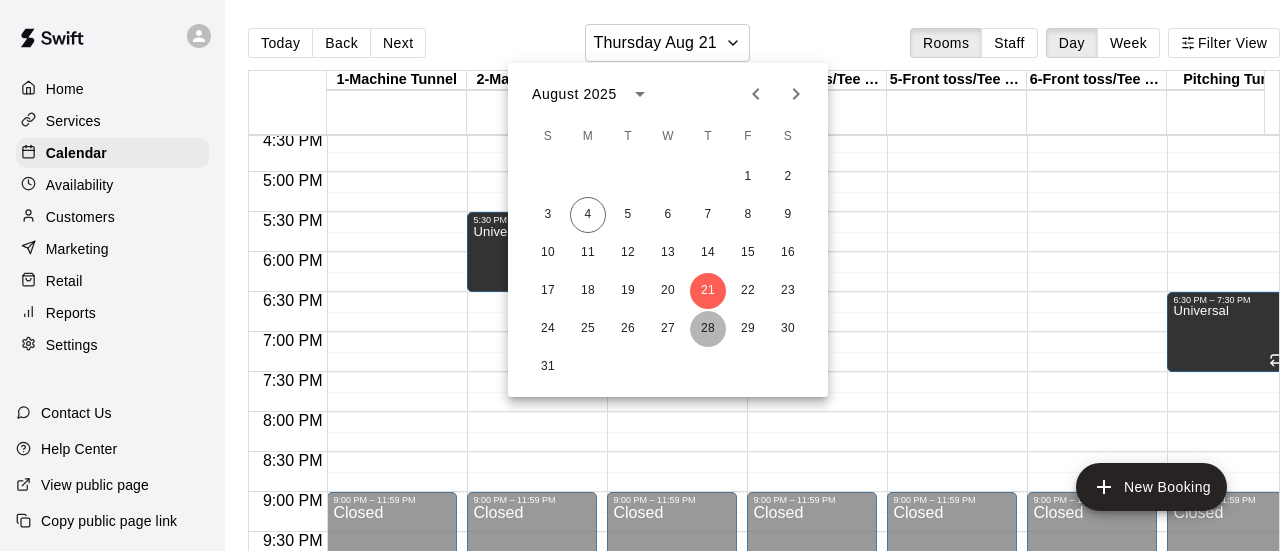 click on "28" at bounding box center [708, 329] 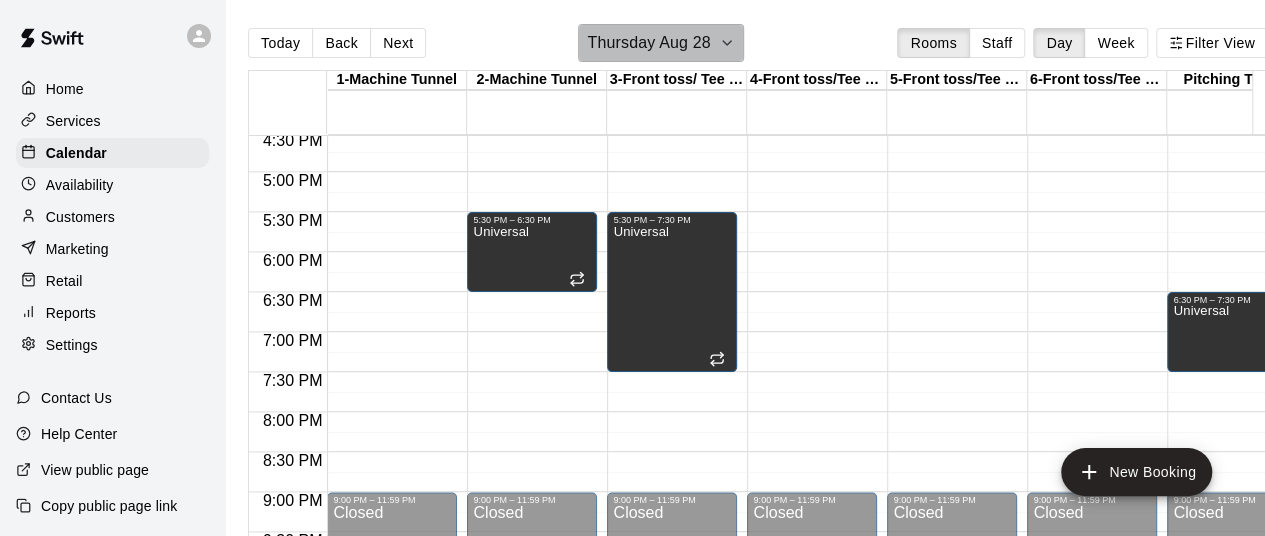 click 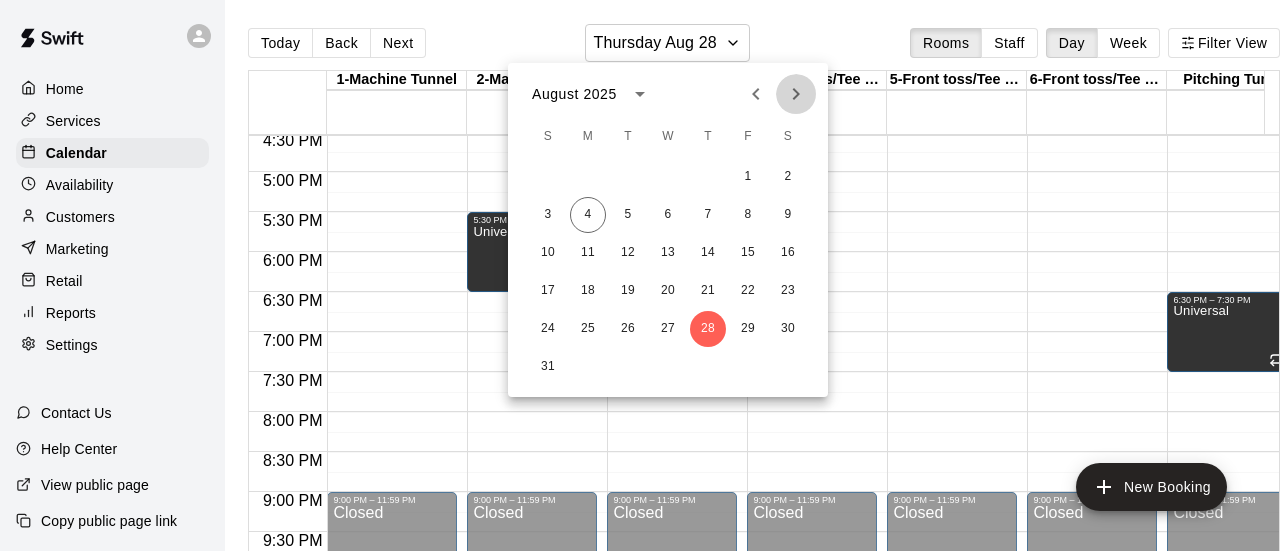 click 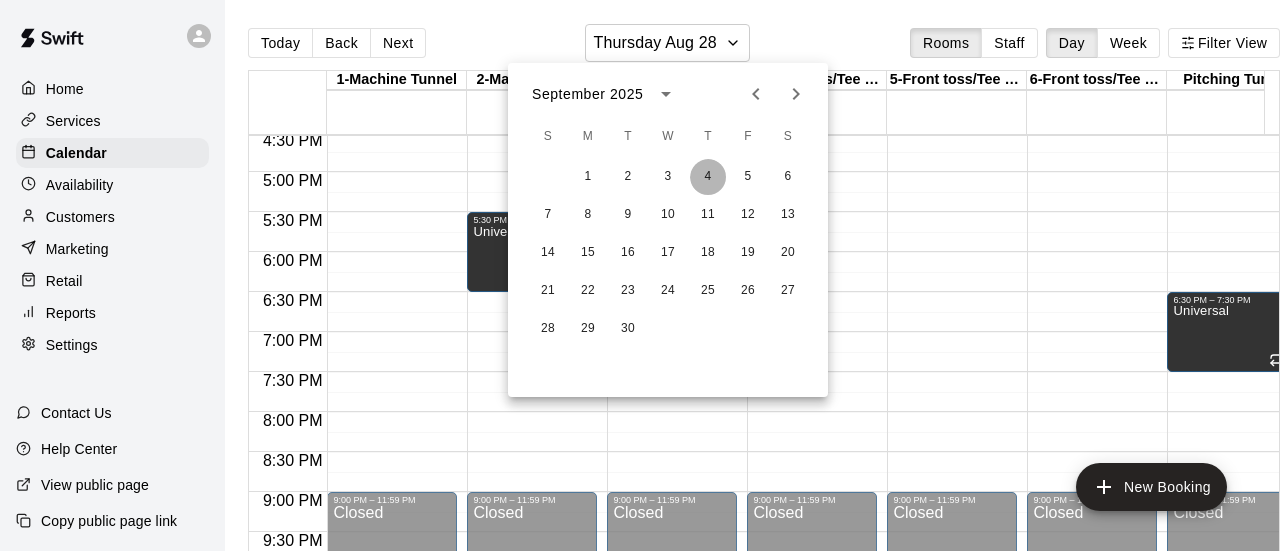 click on "4" at bounding box center (708, 177) 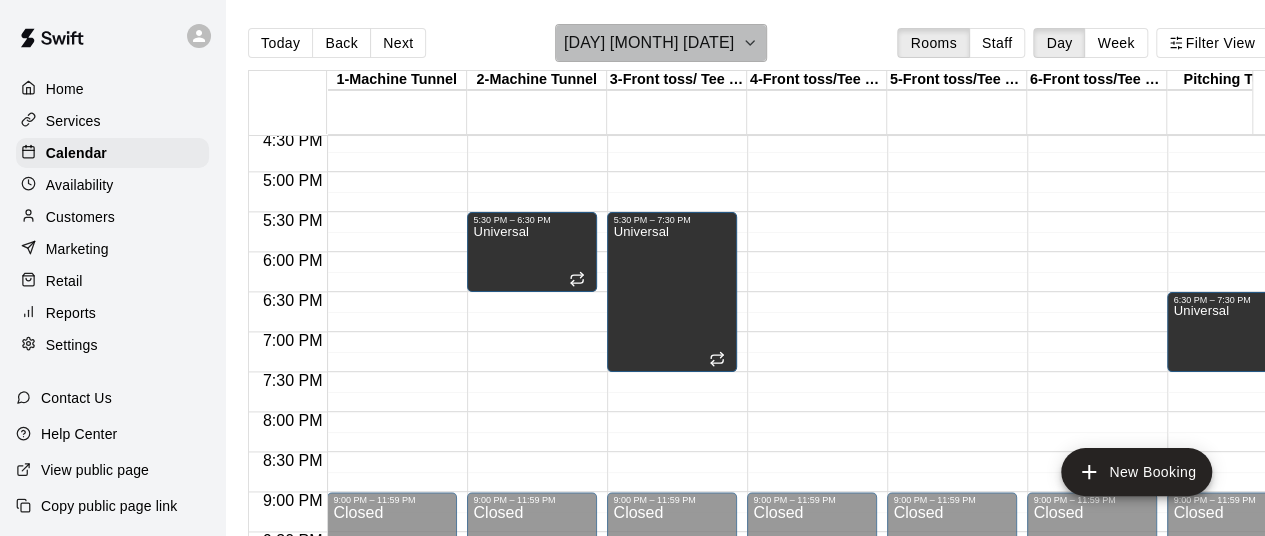 click on "[DAY] [MONTH] [DATE]" at bounding box center (661, 43) 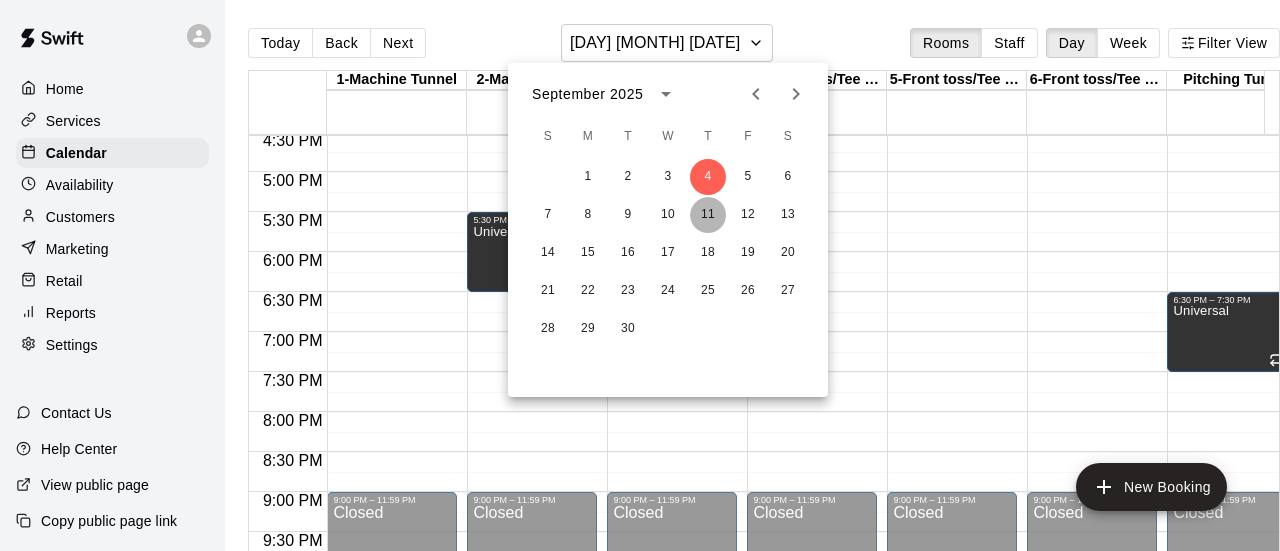 click on "11" at bounding box center [708, 215] 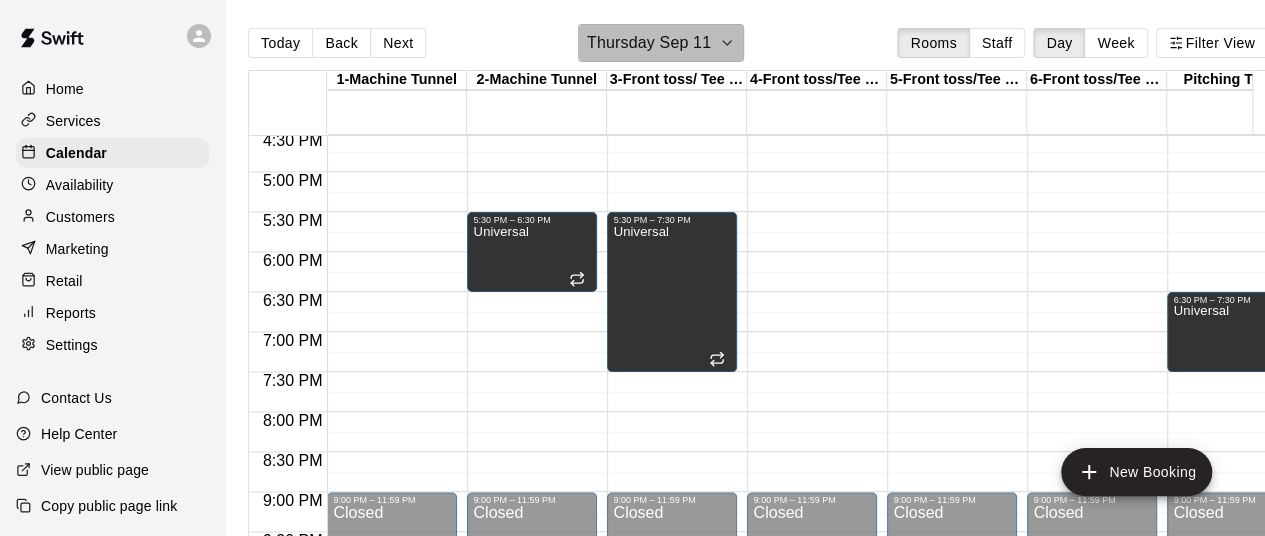 click on "Thursday Sep 11" at bounding box center (661, 43) 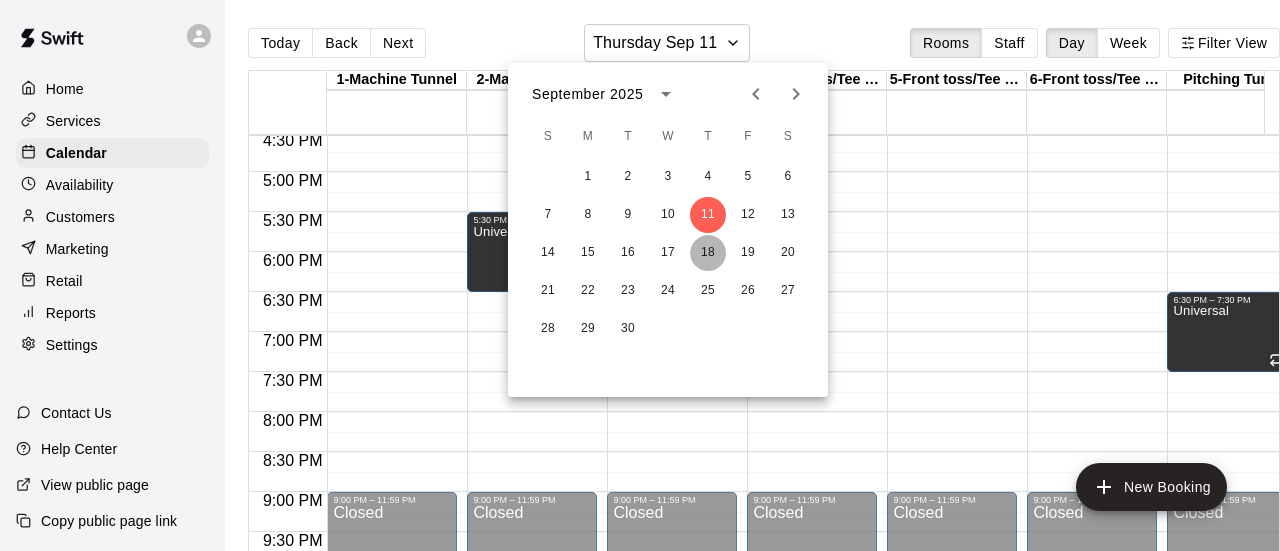 click on "18" at bounding box center [708, 253] 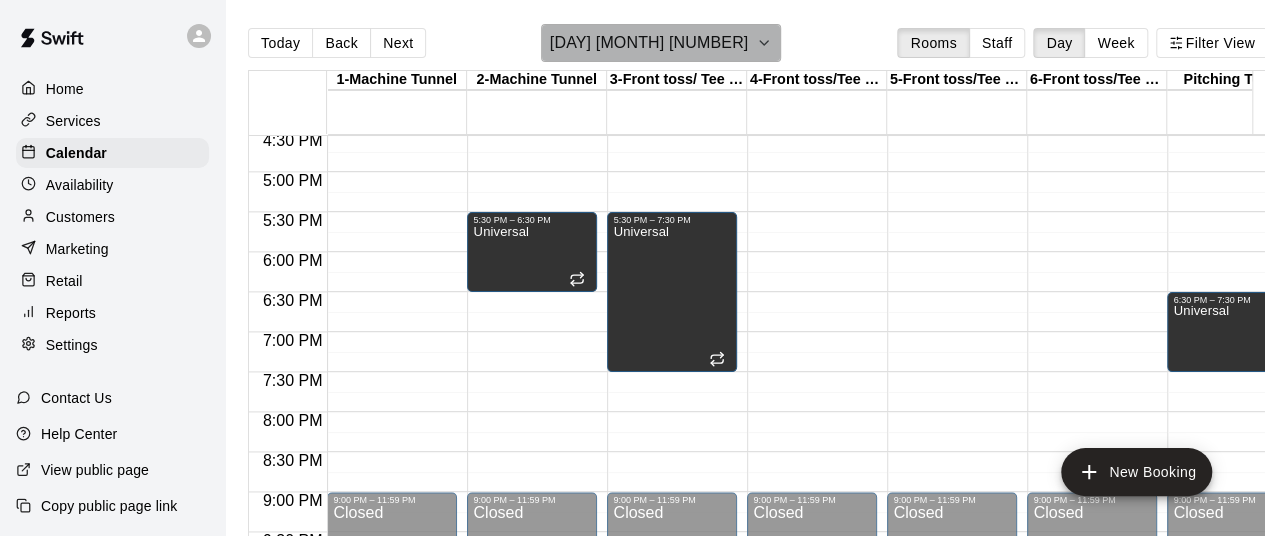 click 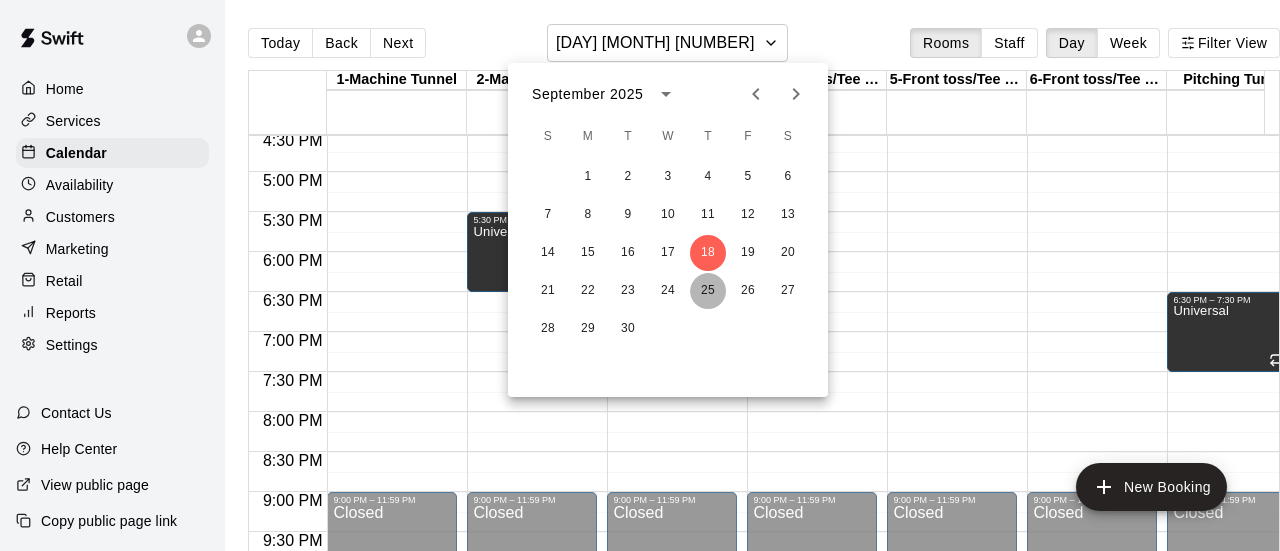 click on "25" at bounding box center [708, 291] 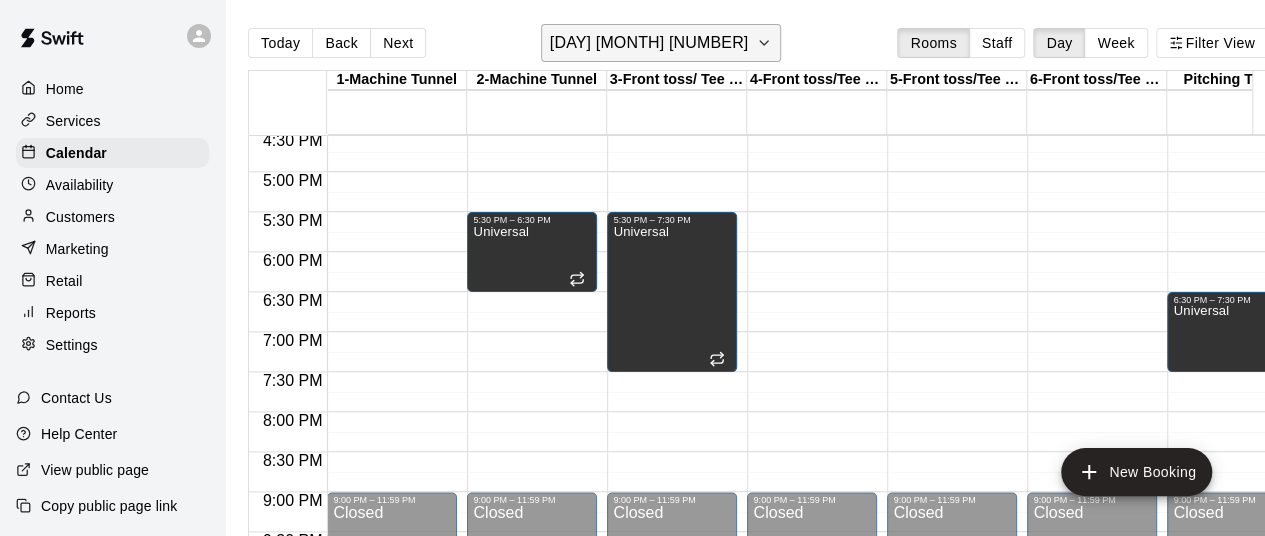 click 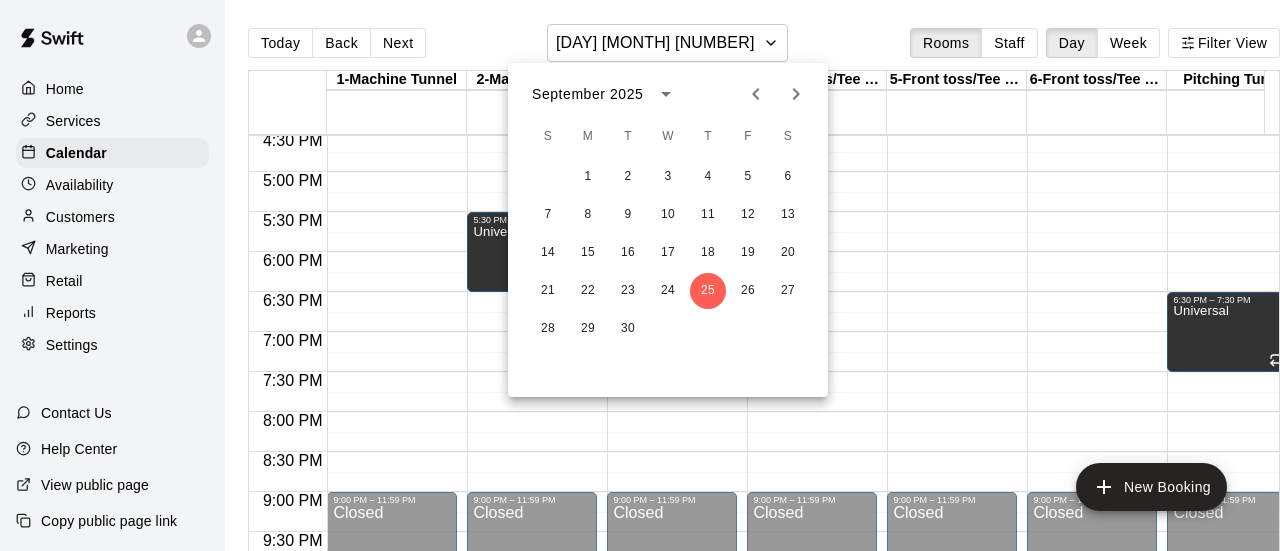 click 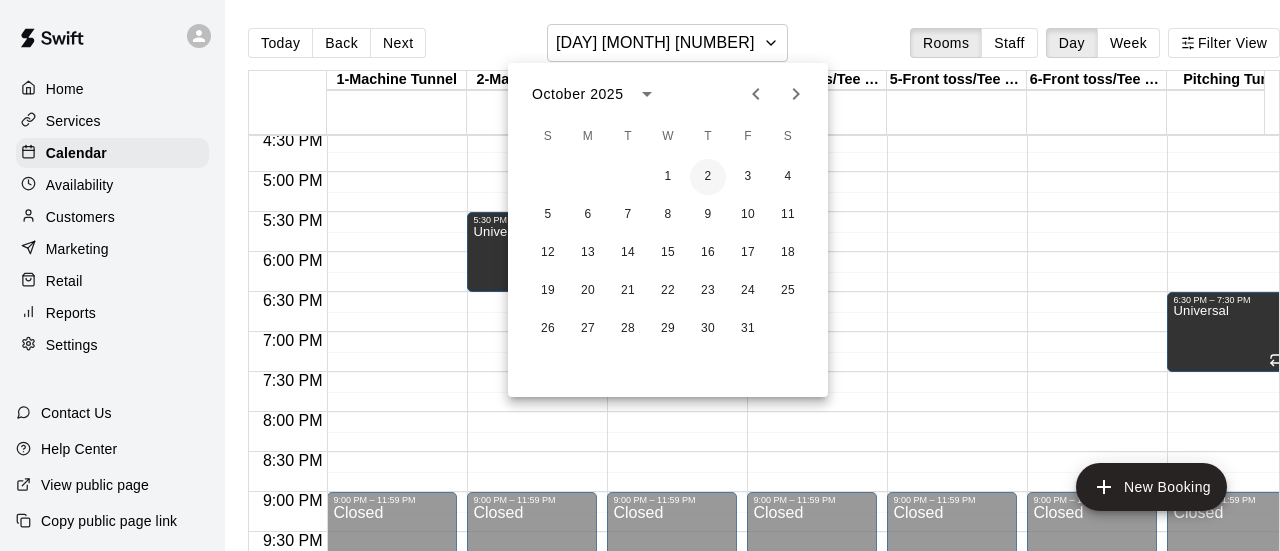 click on "2" at bounding box center [708, 177] 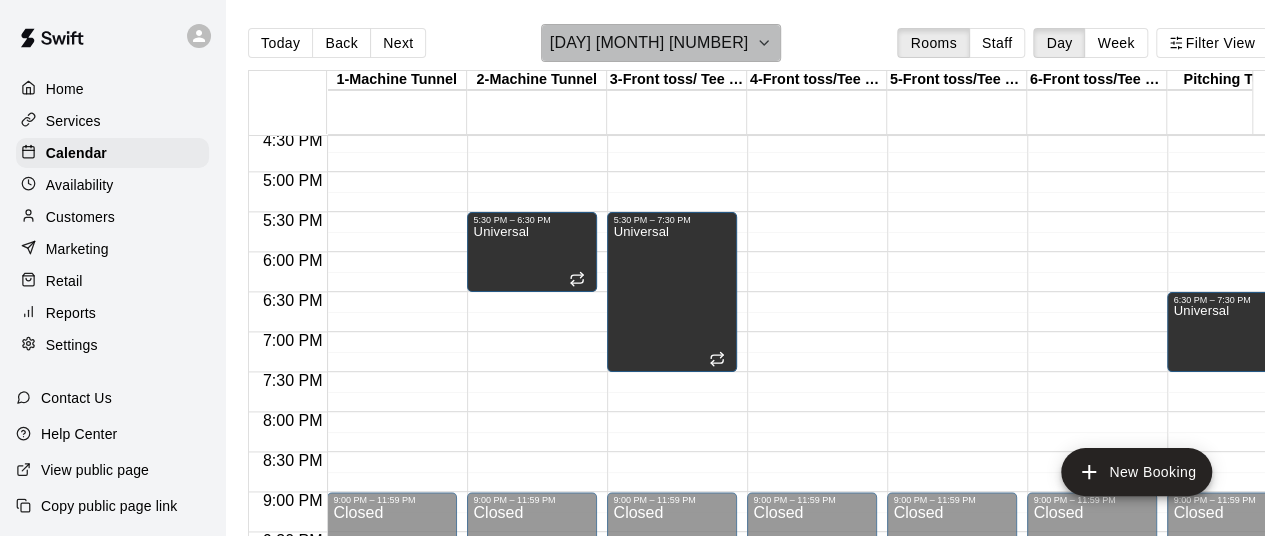 click on "[DAY] [MONTH] [NUMBER]" at bounding box center (661, 43) 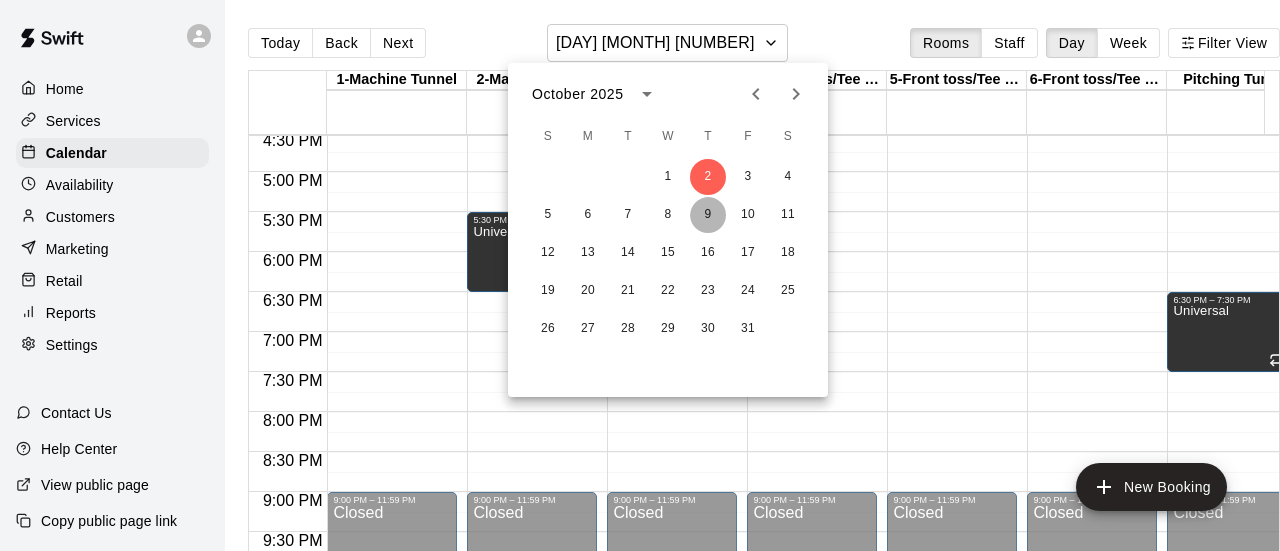 click on "9" at bounding box center [708, 215] 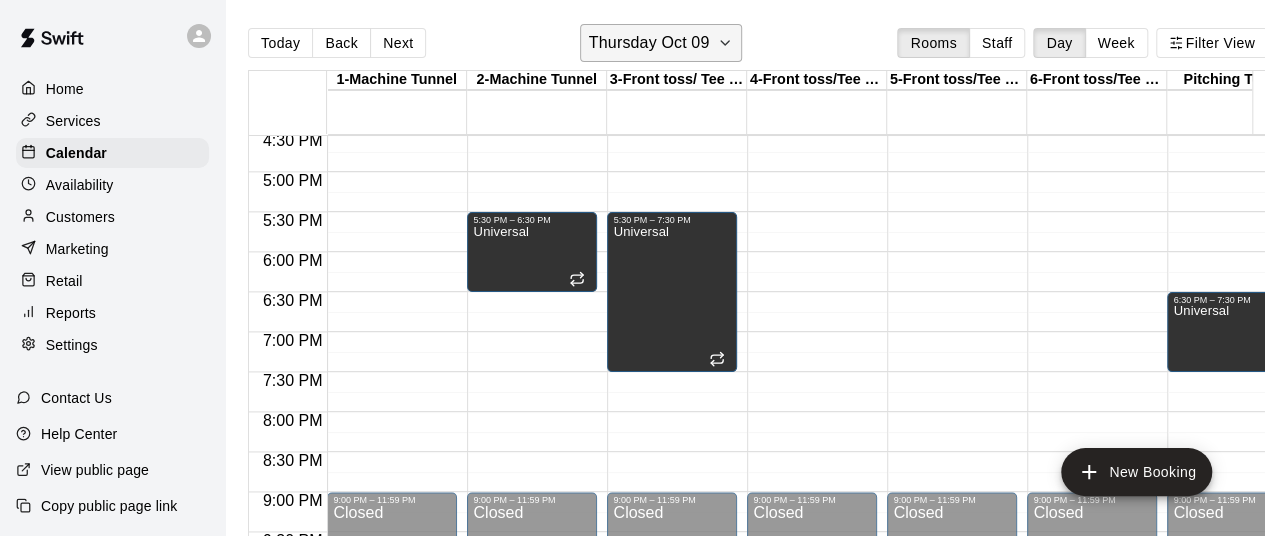 click 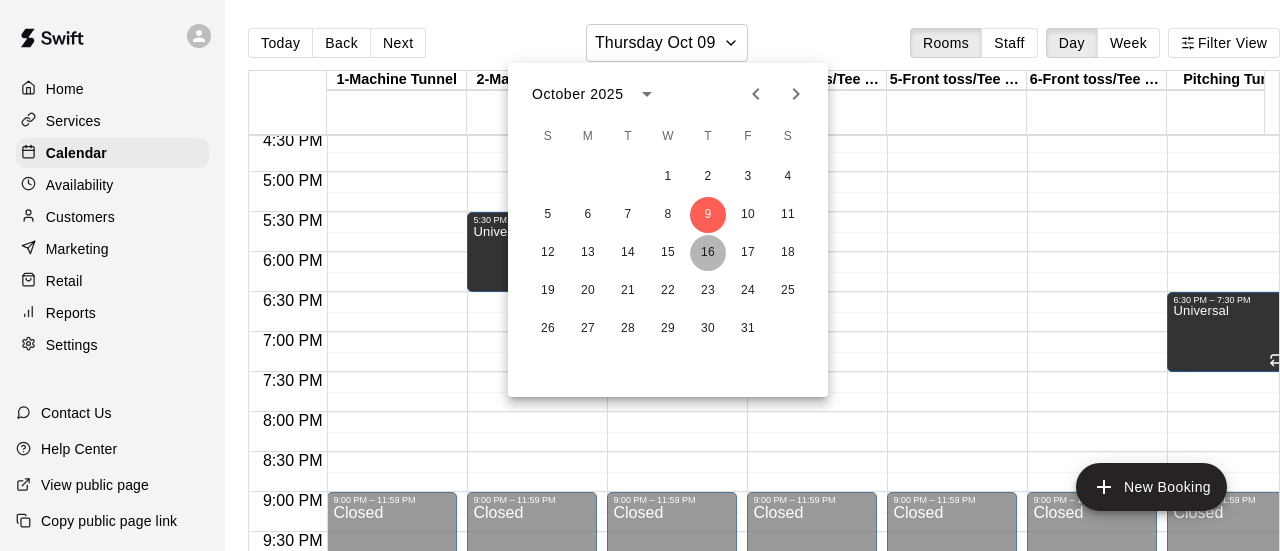 click on "16" at bounding box center [708, 253] 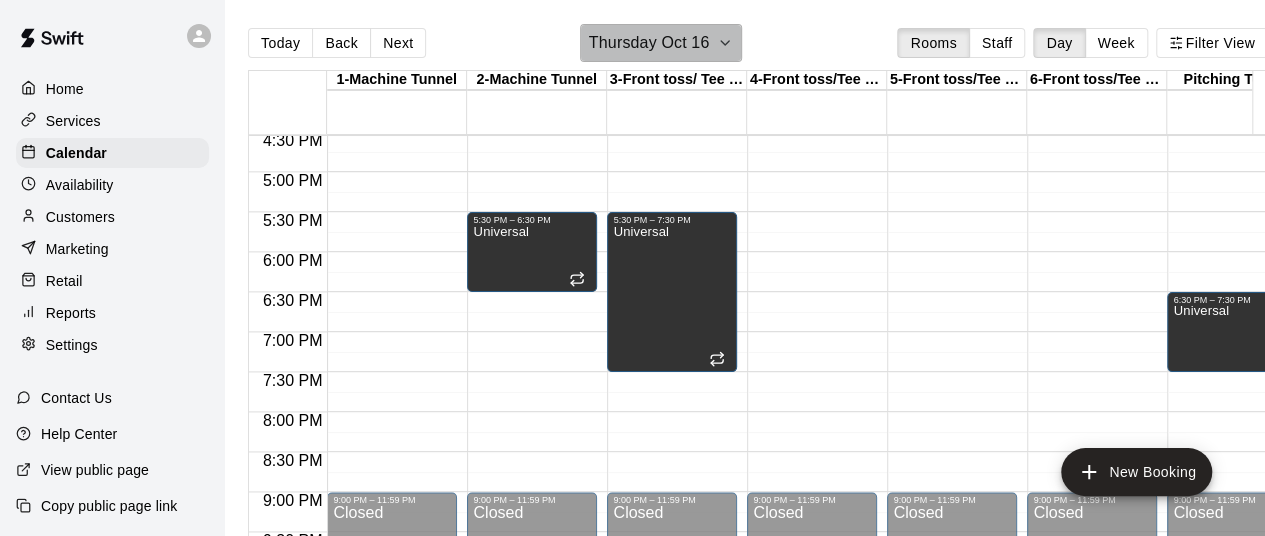 click 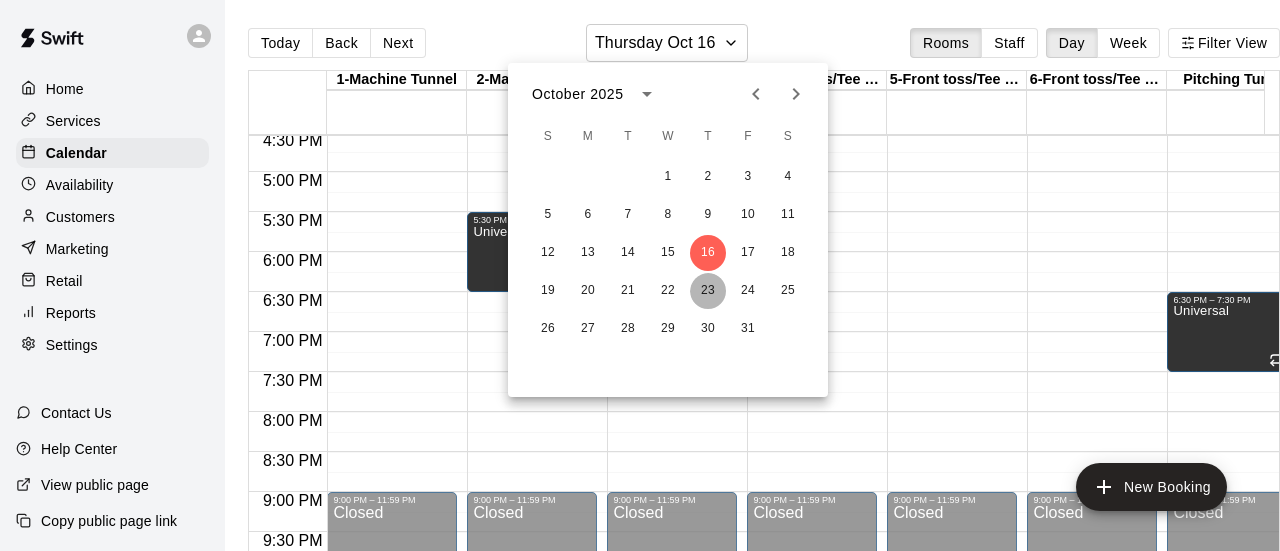 click on "23" at bounding box center [708, 291] 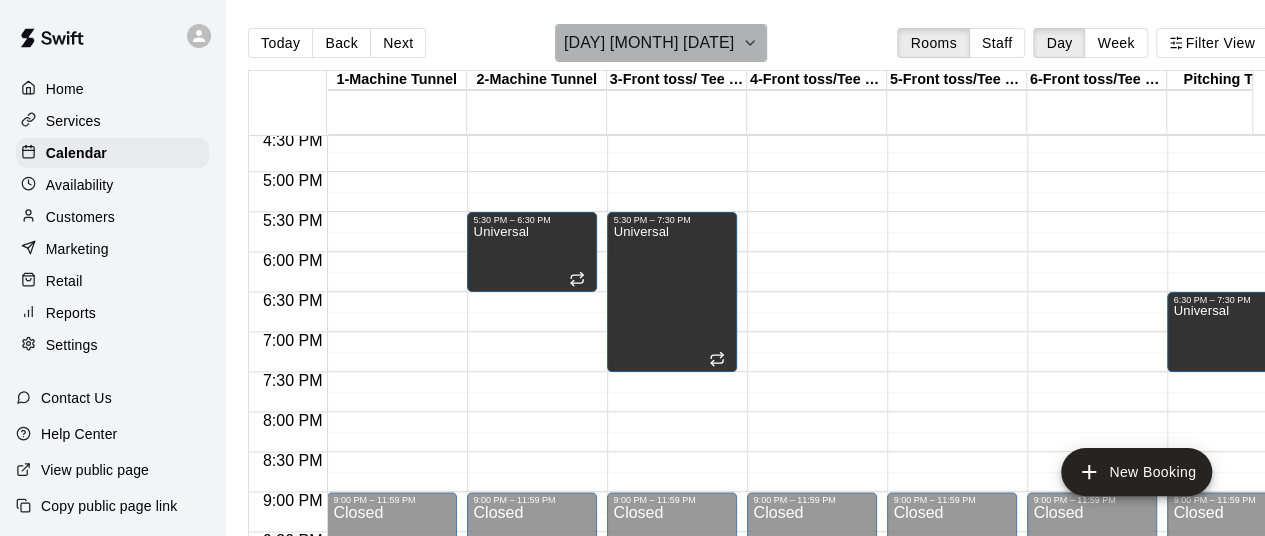click 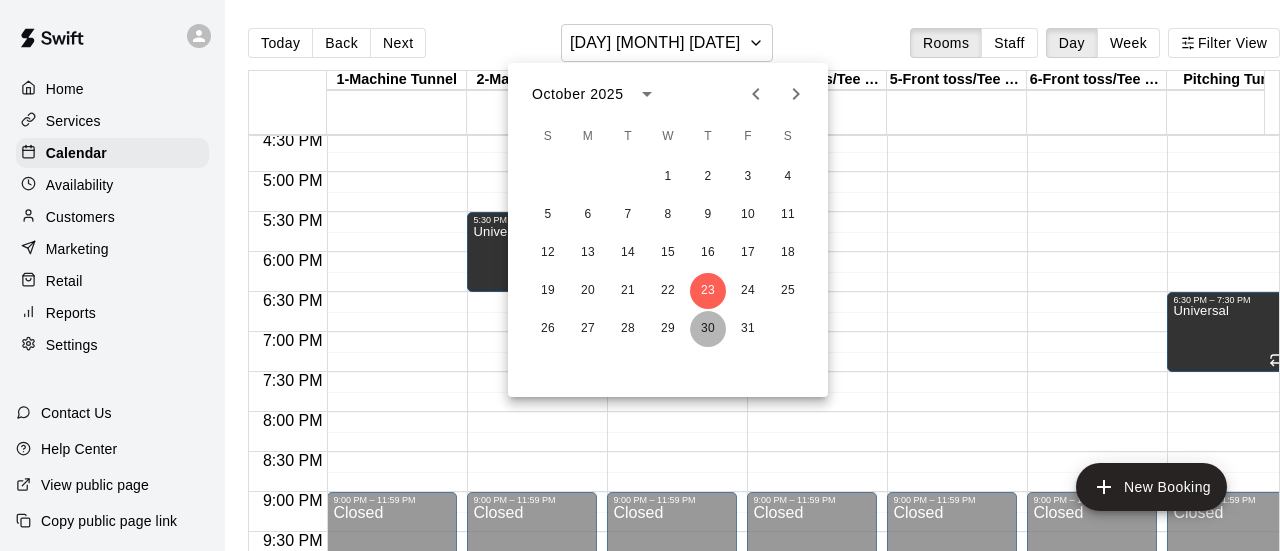 click on "30" at bounding box center (708, 329) 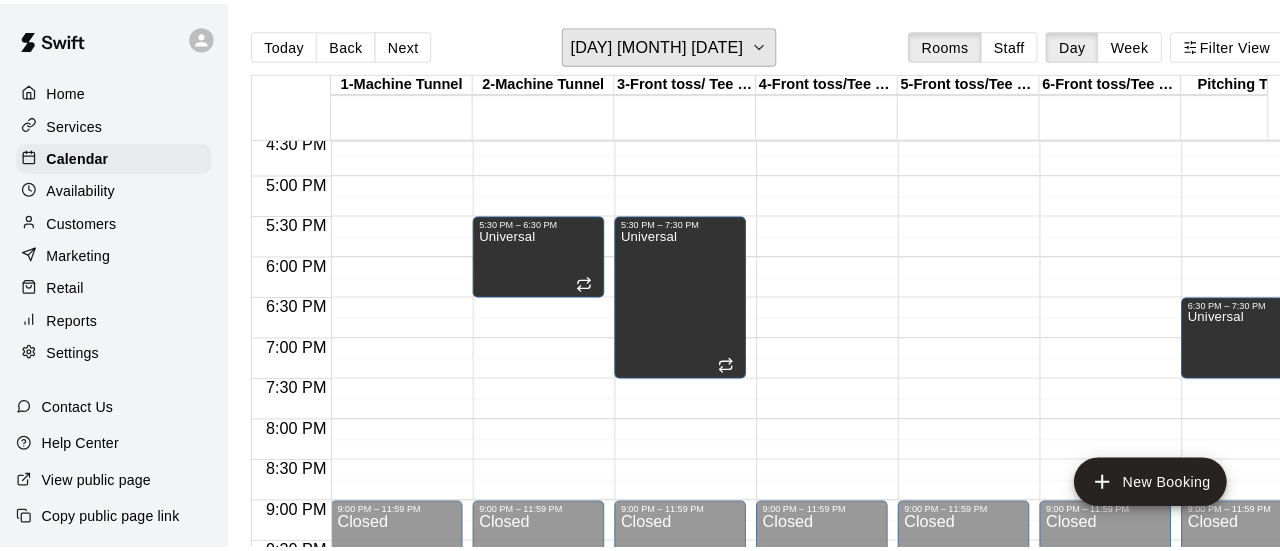 scroll, scrollTop: 1324, scrollLeft: 0, axis: vertical 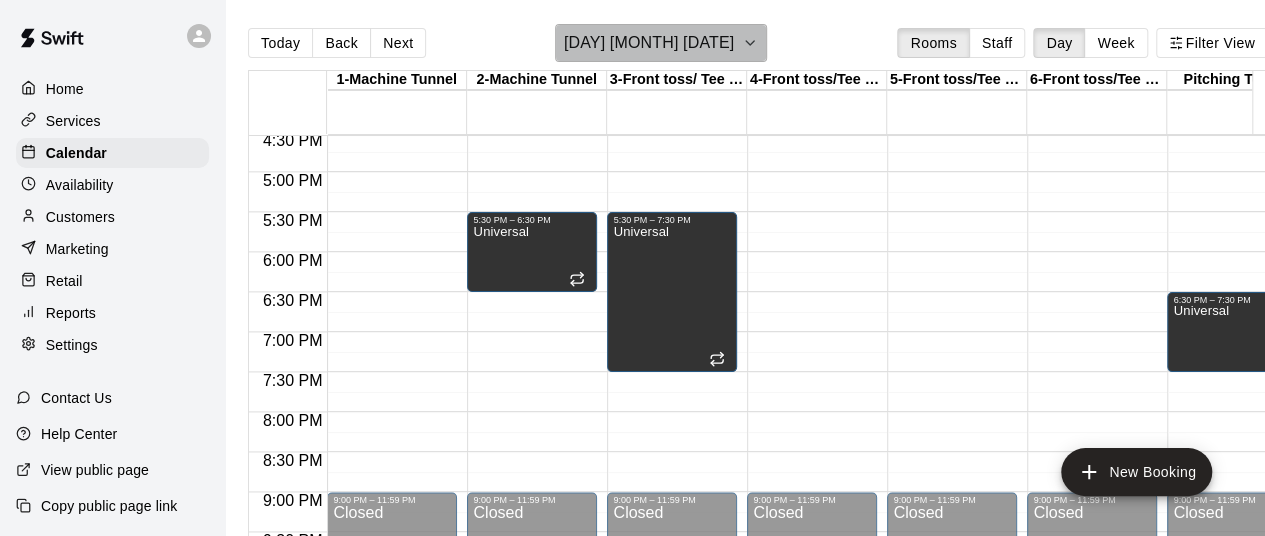 click 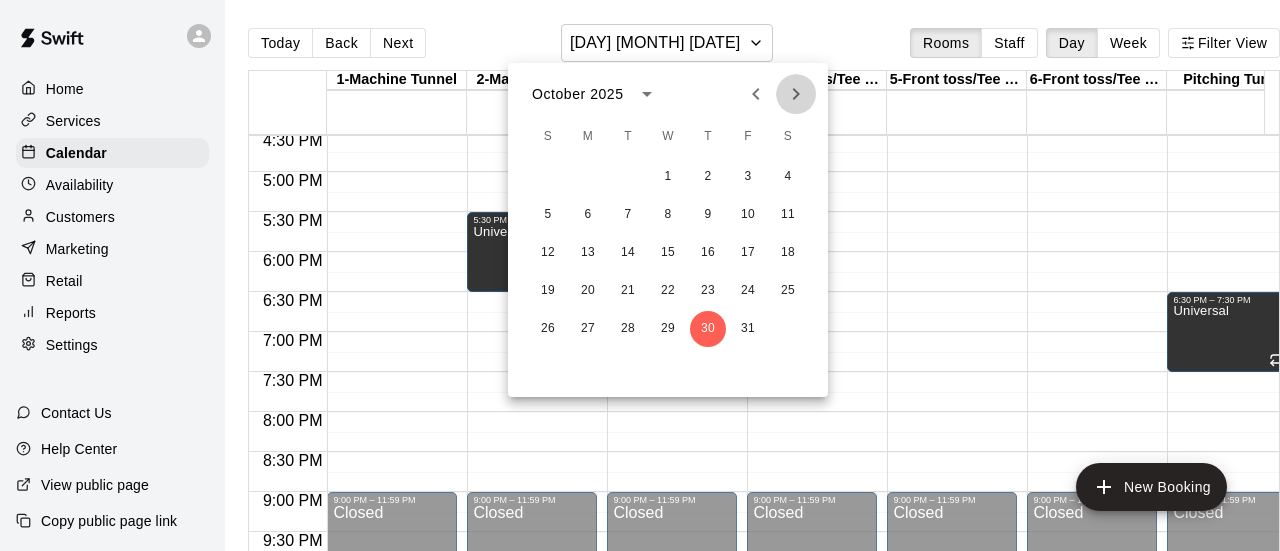click 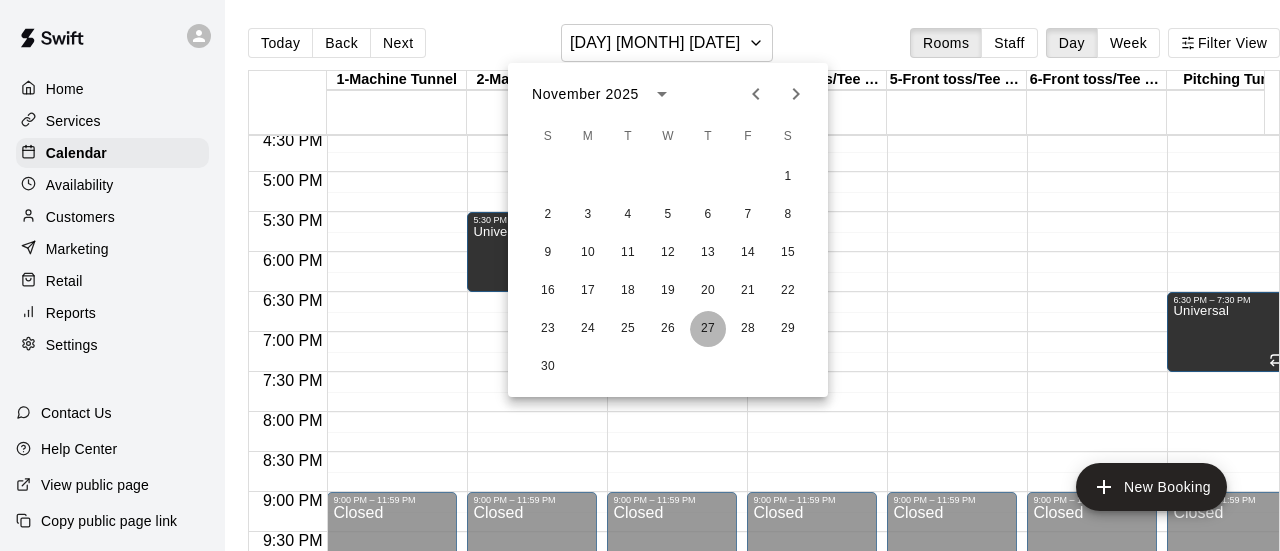 click on "27" at bounding box center (708, 329) 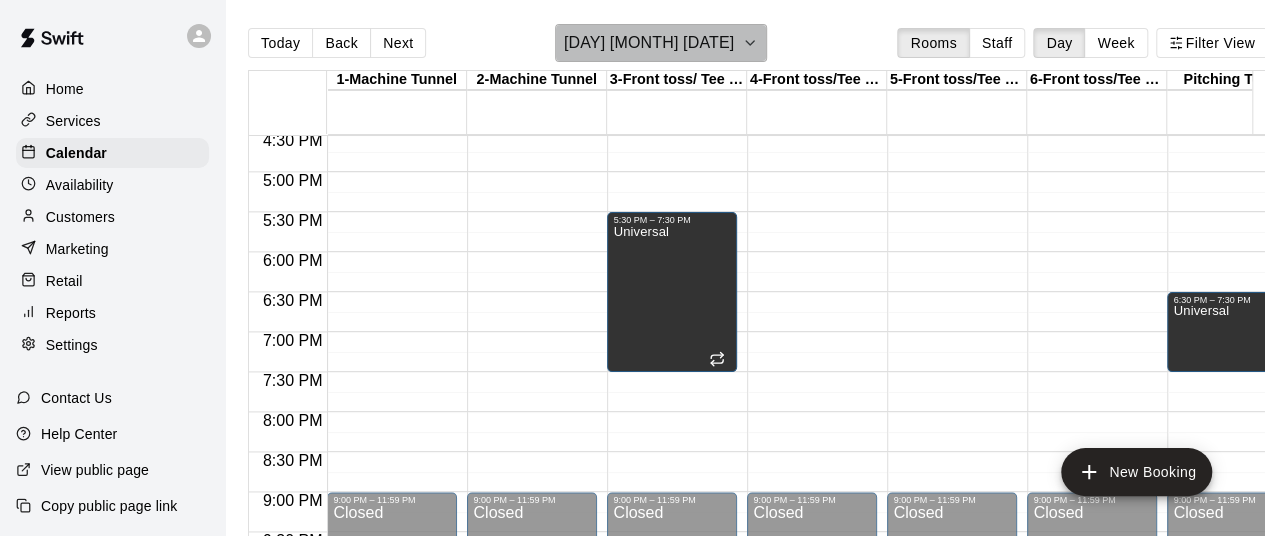 click 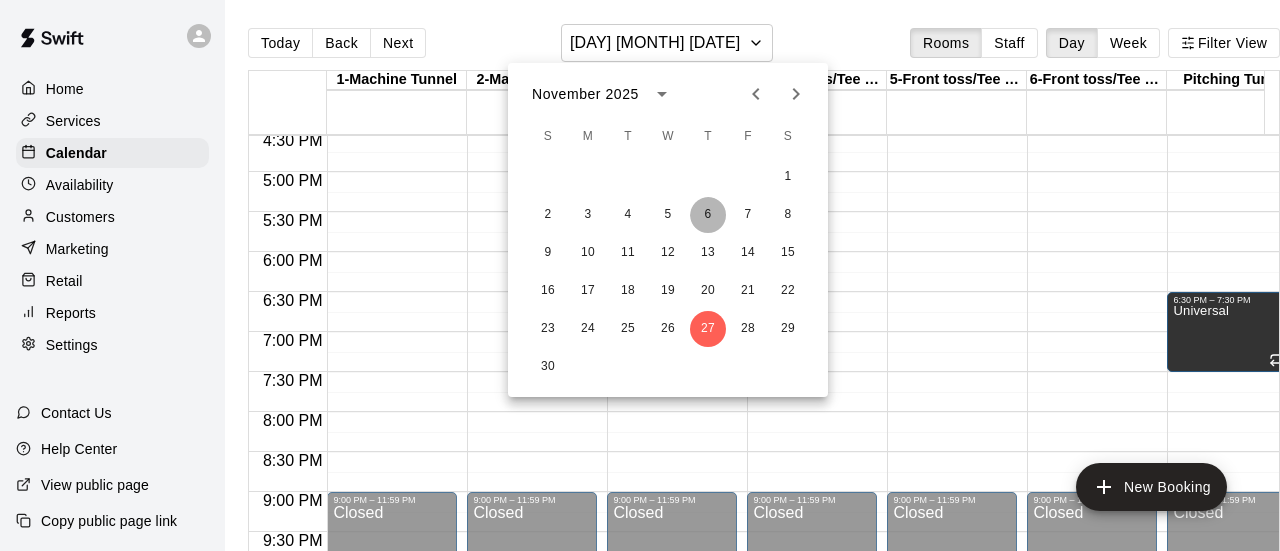 click on "6" at bounding box center (708, 215) 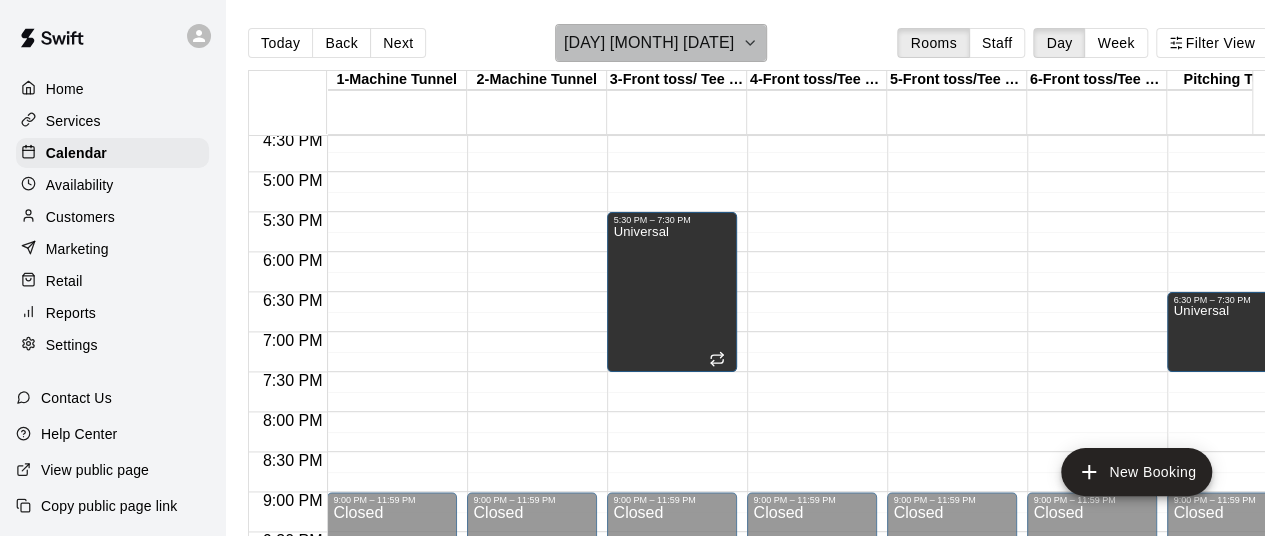 click 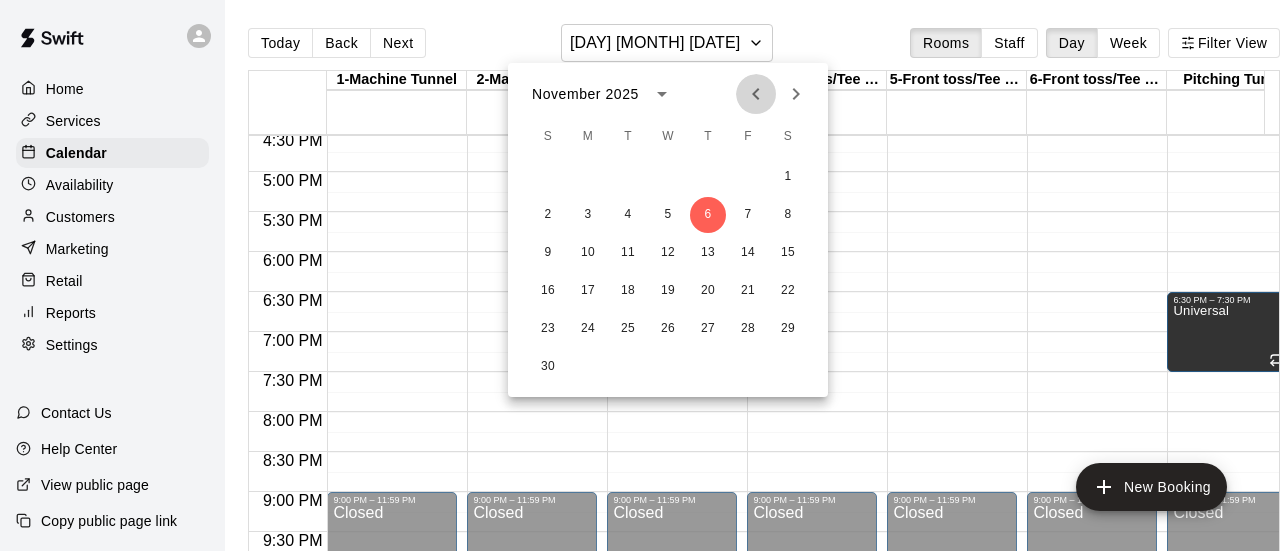 click 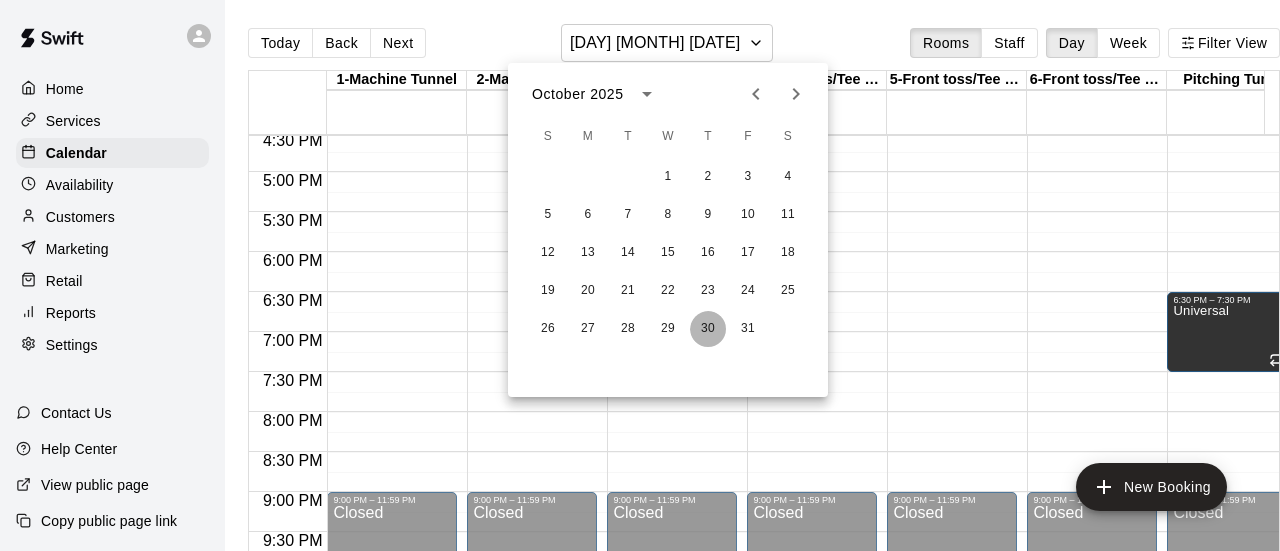 click on "30" at bounding box center (708, 329) 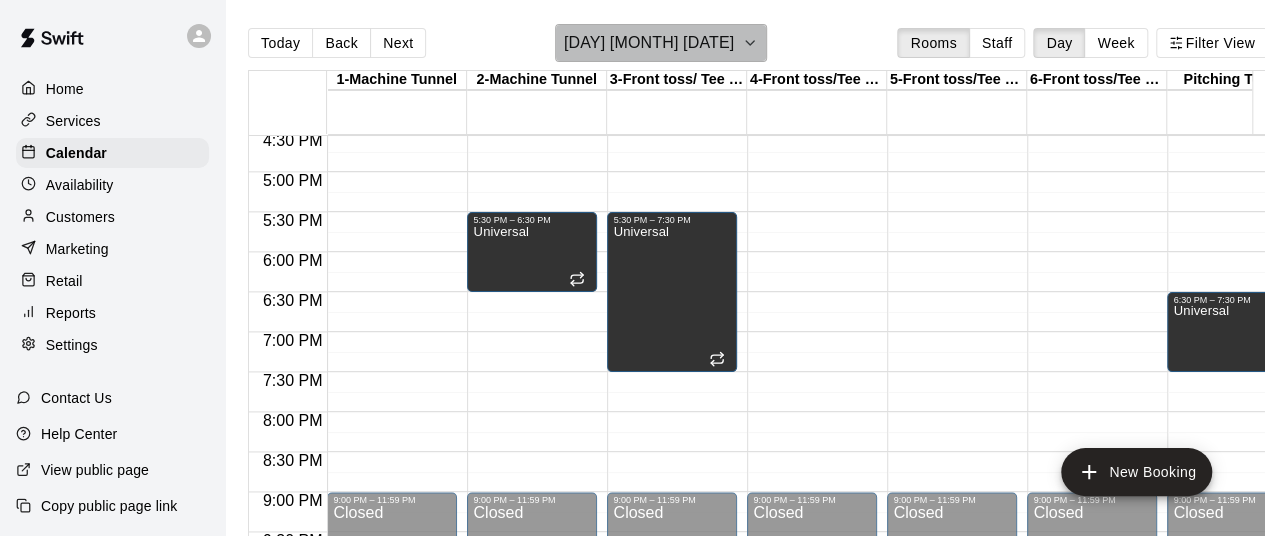 click 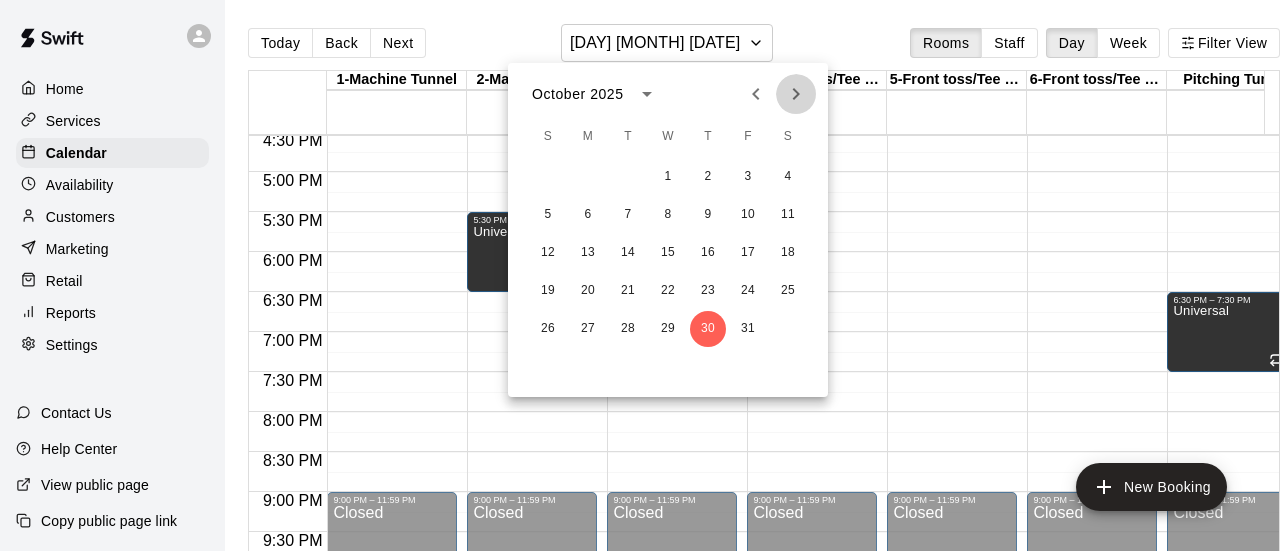 click 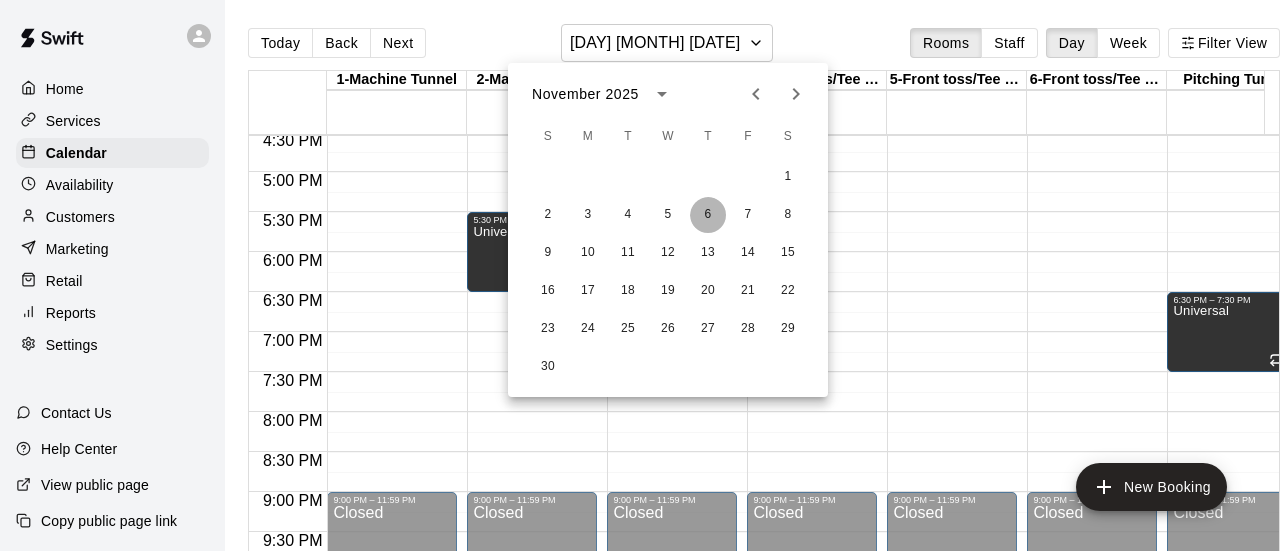 click on "6" at bounding box center [708, 215] 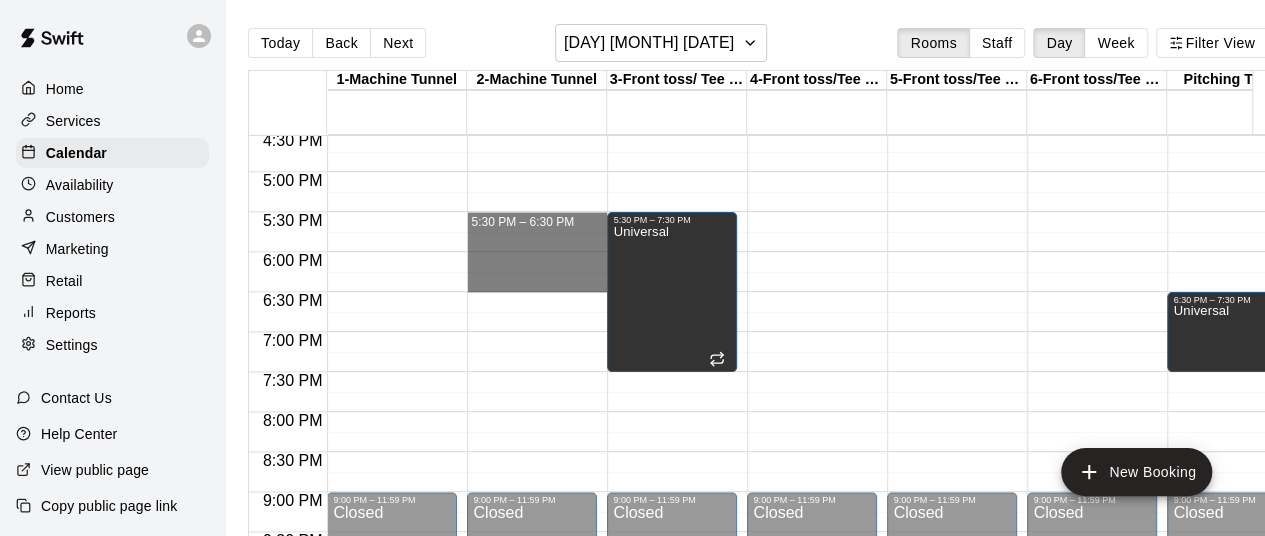 drag, startPoint x: 523, startPoint y: 227, endPoint x: 531, endPoint y: 288, distance: 61.522354 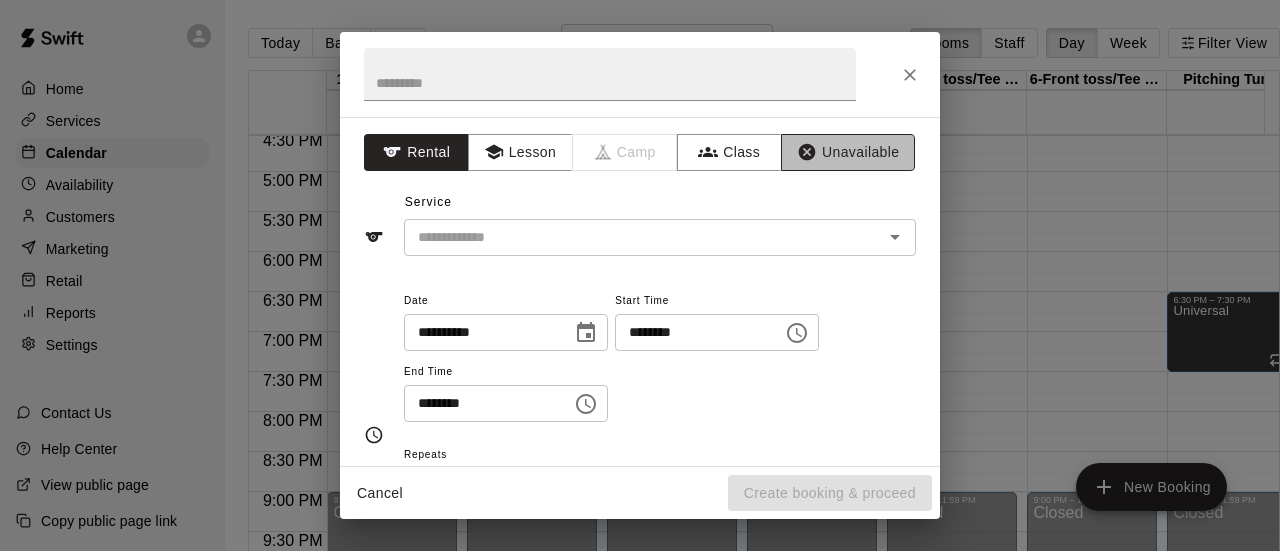 click on "Unavailable" at bounding box center (848, 152) 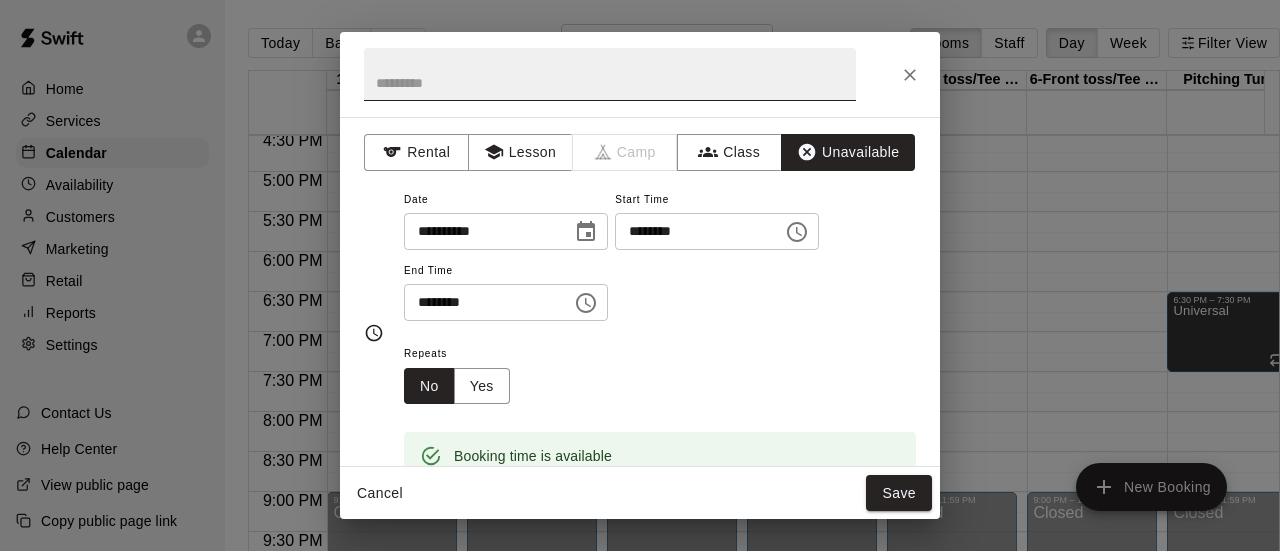 click at bounding box center [610, 74] 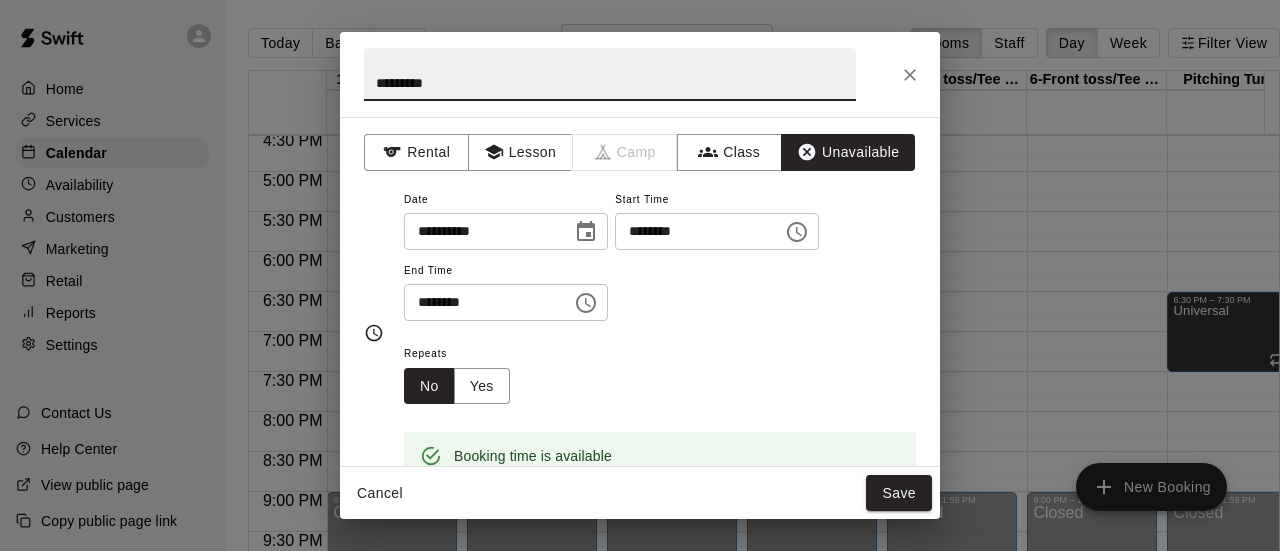 scroll, scrollTop: 71, scrollLeft: 0, axis: vertical 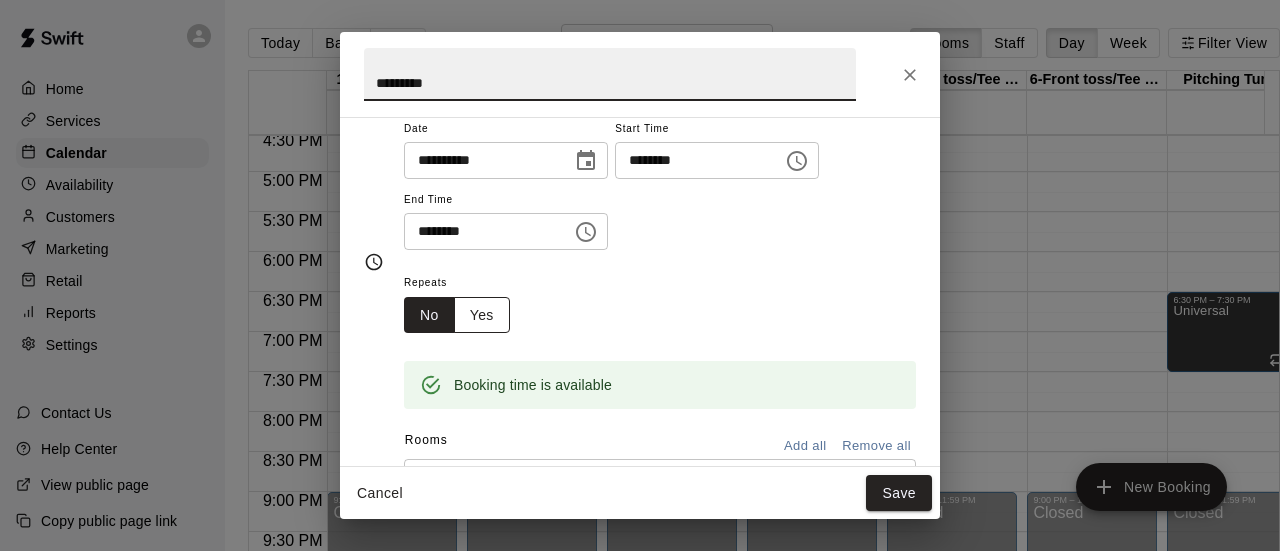 type on "*********" 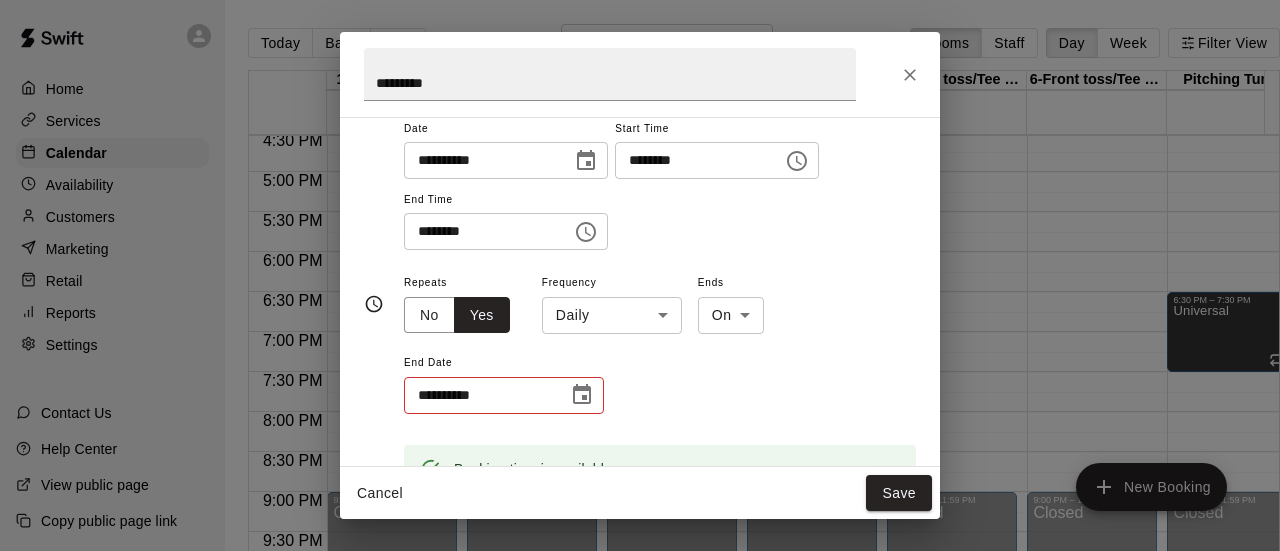 scroll, scrollTop: 75, scrollLeft: 0, axis: vertical 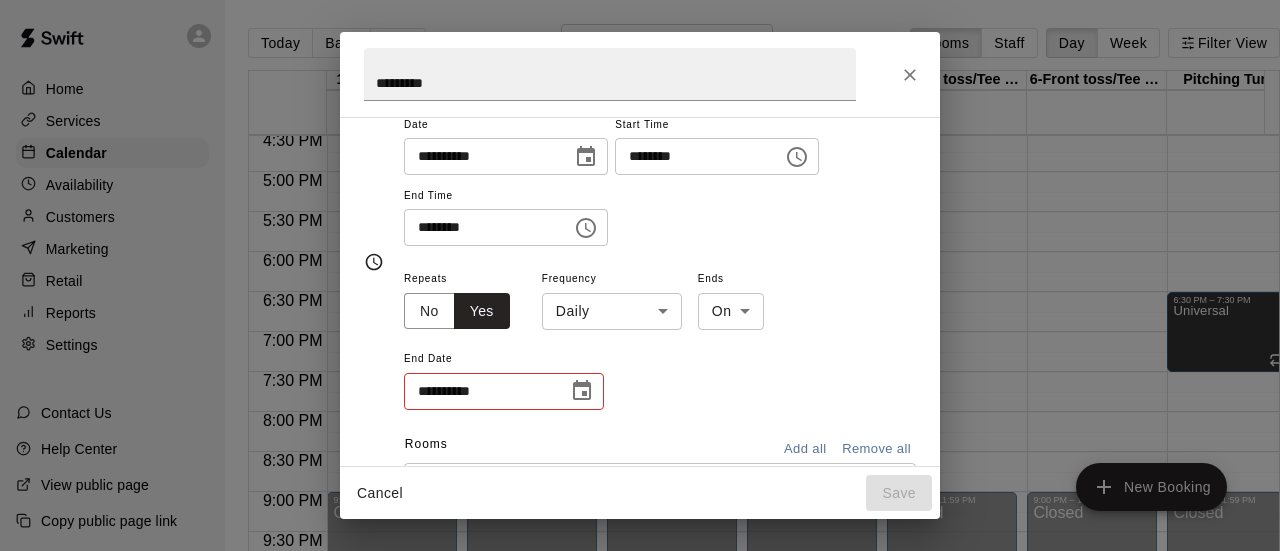click on "Home Services Calendar Availability Customers Marketing Retail Reports Settings Contact Us Help Center View public page Copy public page link Today Back Next [DAY] [MONTH] [DATE] Rooms Staff Day Week Filter View [NUMBER]-[TEXT]  [DATE] [DAY] [NUMBER]-[TEXT]  [DATE] [DAY] [NUMBER]-[TEXT]  [DATE] [DAY] [NUMBER]-[TEXT]  [DATE] [DAY] [NUMBER]-[TEXT]  [DATE] [DAY] [NUMBER]-[TEXT]  [DATE] [DAY] [NUMBER]-[TEXT]  [DATE] [DAY] [NUMBER]-[TEXT]  [DATE] [DAY] [NUMBER]-[TEXT]  [DATE] [DAY] Closed 12:00 AM 12:30 AM 1:00 AM 1:30 AM 2:00 AM 2:30 AM 3:00 AM 3:30 AM 4:00 AM 4:30 AM 5:00 AM 5:30 AM 6:00 AM 6:30 AM 7:00 AM 7:30 AM 8:00 AM 8:30 AM 9:00 AM 9:30 AM 10:00 AM 10:30 AM 11:00 AM 11:30 AM 12:00 PM 12:30 PM 1:00 PM 1:30 PM 2:00 PM 2:30 PM 3:00 PM 3:30 PM 4:00 PM 4:30 PM 5:00 PM 5:30 PM 6:00 PM 6:30 PM 7:00 PM 7:30 PM 8:00 PM 8:30 PM 9:00 PM 9:30 PM 10:00 PM 10:30 PM 11:00 PM 11:30 PM 12:00 AM – 3:00 PM Closed 9:00 PM – 11:59 PM Closed 12:00 AM – 3:00 PM Closed 9:00 PM – 11:59 PM Closed 12:00 AM – 3:00 PM 5:30 PM – 7:30 PM Universal" at bounding box center [640, 291] 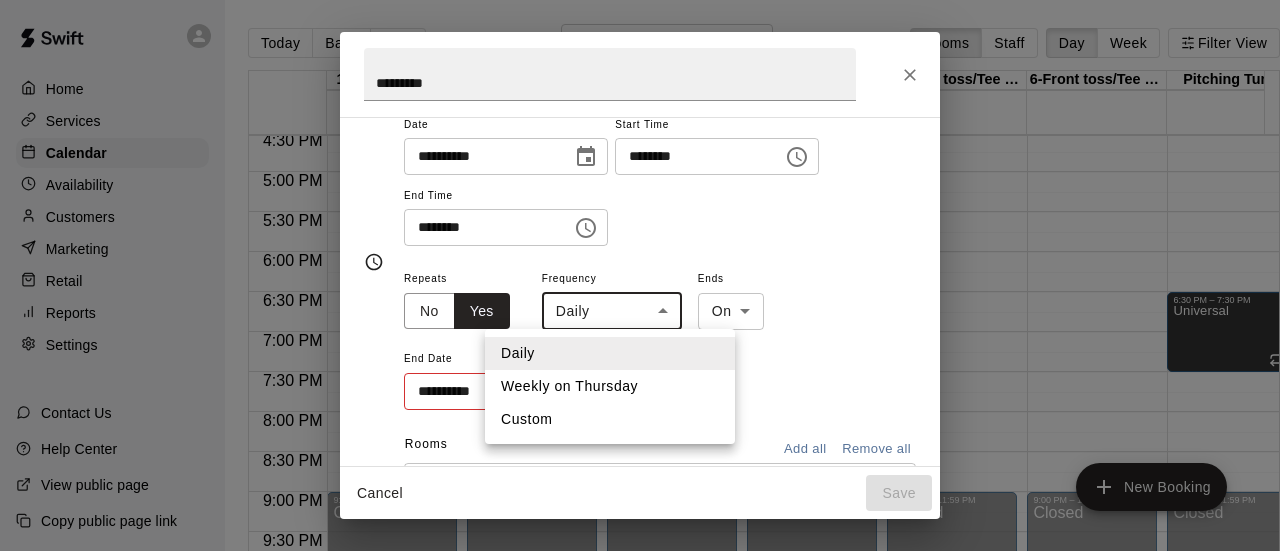click on "Weekly on Thursday" at bounding box center [610, 386] 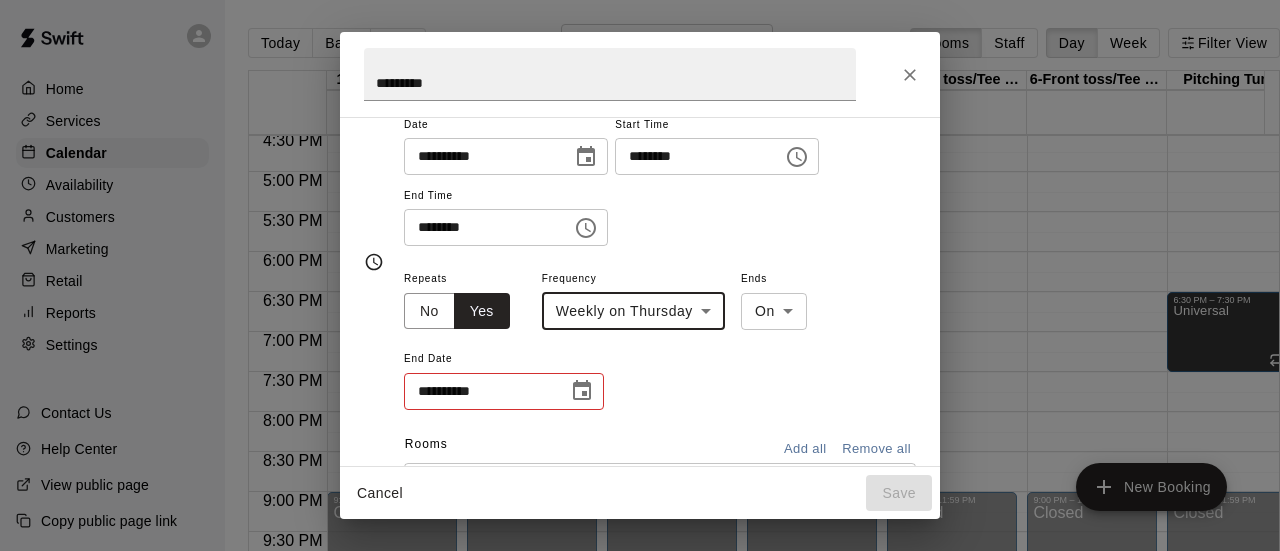 click 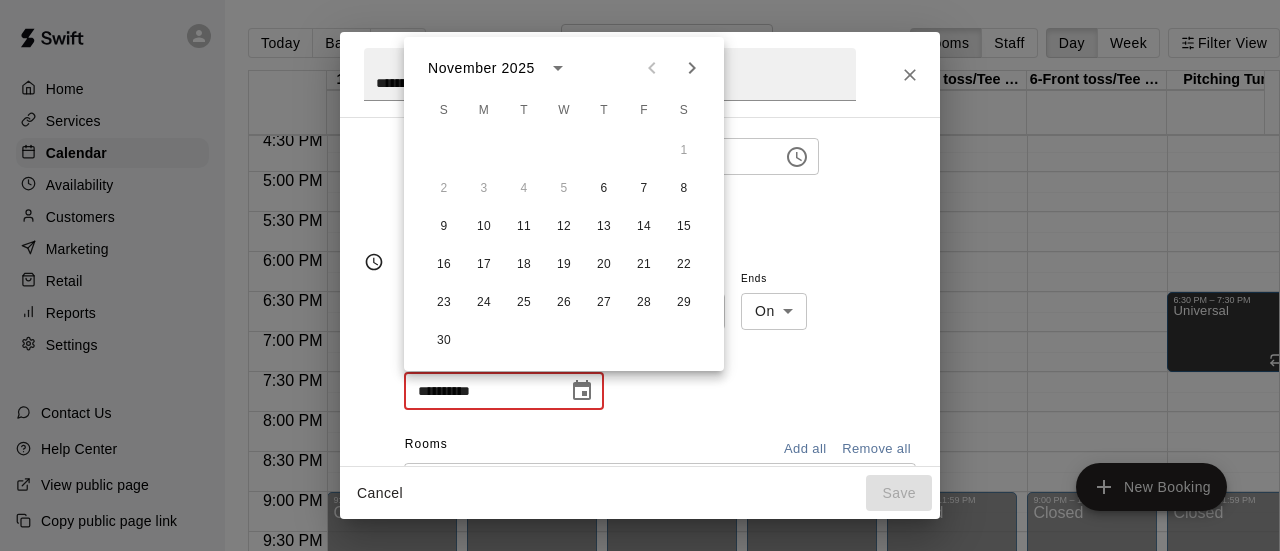 click 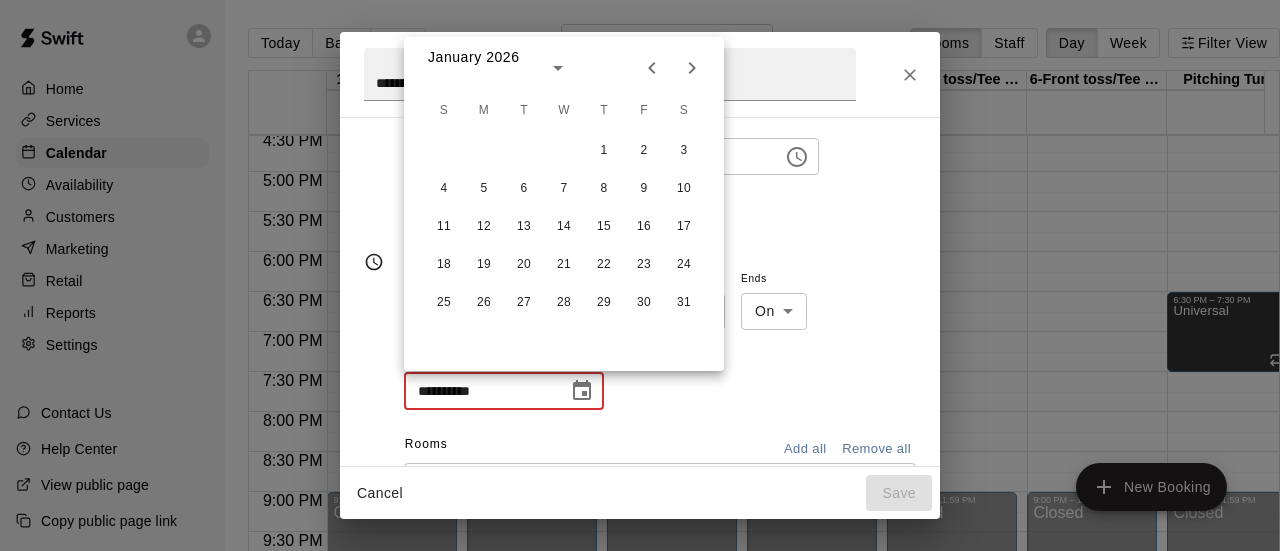click 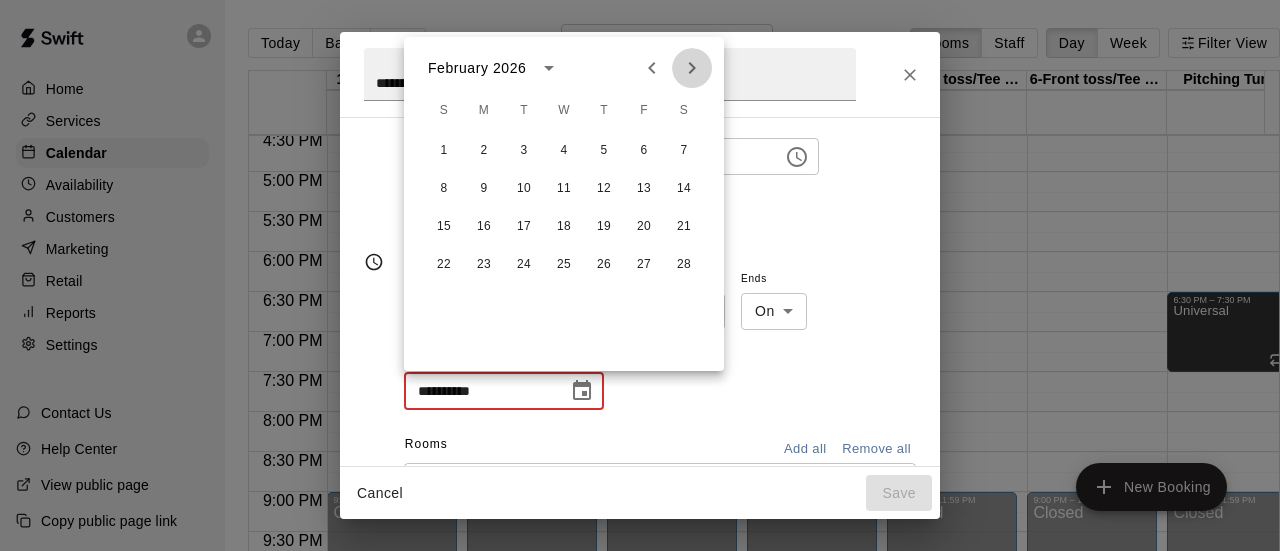 click 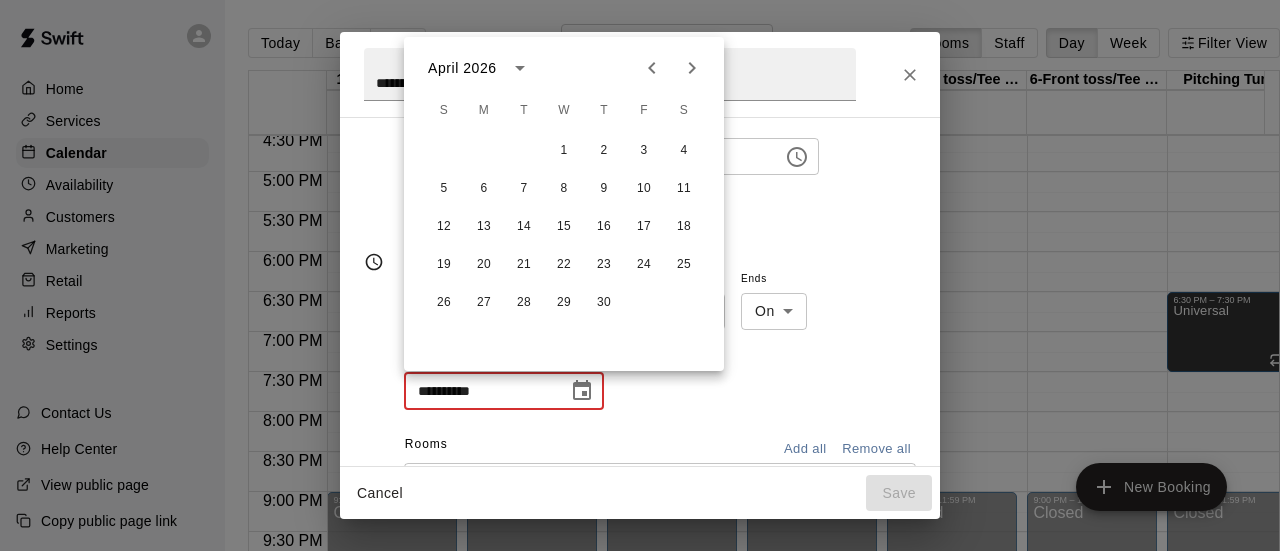 click 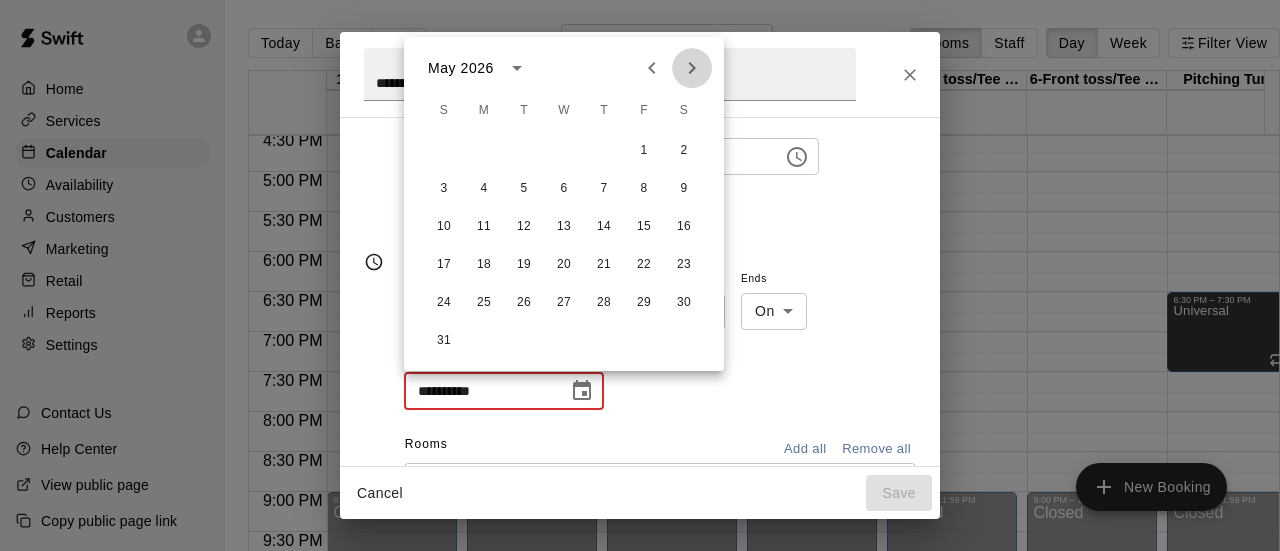 click 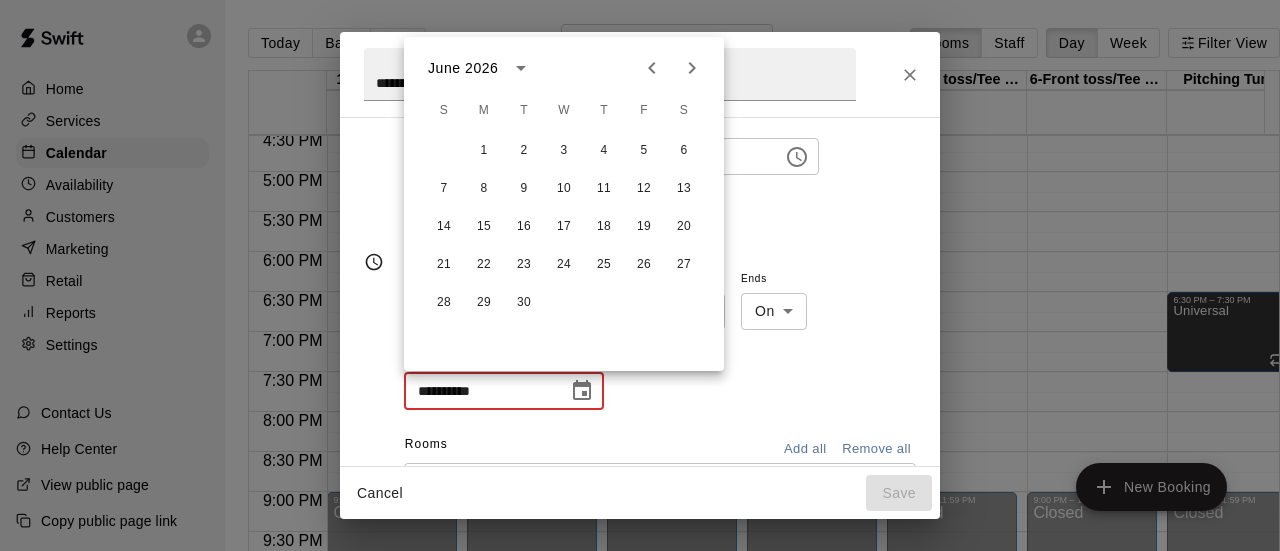 click 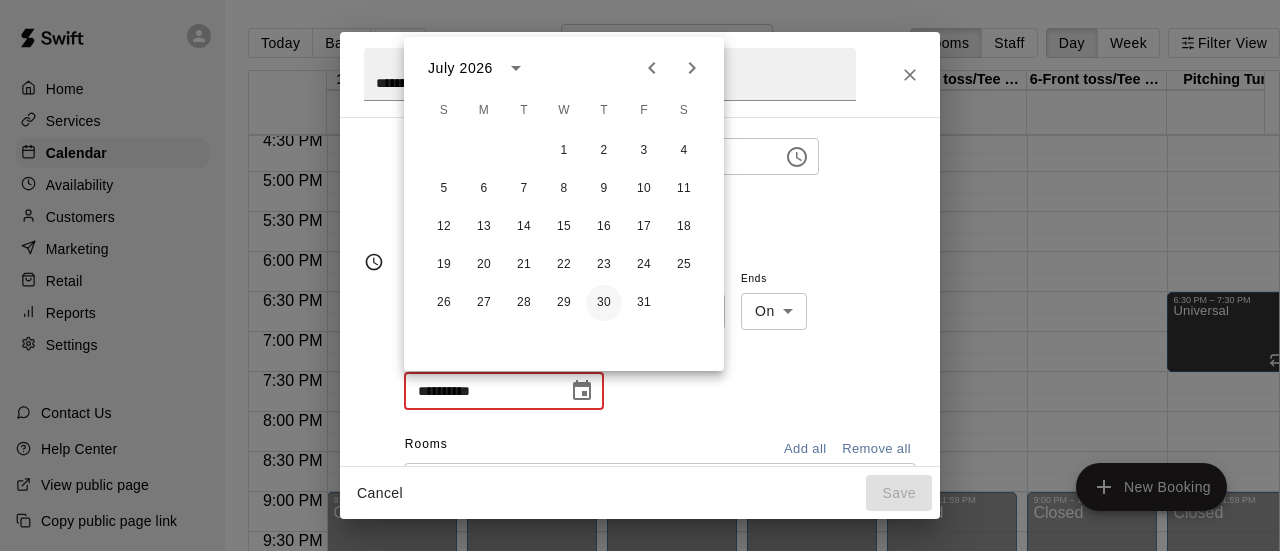 click on "30" at bounding box center [604, 303] 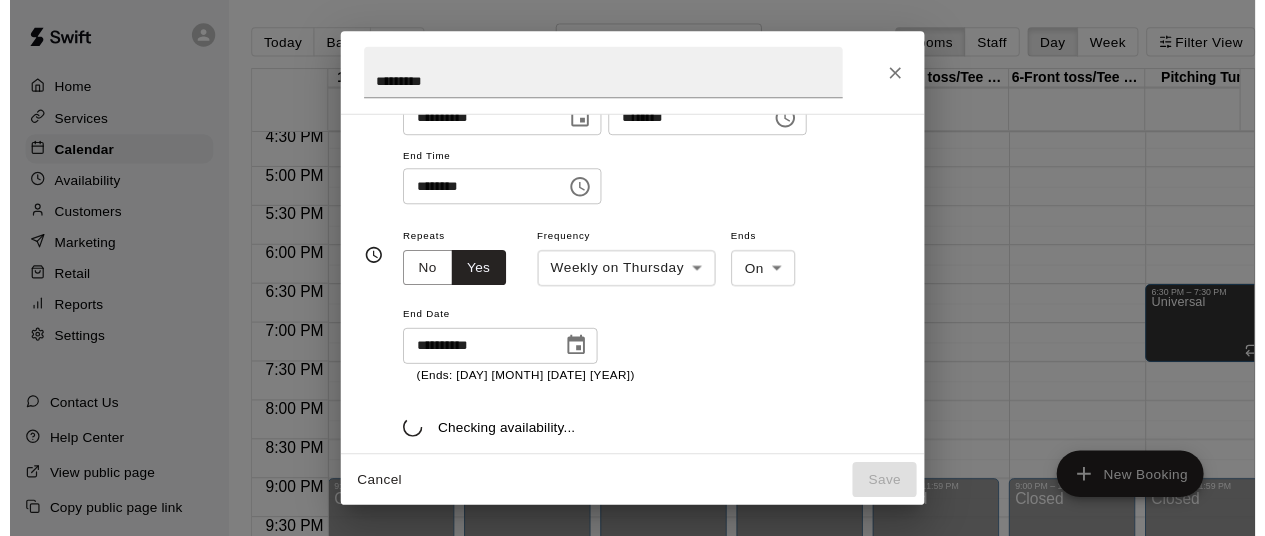scroll, scrollTop: 123, scrollLeft: 0, axis: vertical 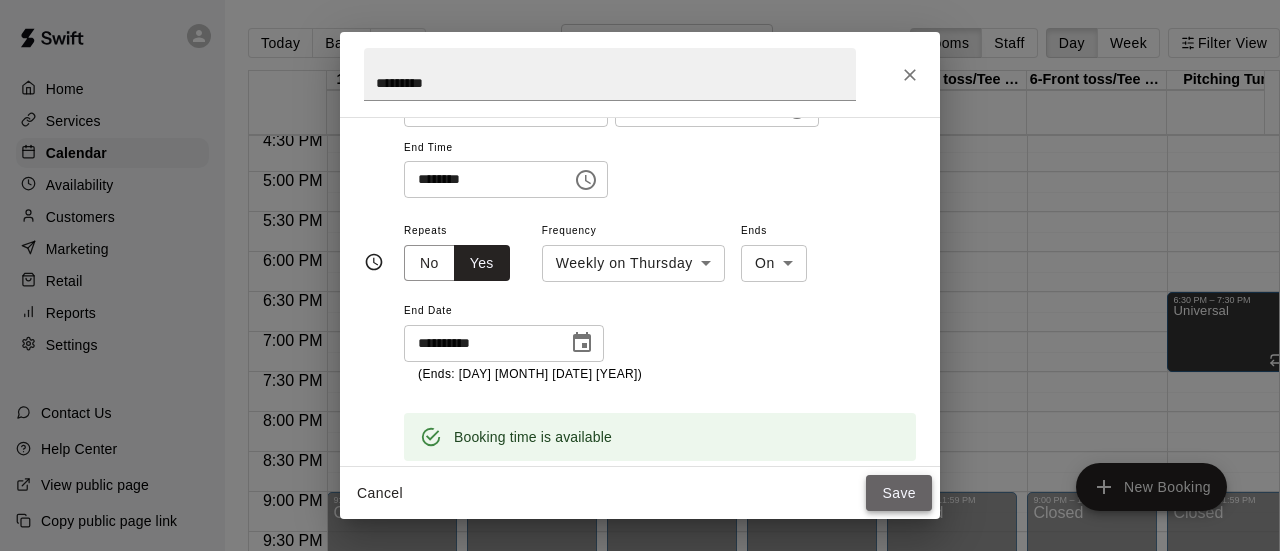 click on "Save" at bounding box center (899, 493) 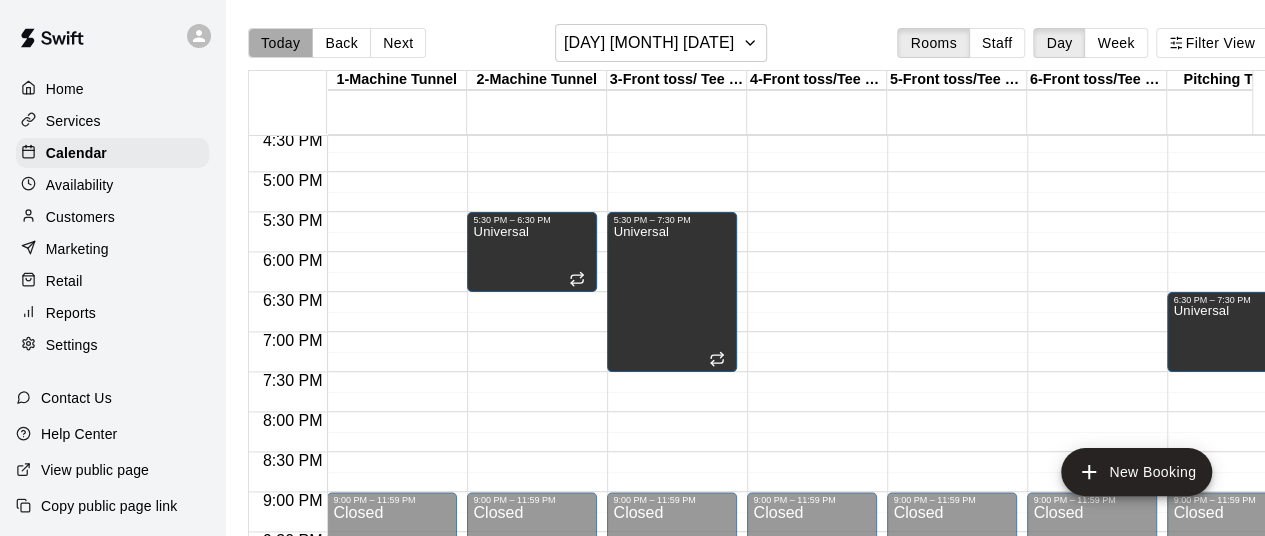 click on "Today" at bounding box center [280, 43] 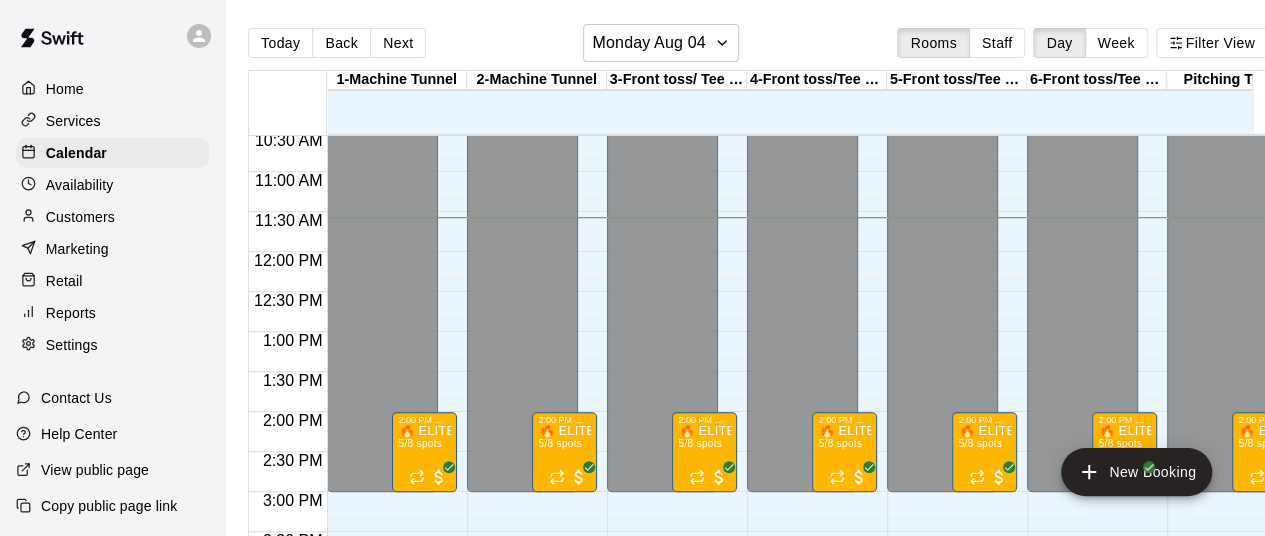 scroll, scrollTop: 844, scrollLeft: 320, axis: both 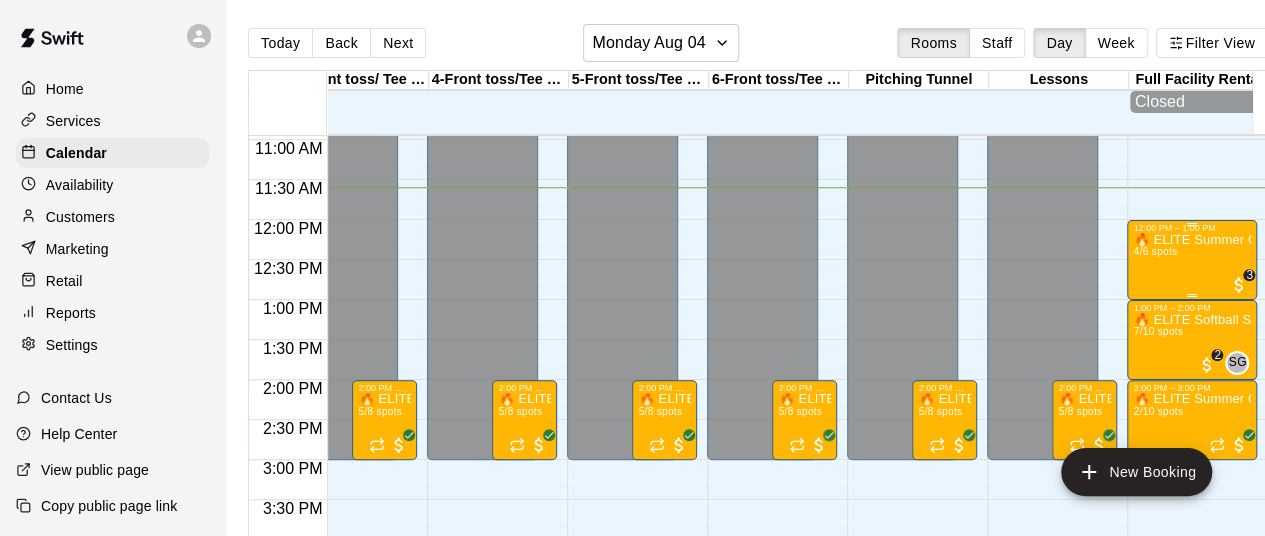 click on "🔥 ELITE Summer Camp JULY 6’s PRIVATE GROUP 4/6 spots" at bounding box center (1192, 501) 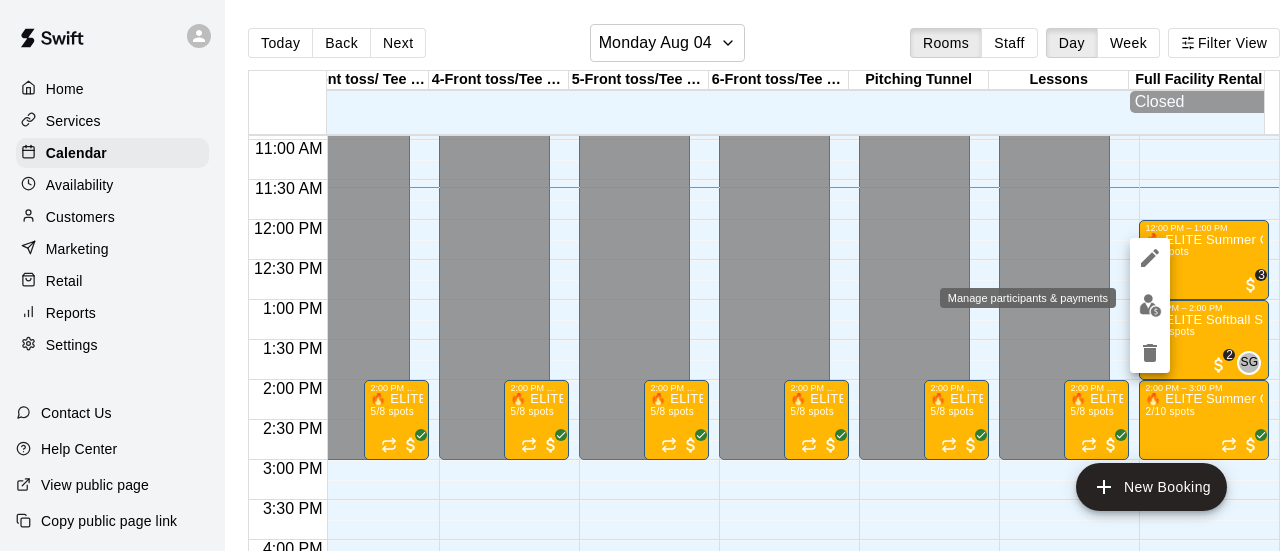 click at bounding box center [1150, 305] 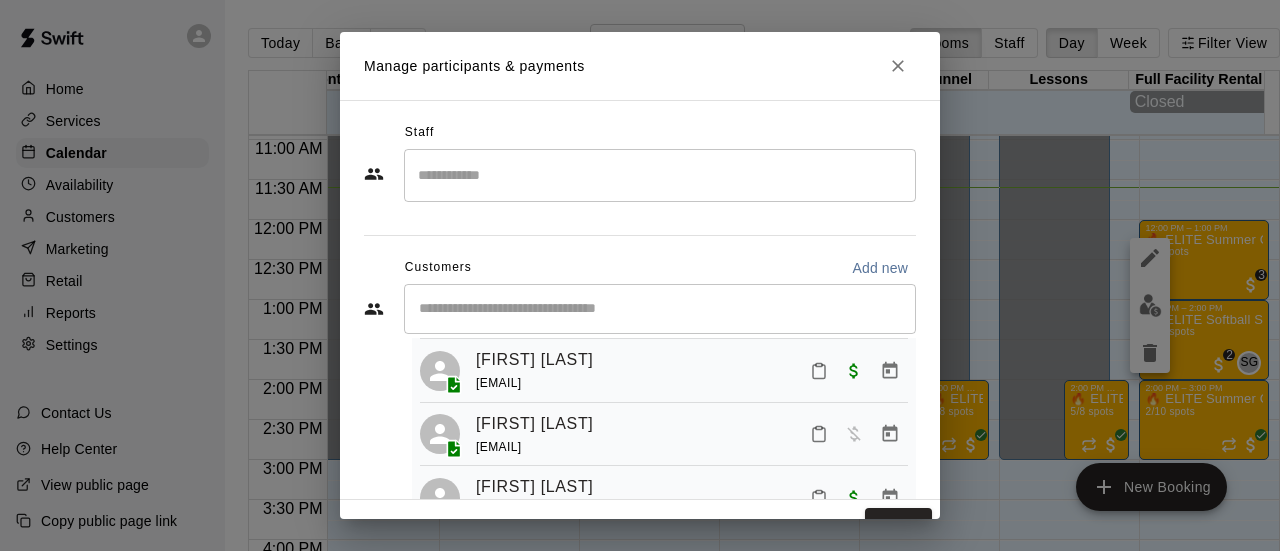 scroll, scrollTop: 120, scrollLeft: 0, axis: vertical 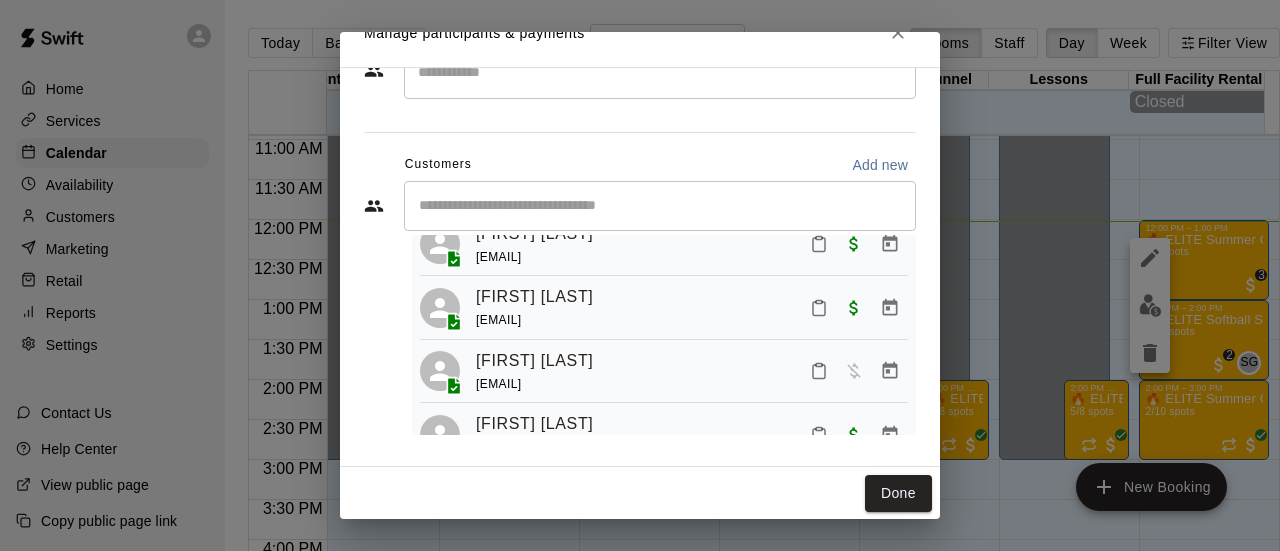 click on "Staff ​ Customers Add new ​ 4   customers (Capacity: 6) [FIRST] [LAST]  [EMAIL] [FIRST] [LAST] [EMAIL] [FIRST]  [LAST] [EMAIL] [FIRST] [LAST] [EMAIL]" at bounding box center (640, 267) 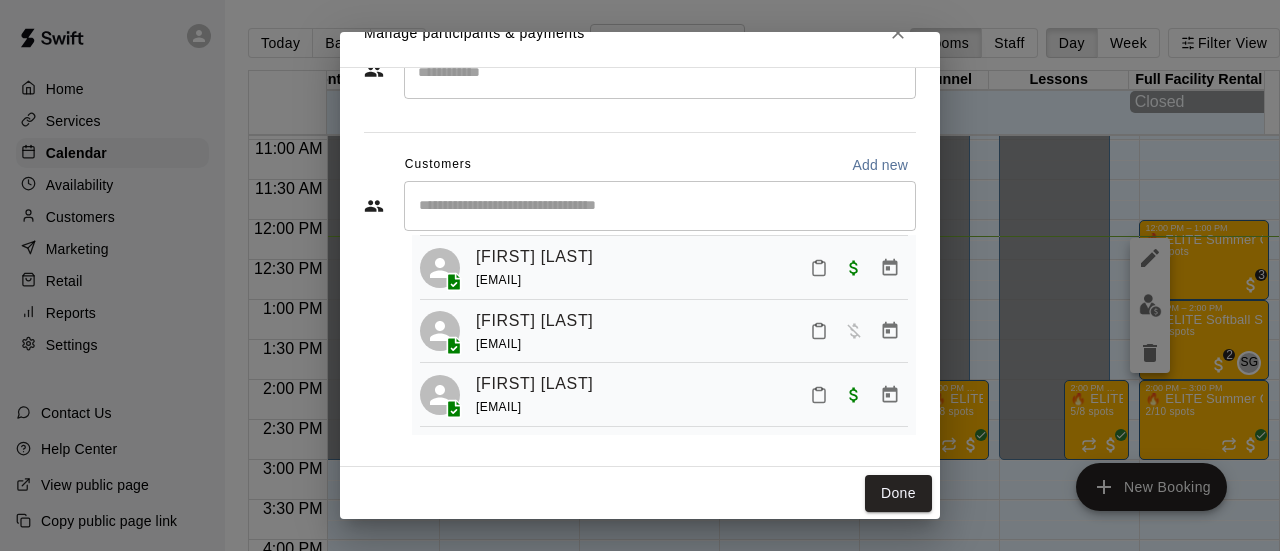 scroll, scrollTop: 0, scrollLeft: 0, axis: both 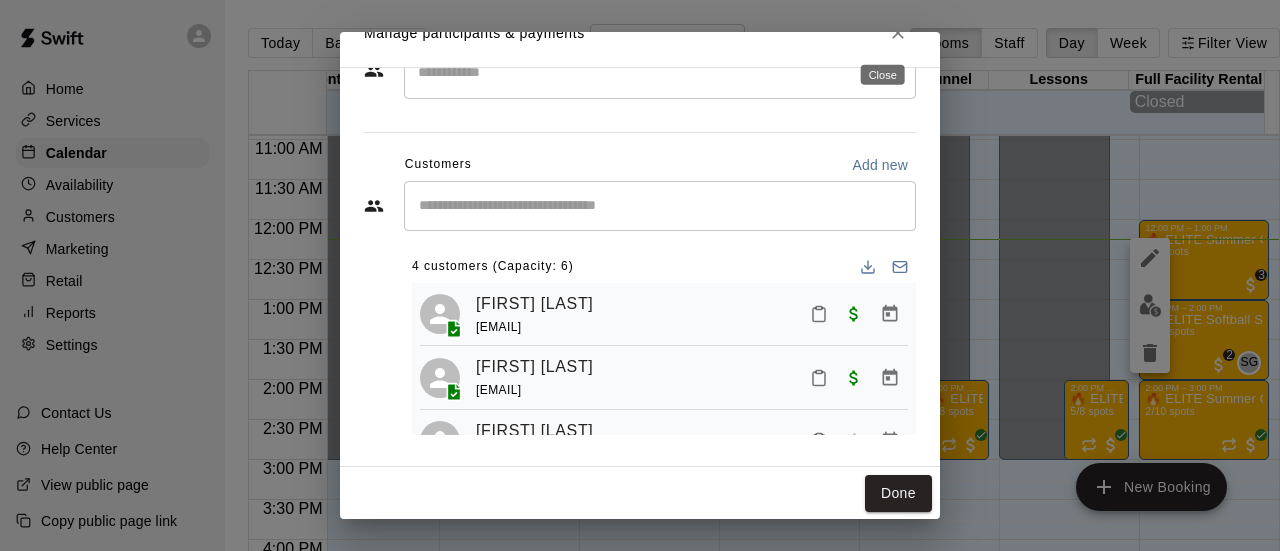 click 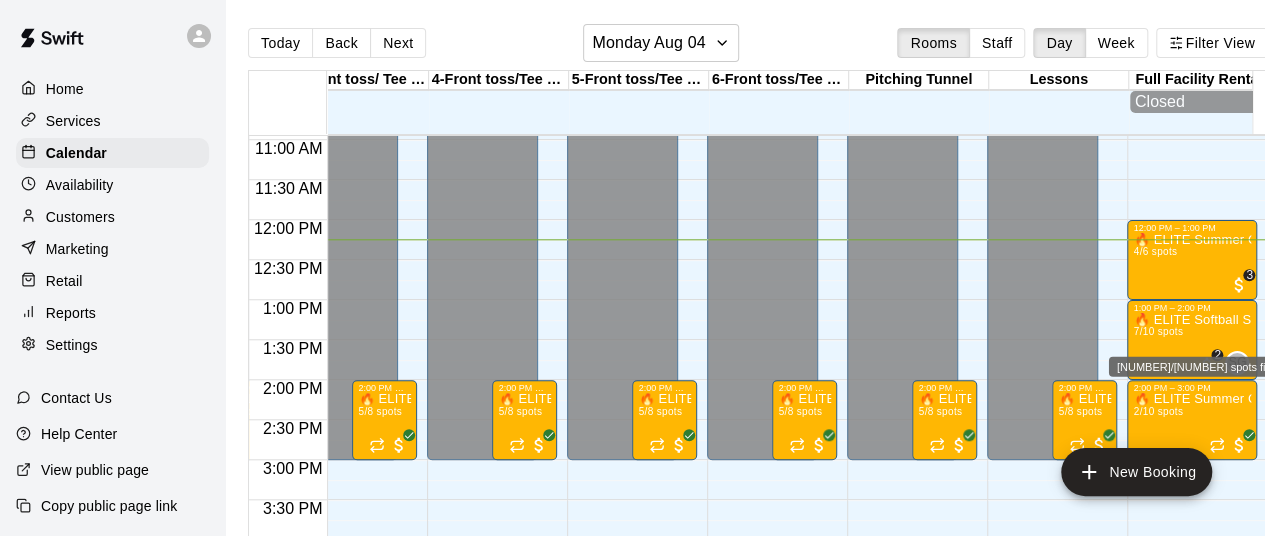 click on "[NUMBER]/[NUMBER] spots filled" at bounding box center (1200, 361) 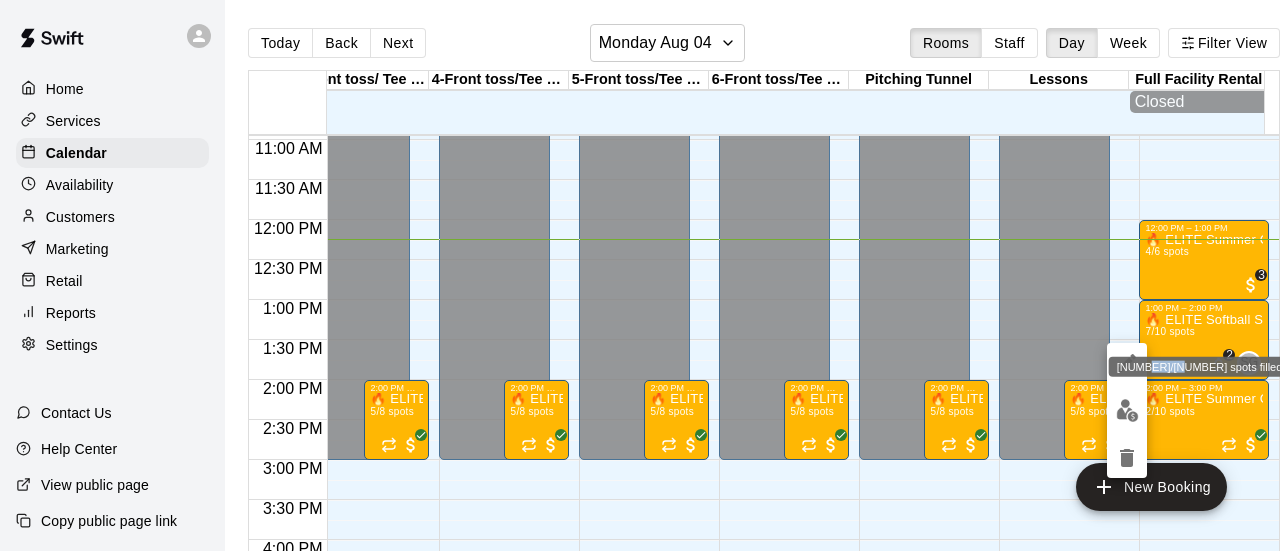 click on "[NUMBER]/[NUMBER] spots filled" at bounding box center [1200, 361] 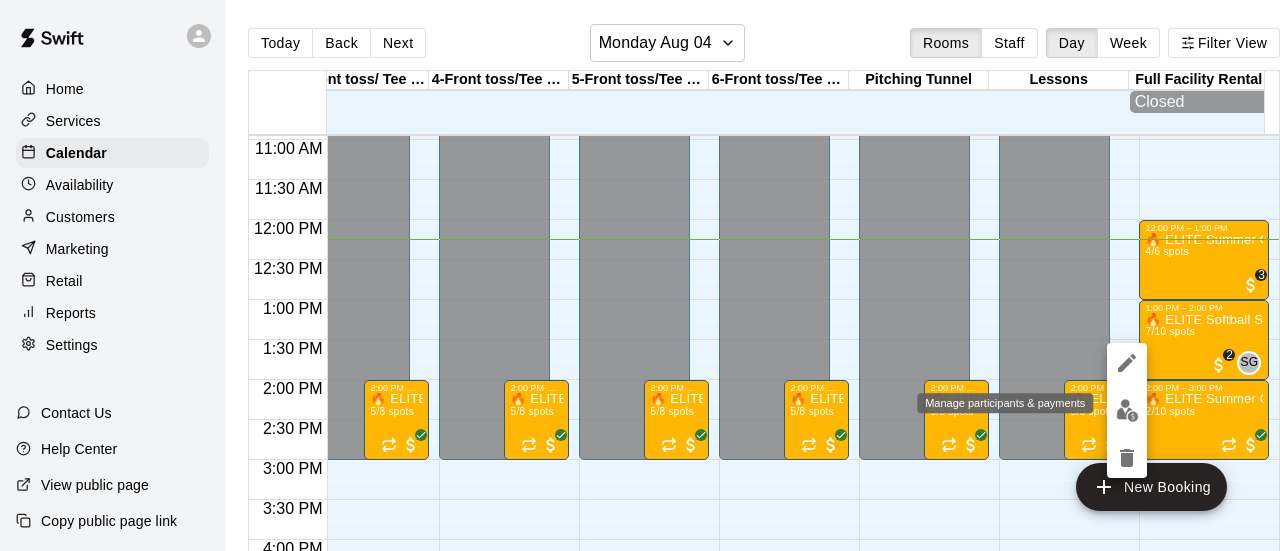 click at bounding box center [1127, 410] 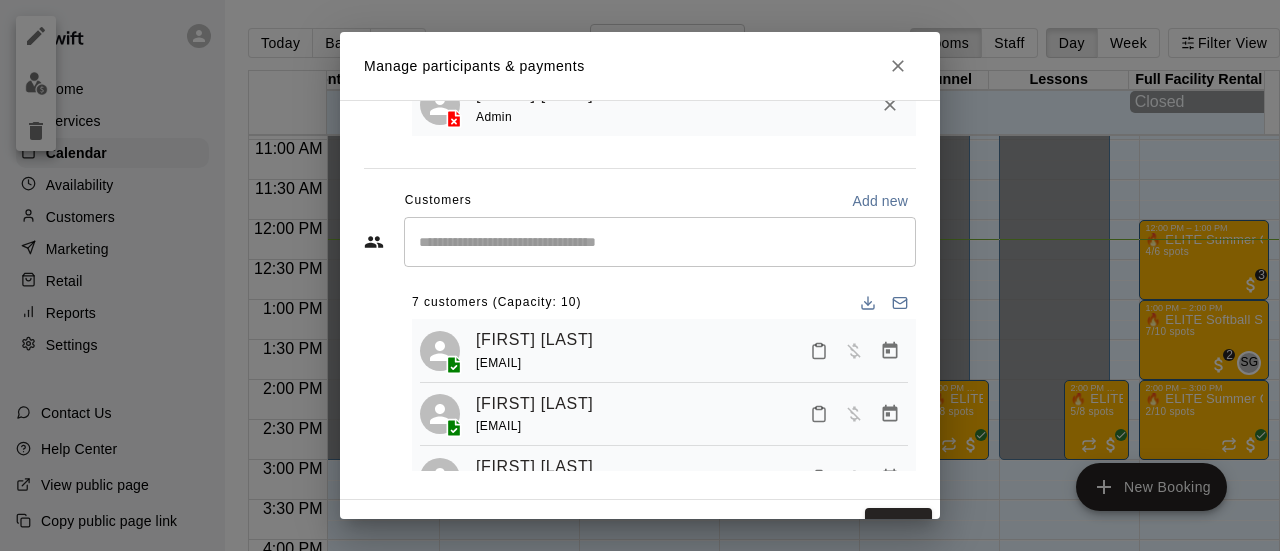 scroll, scrollTop: 183, scrollLeft: 0, axis: vertical 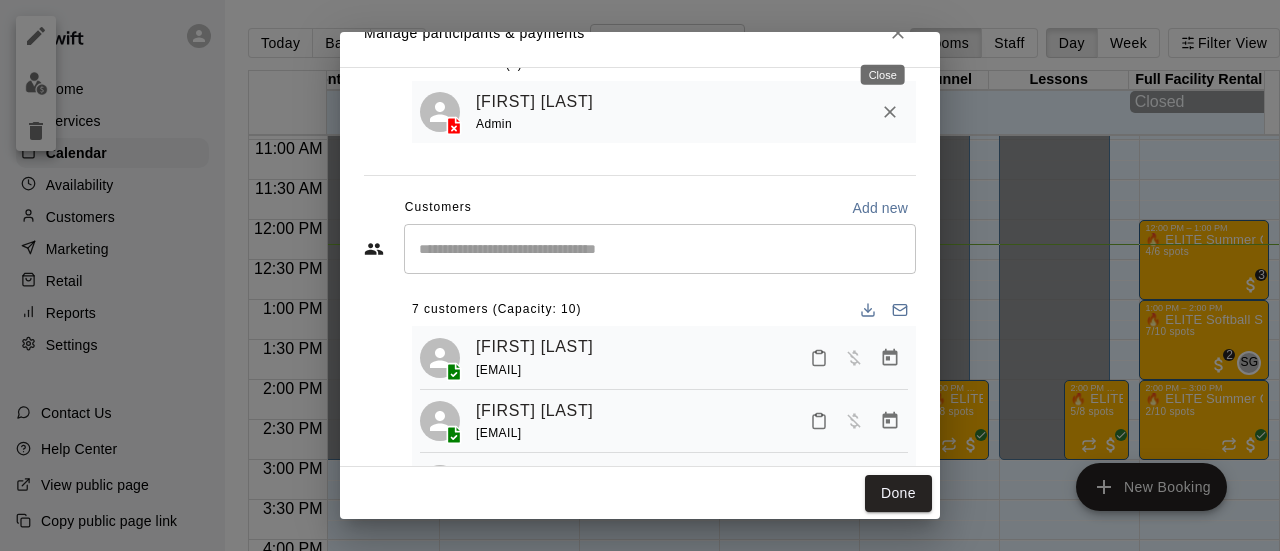 click 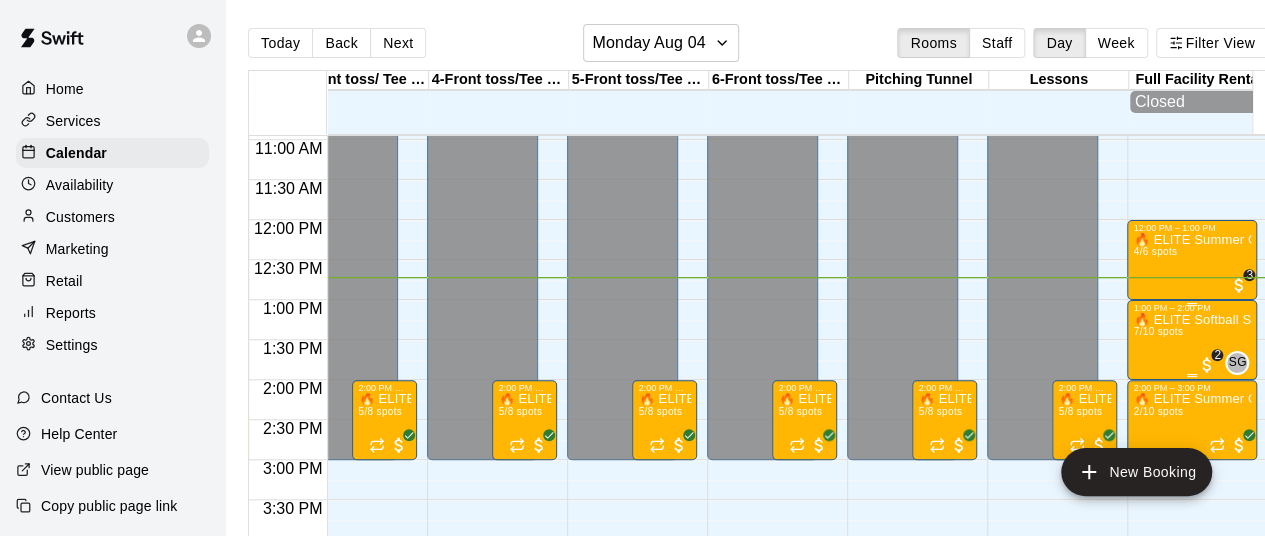 click on "Home Services Calendar Availability Customers Marketing Retail Reports Settings Contact Us Help Center View public page Copy public page link Today Back Next [DAY] [MONTH] [DATE] Rooms Staff Day Week Filter View [NUMBER]-[TEXT]  [DATE] [DAY] [NUMBER]-[TEXT]  [DATE] [DAY] [NUMBER]-[TEXT]  [DATE] [DAY] [NUMBER]-[TEXT]  [DATE] [DAY] [NUMBER]-[TEXT]  [DATE] [DAY] [NUMBER]-[TEXT]  [DATE] [DAY] [NUMBER]-[TEXT]  [DATE] [DAY] [NUMBER]-[TEXT]  [DATE] [DAY] [NUMBER]-[TEXT]  [DATE] [DAY] Closed 12:00 AM 12:30 AM 1:00 AM 1:30 AM 2:00 AM 2:30 AM 3:00 AM 3:30 AM 4:00 AM 4:30 AM 5:00 AM 5:30 AM 6:00 AM 6:30 AM 7:00 AM 7:30 AM 8:00 AM 8:30 AM 9:00 AM 9:30 AM 10:00 AM 10:30 AM 11:00 AM 11:30 AM 12:00 PM 12:30 PM 1:00 PM 1:30 PM 2:00 PM 2:30 PM 3:00 PM 3:30 PM 4:00 PM 4:30 PM 5:00 PM 5:30 PM 6:00 PM 6:30 PM 7:00 PM 7:30 PM 8:00 PM 8:30 PM 9:00 PM 9:30 PM 10:00 PM 10:30 PM 11:00 PM 11:30 PM 12:00 AM – 3:00 PM Closed 9:00 PM – 11:59 PM Closed 2:00 PM – 3:00 PM 🔥 [BRAND] [TEXT] [TEXT]   5/8 spots 12:00 AM – 3:00 PM Closed Closed Closed" at bounding box center (632, 284) 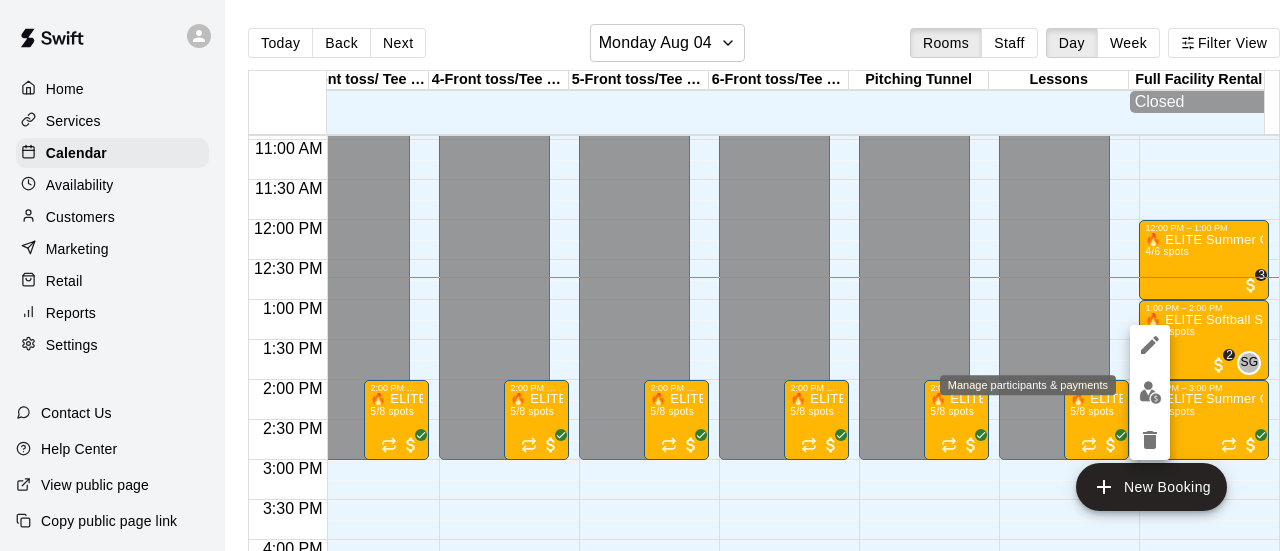 click at bounding box center [1150, 392] 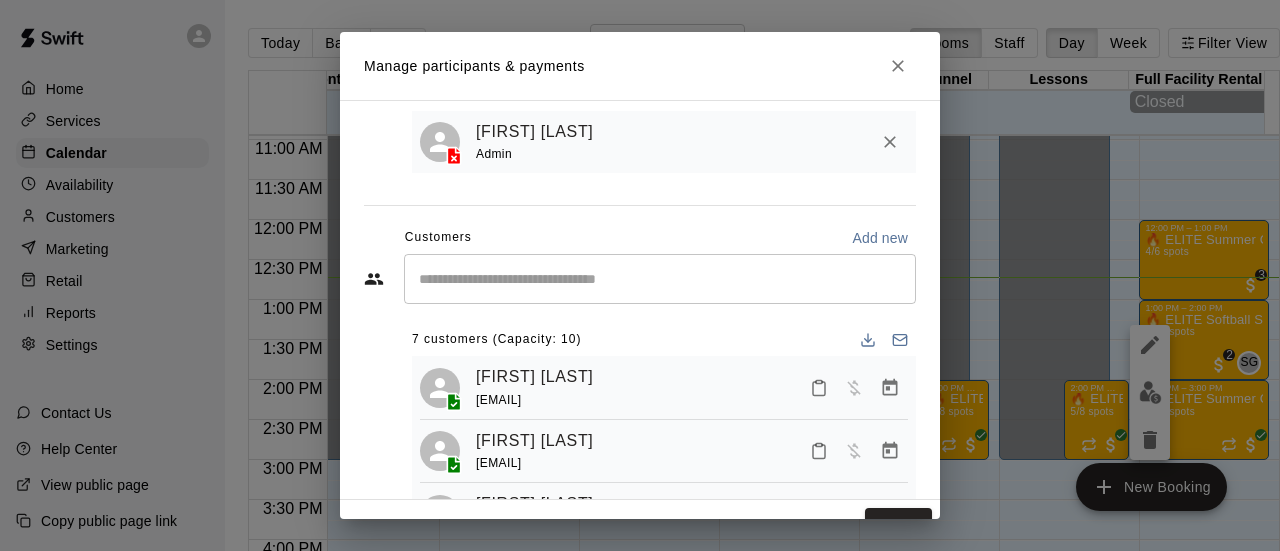 scroll, scrollTop: 166, scrollLeft: 0, axis: vertical 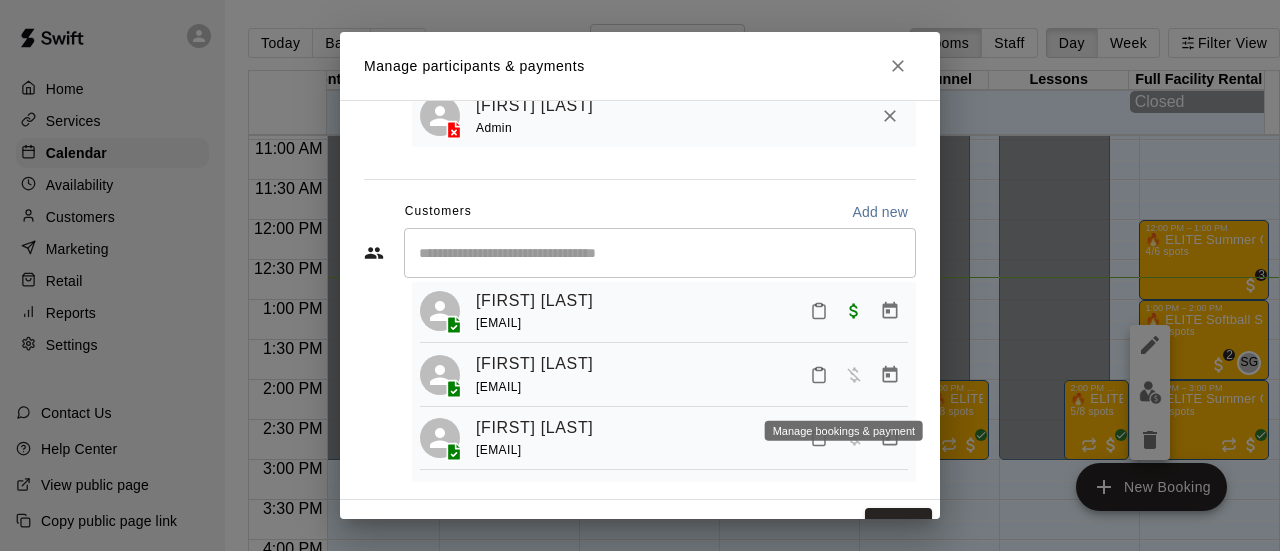 click 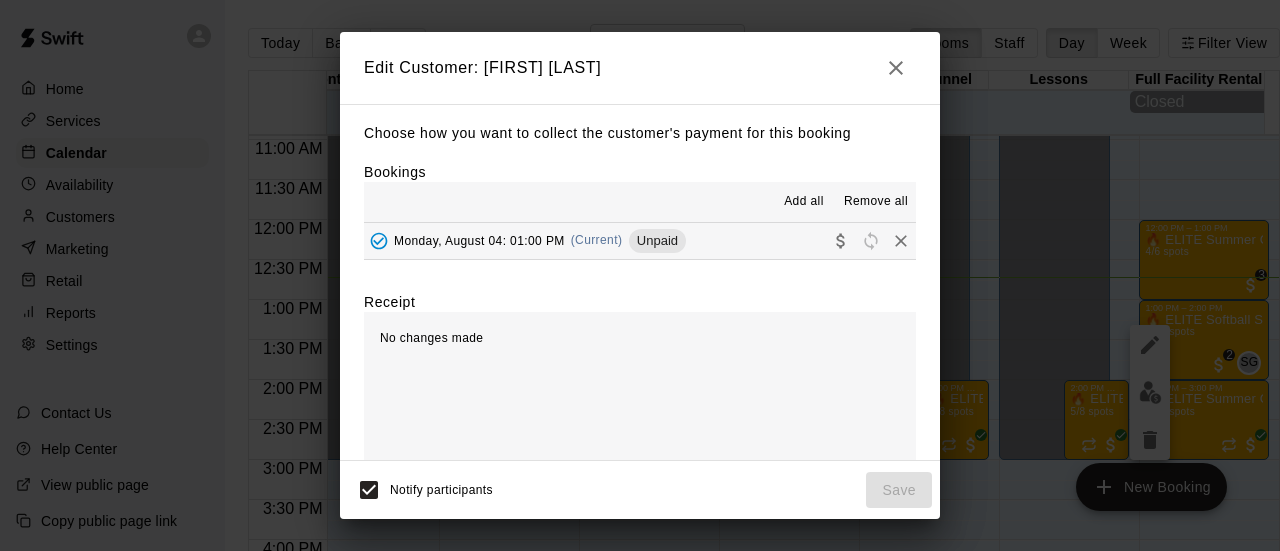 click on "[MONTH] [DATE] [YEAR], [TIME] (Current) Unpaid" at bounding box center [525, 241] 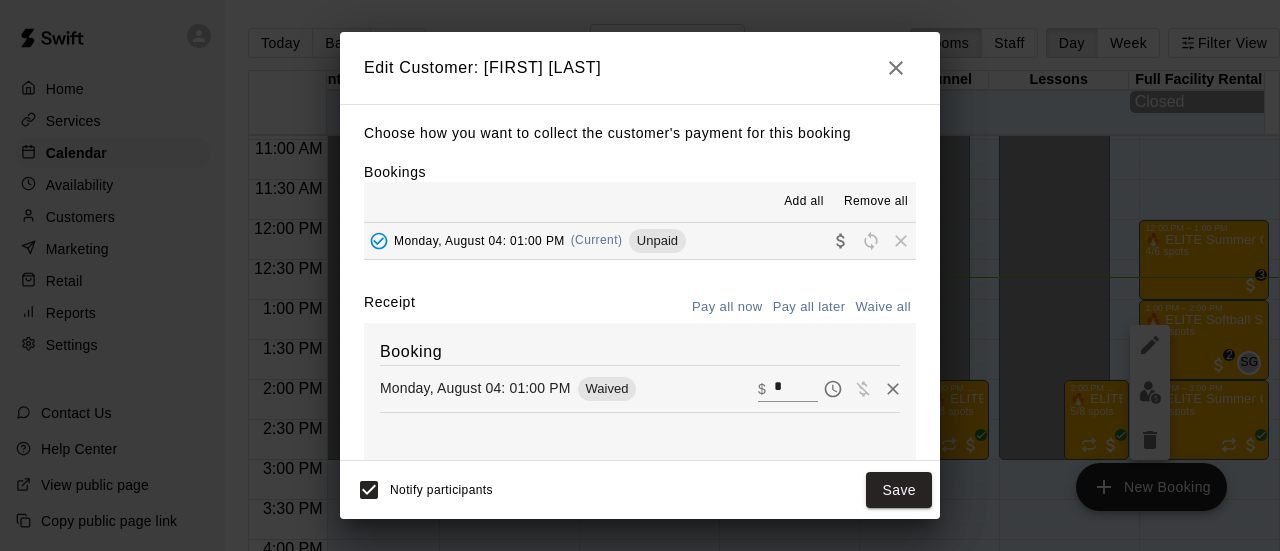 click on "*" at bounding box center [796, 388] 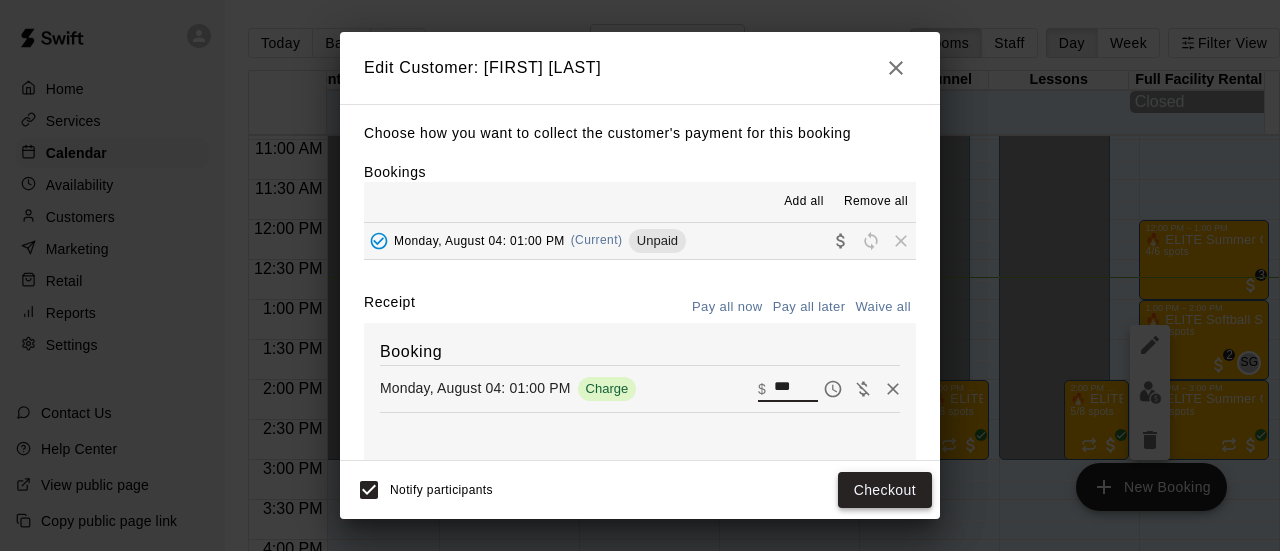 type on "***" 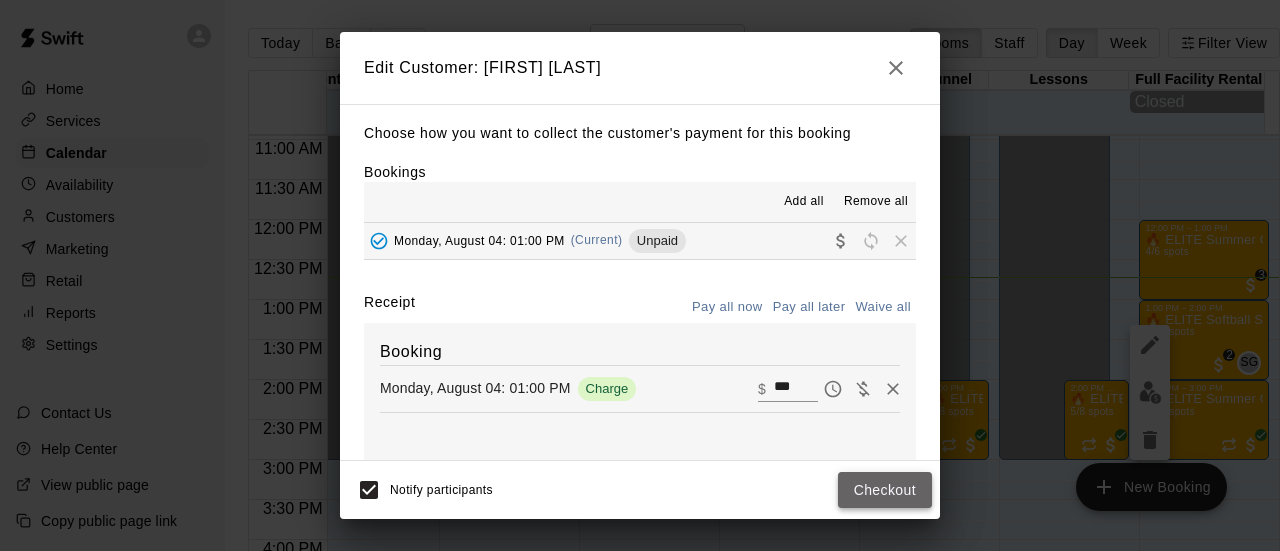 click on "Checkout" at bounding box center [885, 490] 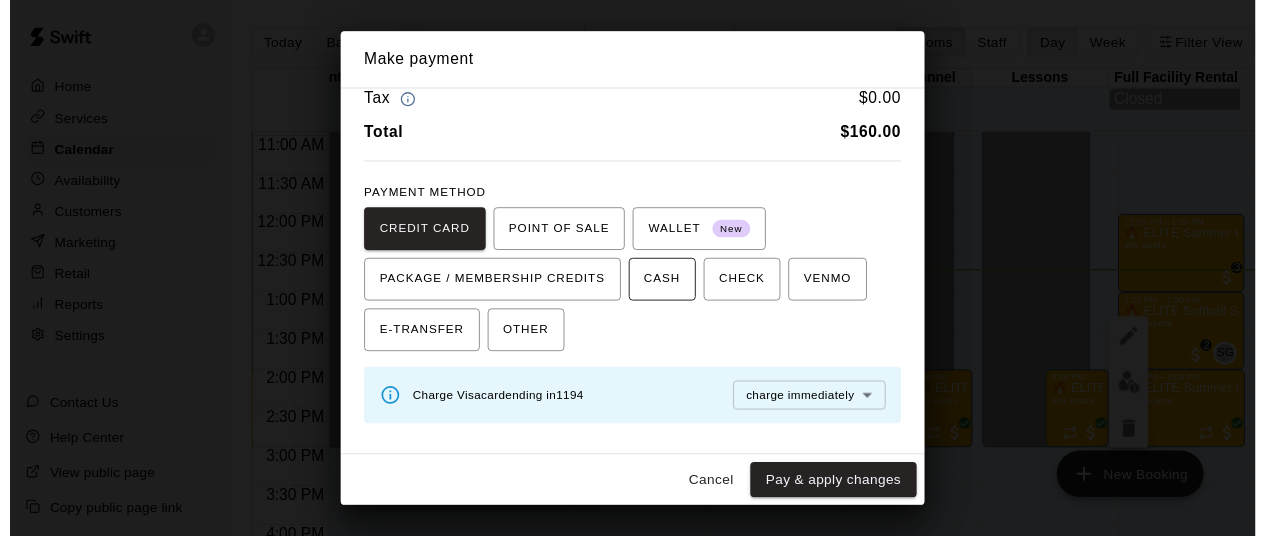 scroll, scrollTop: 55, scrollLeft: 0, axis: vertical 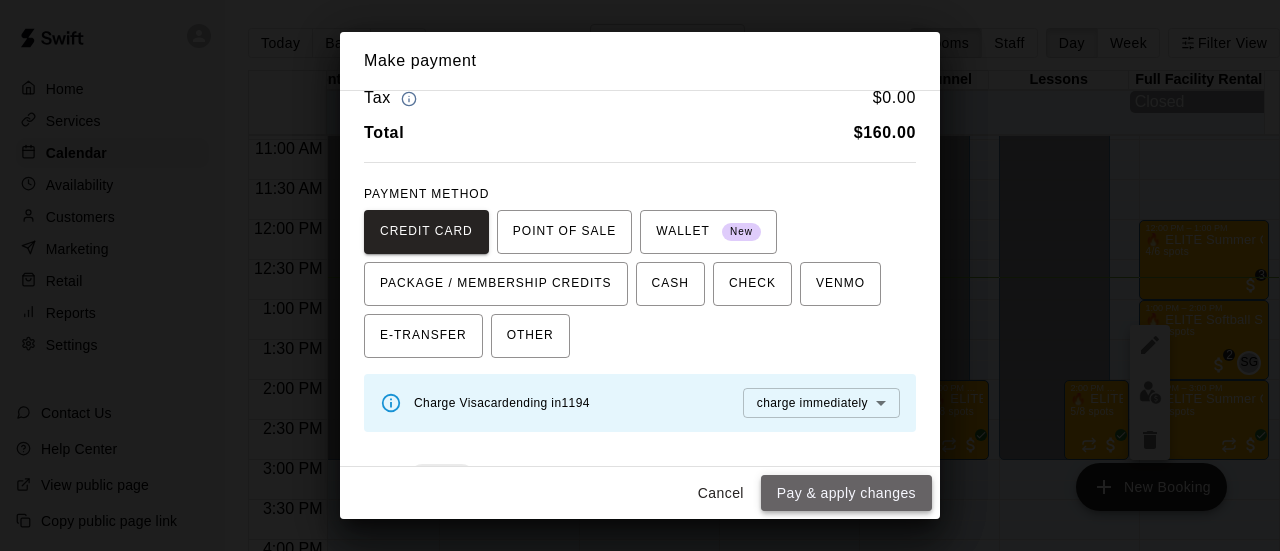 click on "Pay & apply changes" at bounding box center [846, 493] 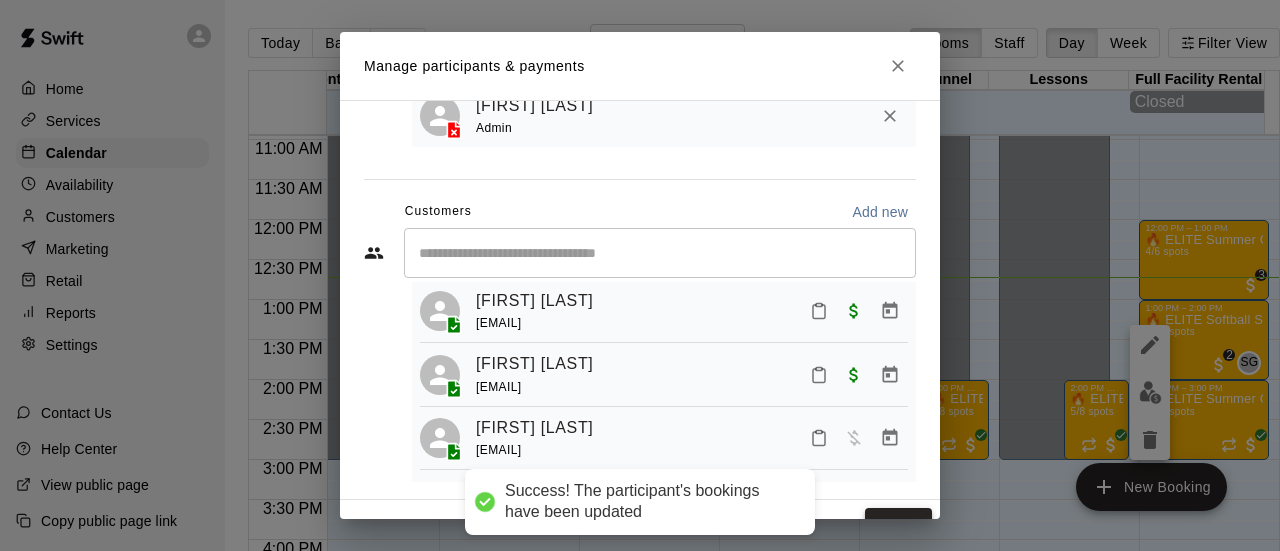 click on "Done" at bounding box center (898, 526) 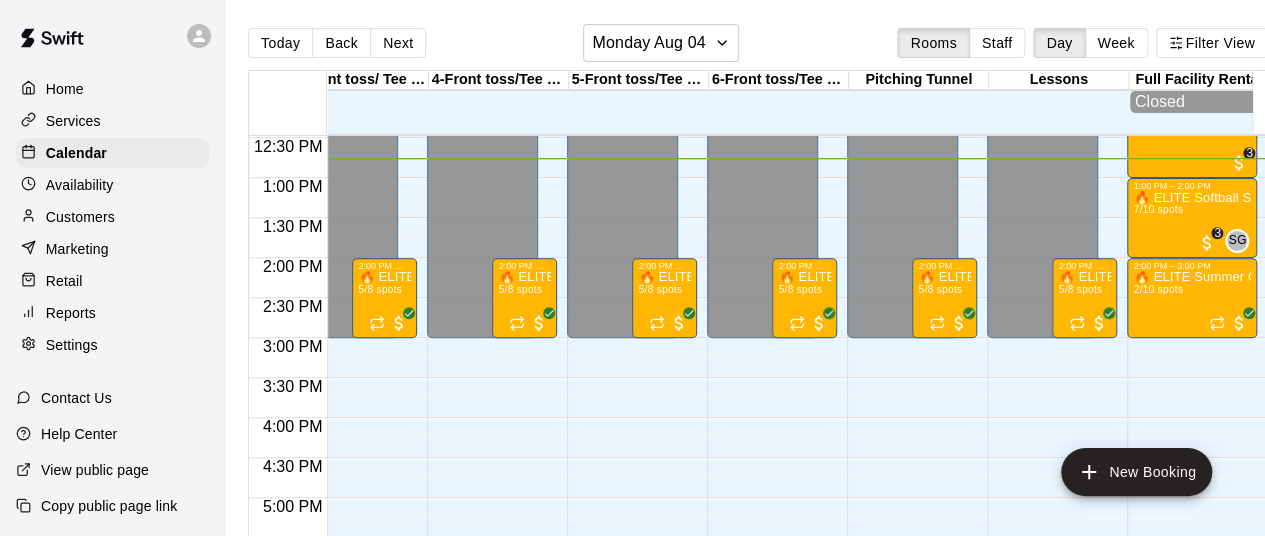 scroll, scrollTop: 944, scrollLeft: 316, axis: both 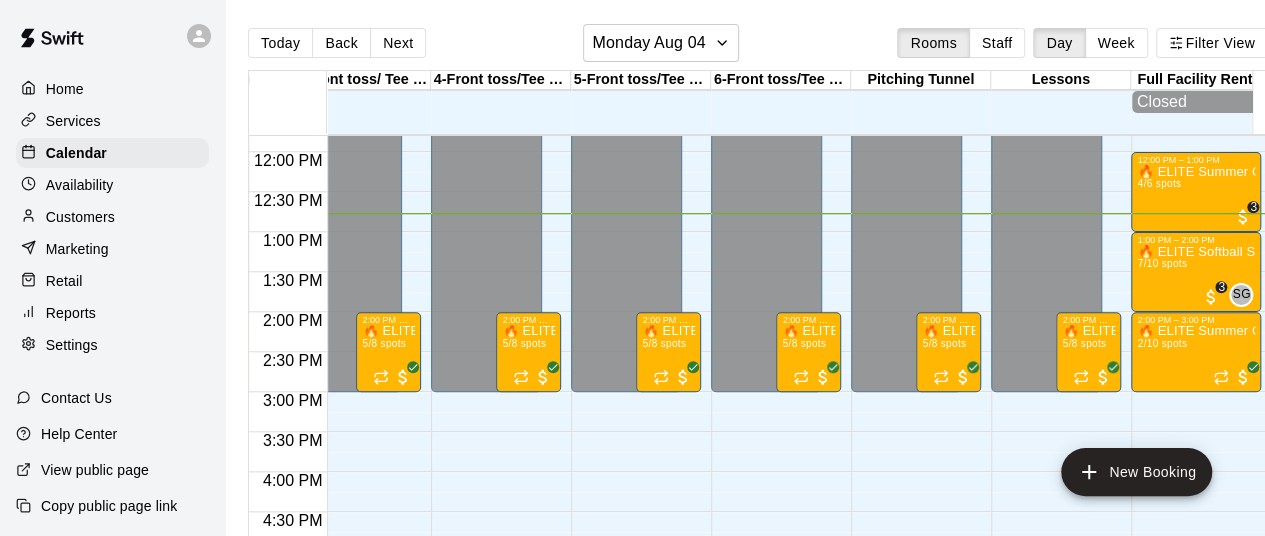 click on "[TIME] – [TIME] Closed [TIME] – [TIME] Closed [TIME] – [TIME] 🔥 ELITE Summer Camp AUGUST [AGE]yrs-[AGE]yrs   [NUMBER]/[NUMBER]spots" at bounding box center [496, 152] 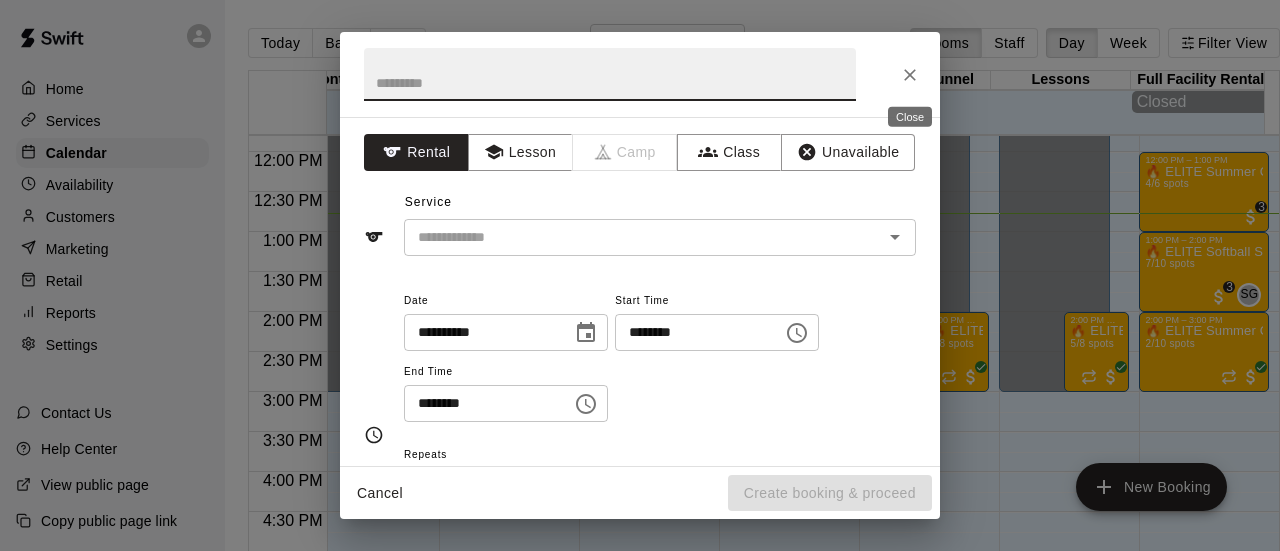 click 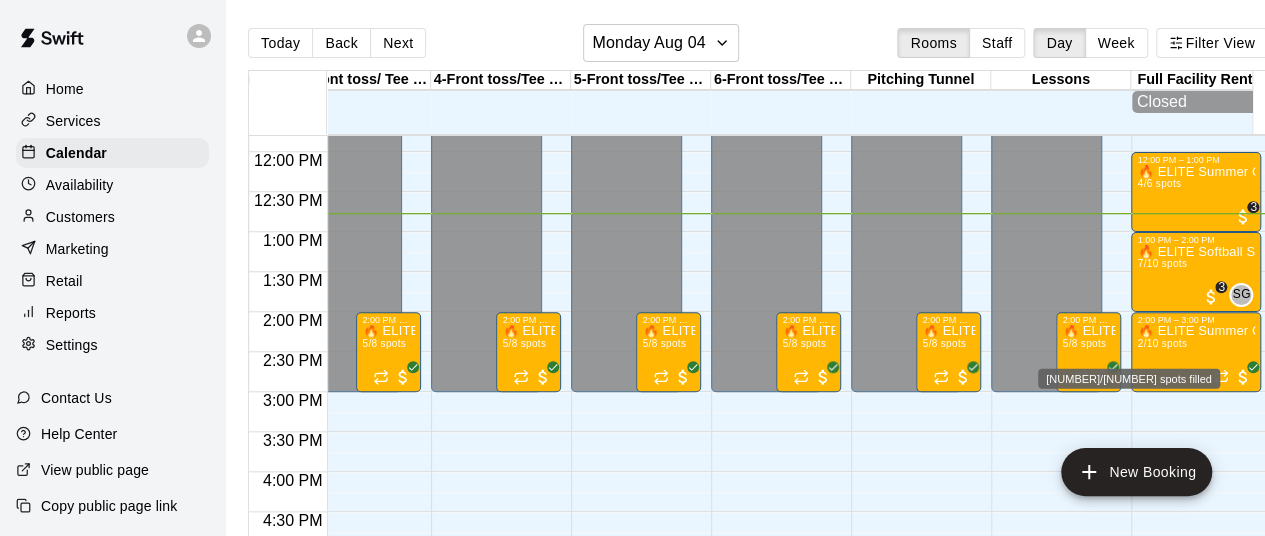 click on "[NUMBER]/[NUMBER] spots filled" at bounding box center [1129, 373] 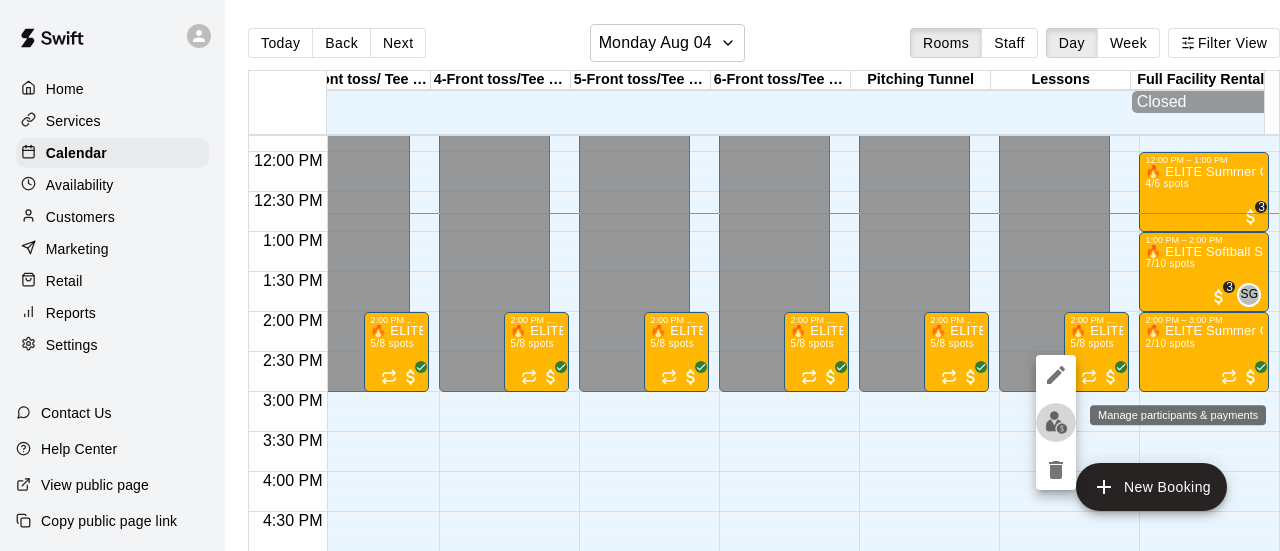 click at bounding box center (1056, 422) 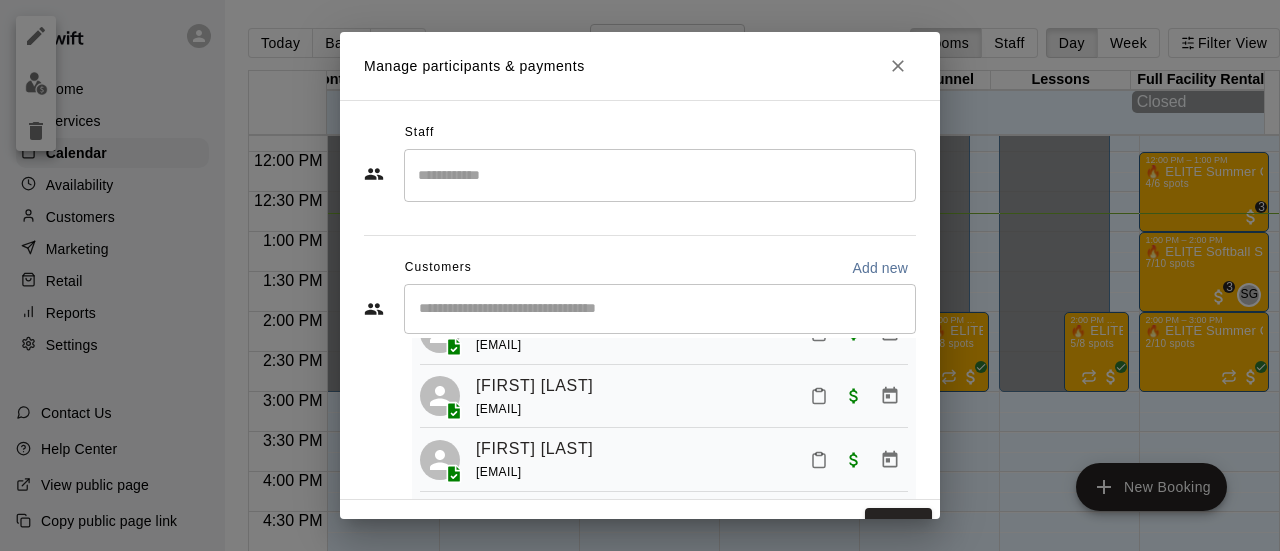 scroll, scrollTop: 212, scrollLeft: 0, axis: vertical 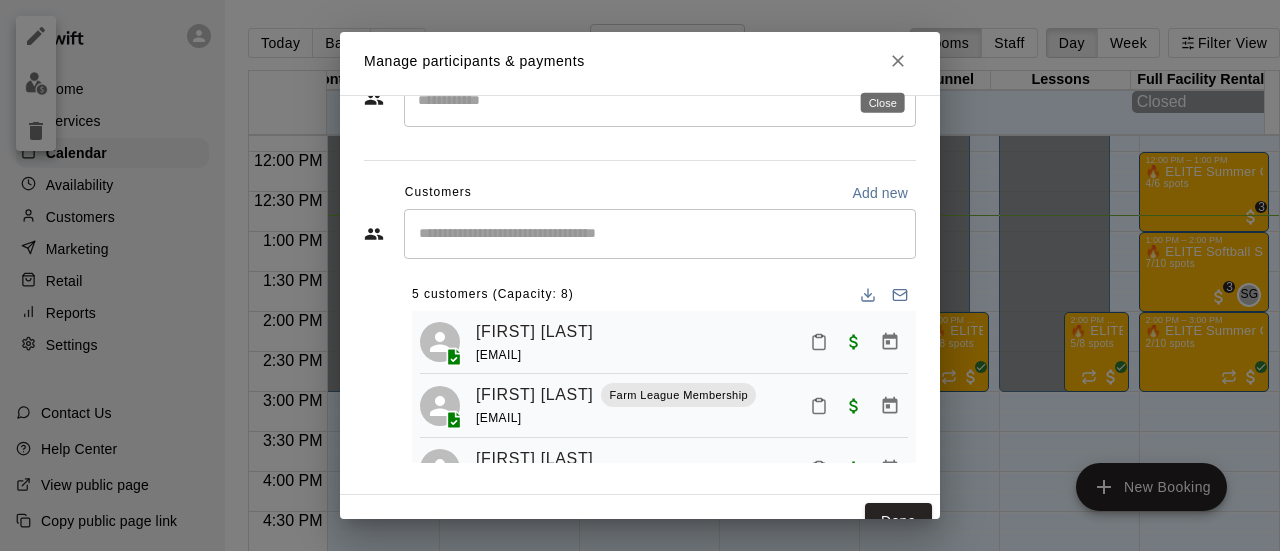 click 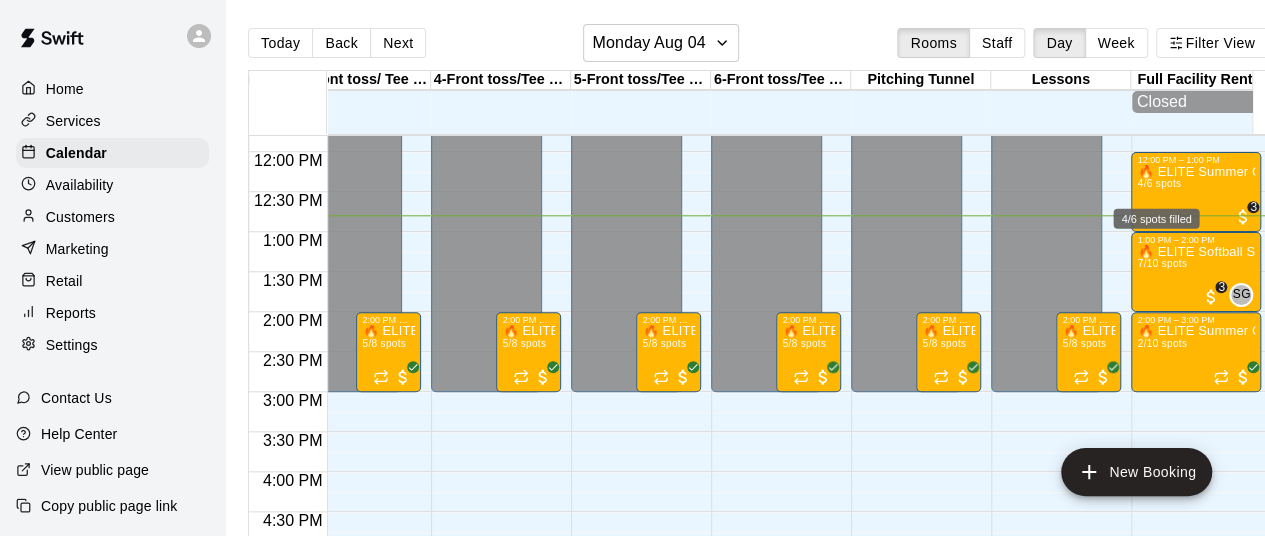 click on "4/6 spots filled" at bounding box center (1156, 213) 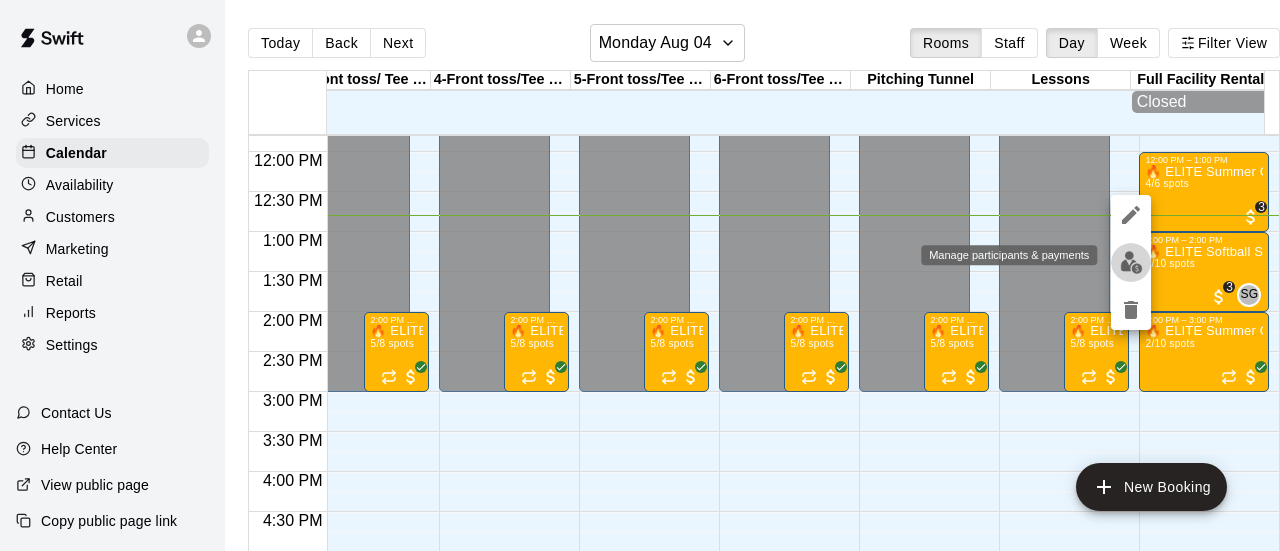 click at bounding box center (1131, 262) 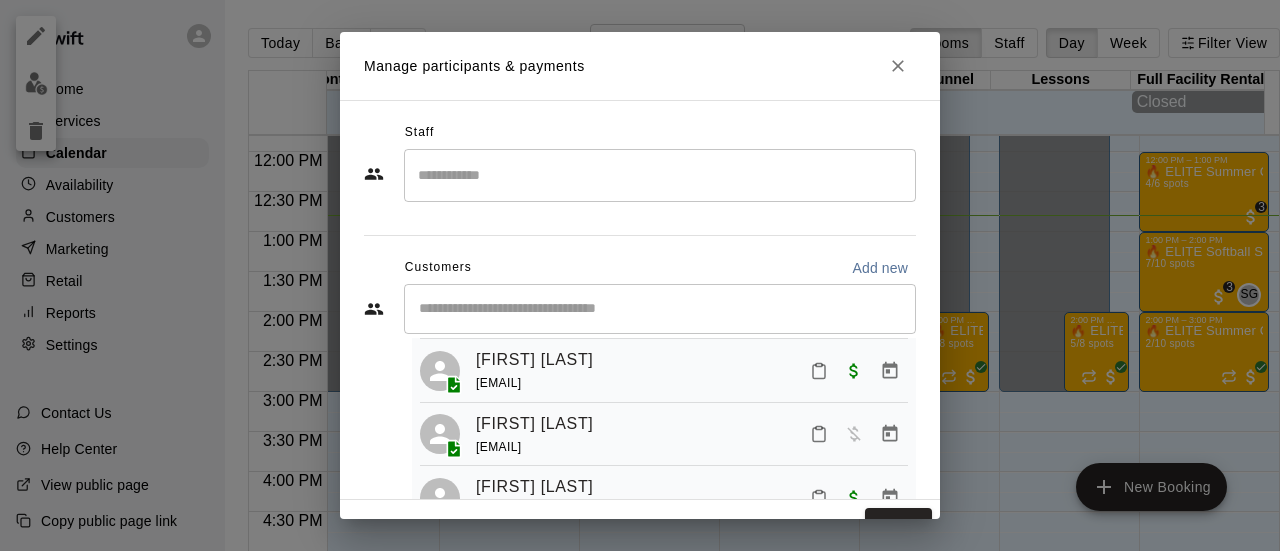scroll, scrollTop: 111, scrollLeft: 0, axis: vertical 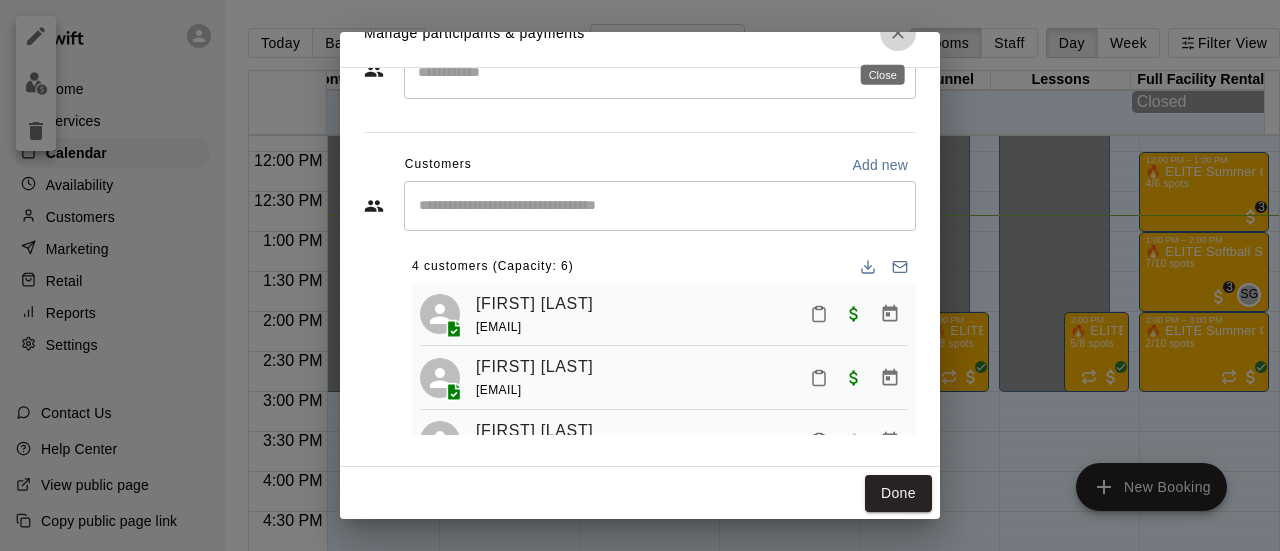 click 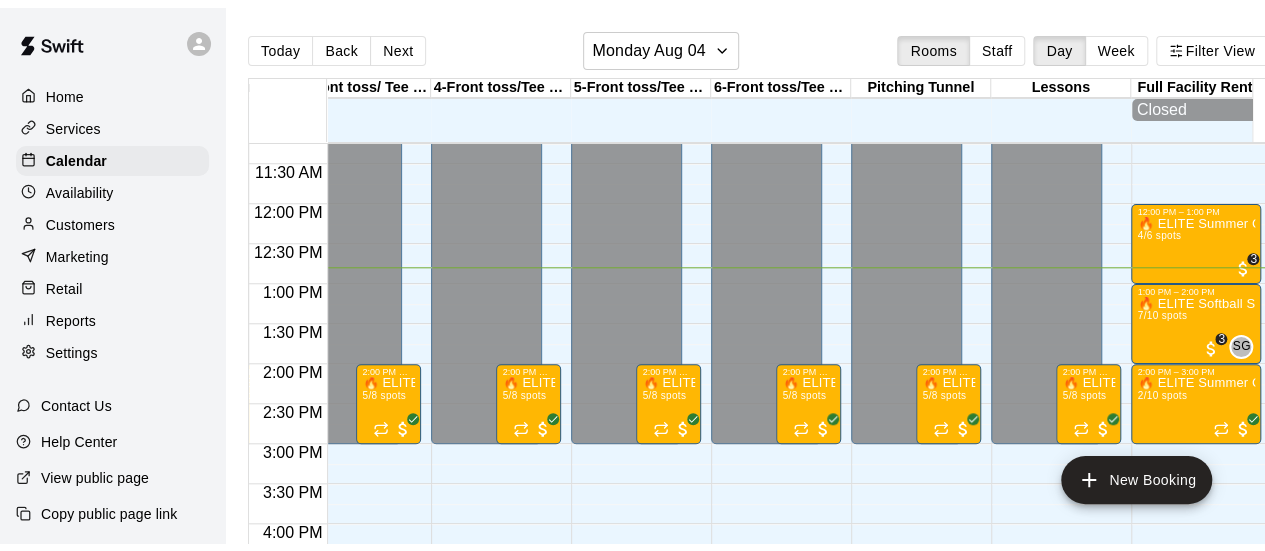 scroll, scrollTop: 896, scrollLeft: 316, axis: both 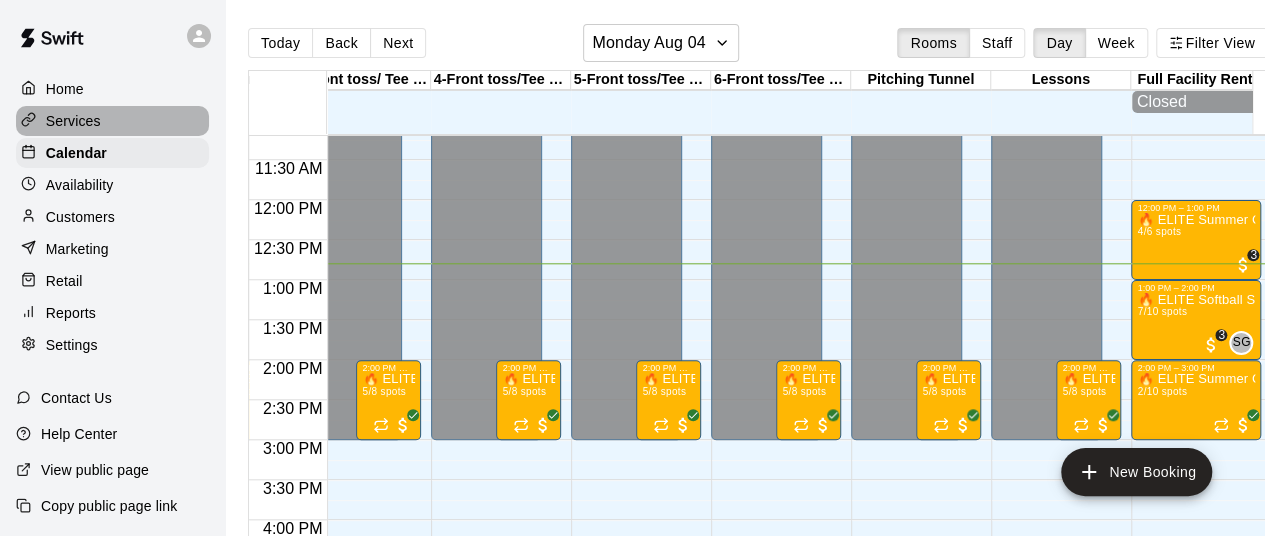 click on "Services" at bounding box center (73, 121) 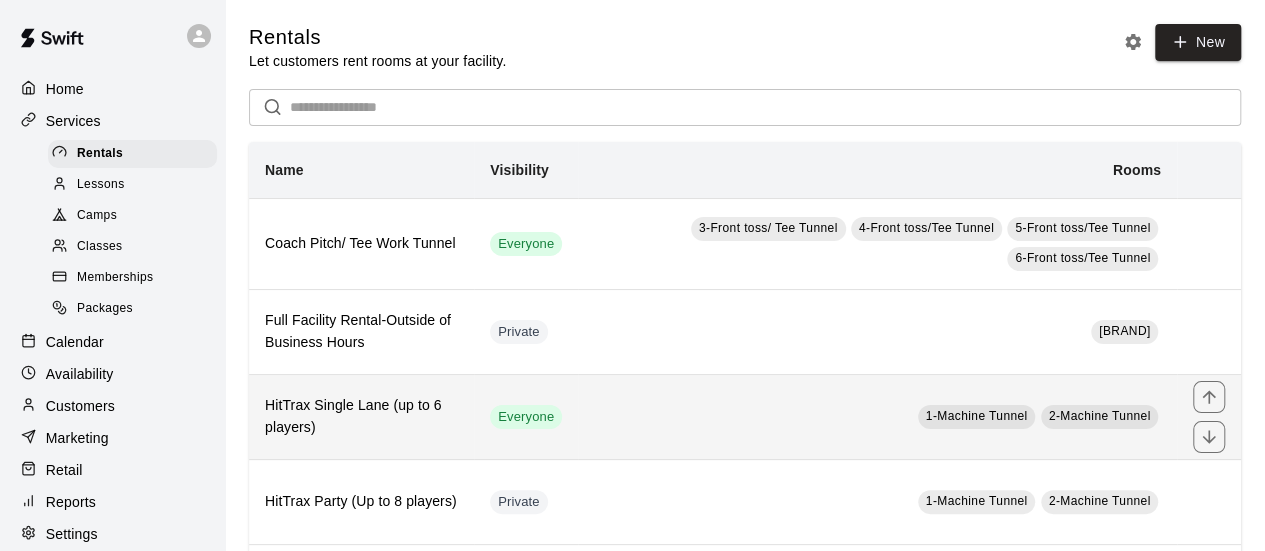 scroll, scrollTop: 10, scrollLeft: 0, axis: vertical 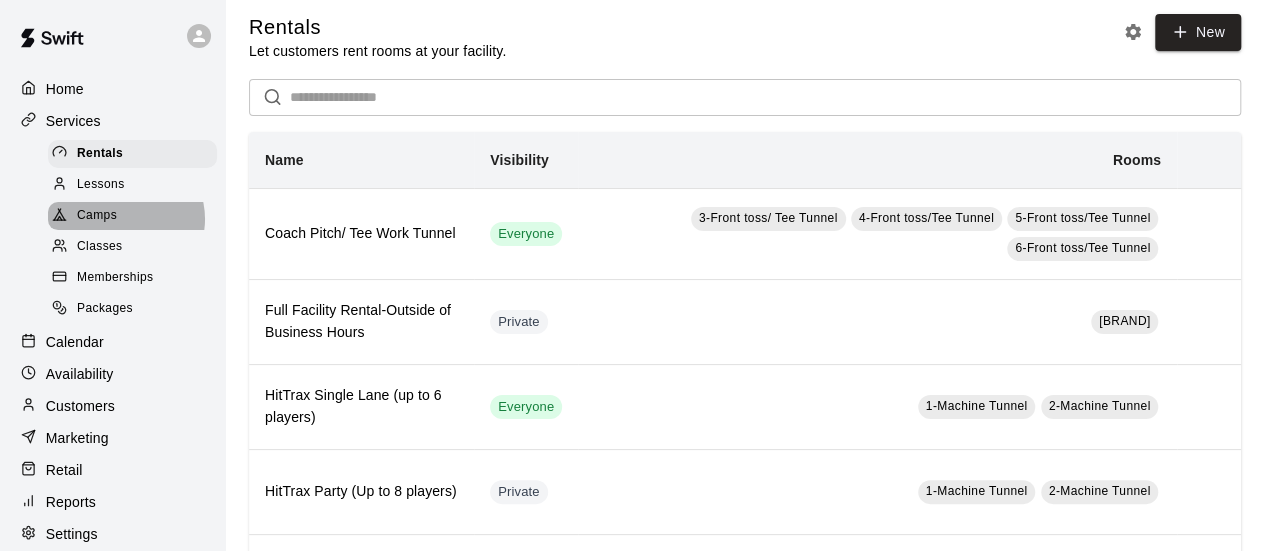 click on "Camps" at bounding box center [132, 216] 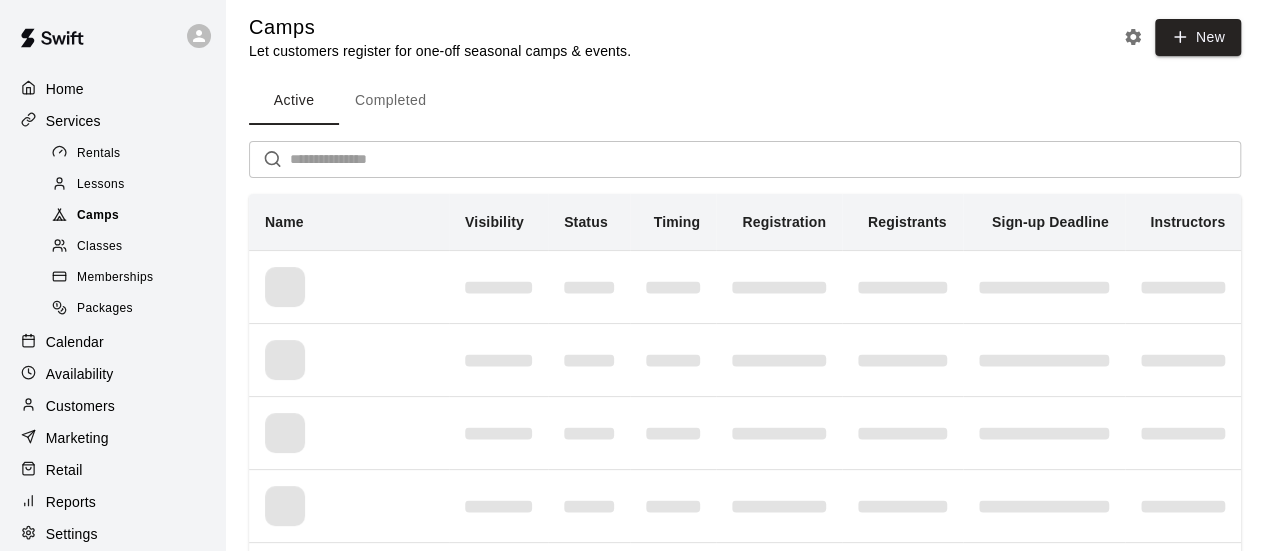 scroll, scrollTop: 0, scrollLeft: 0, axis: both 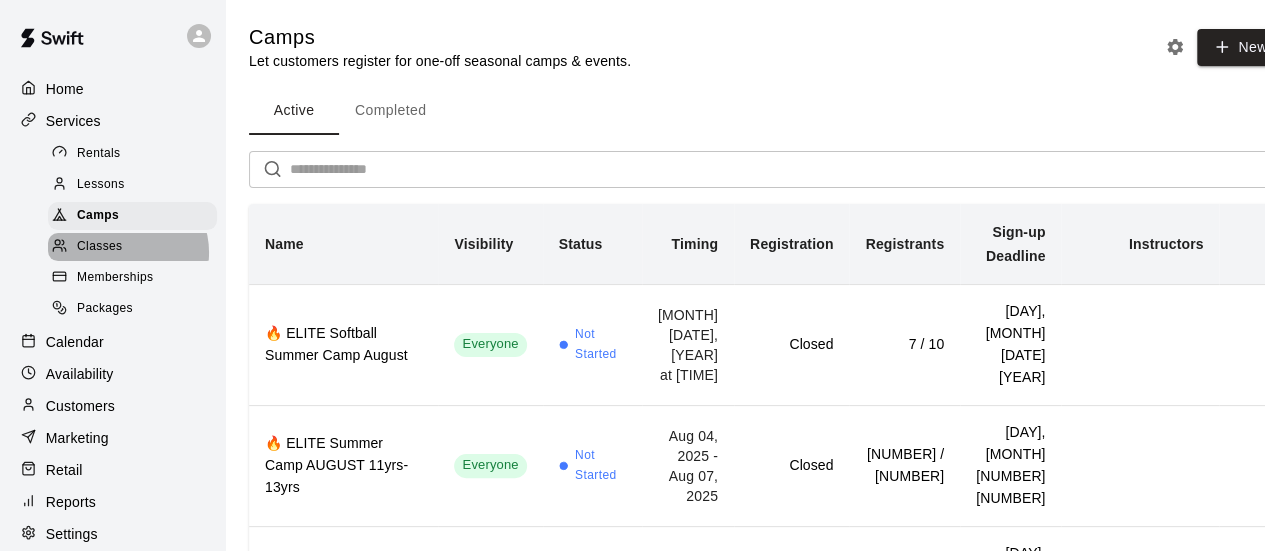 click on "Classes" at bounding box center [132, 247] 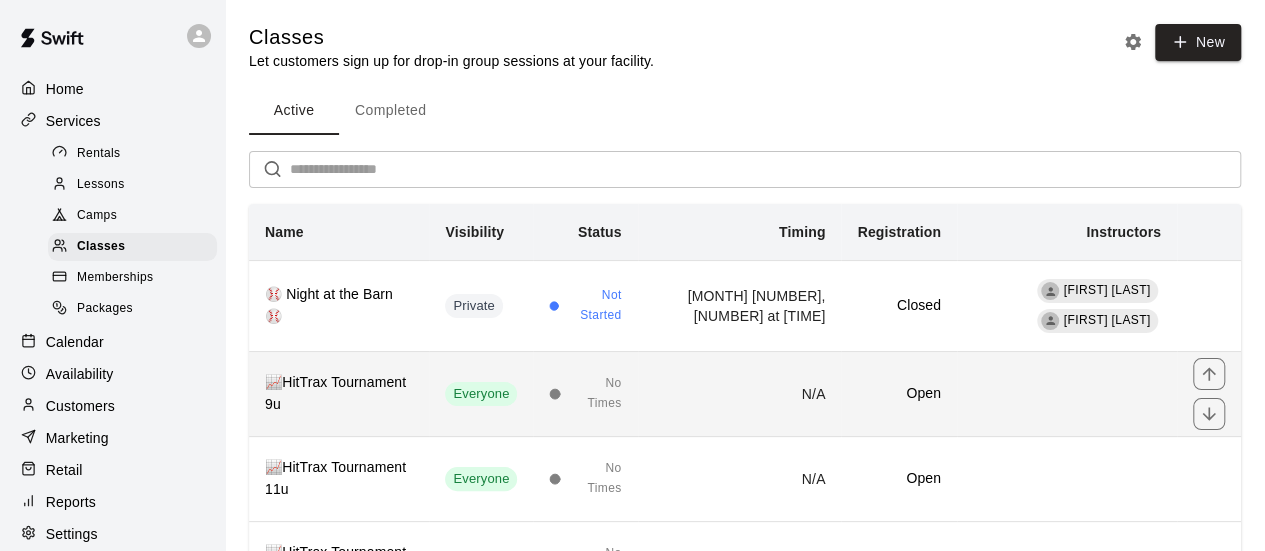 click on "N/A" at bounding box center [740, 394] 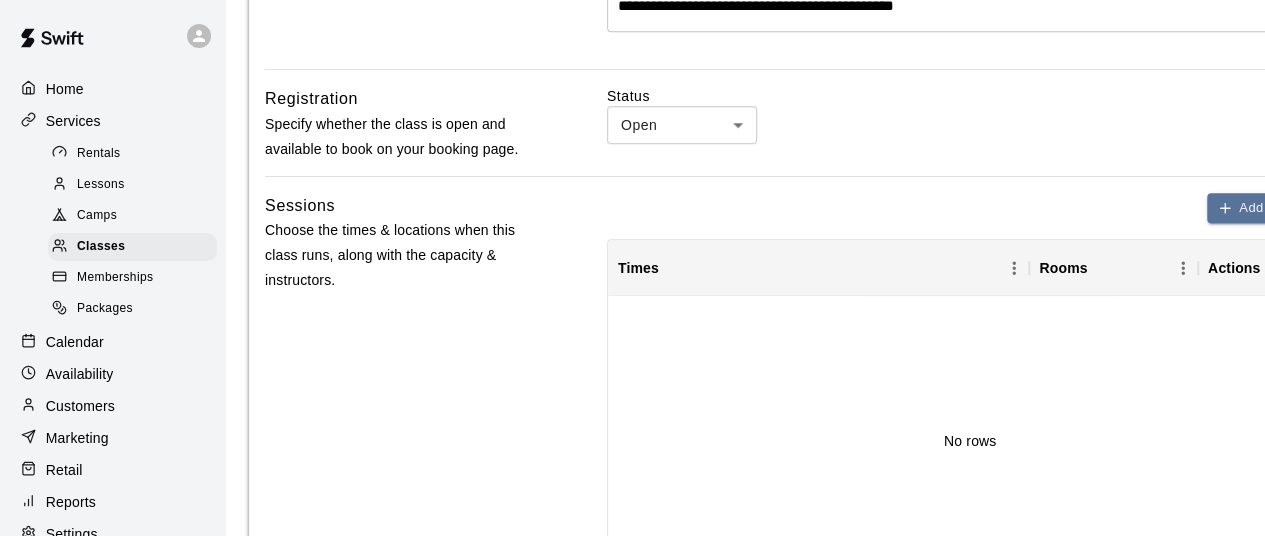 scroll, scrollTop: 768, scrollLeft: 0, axis: vertical 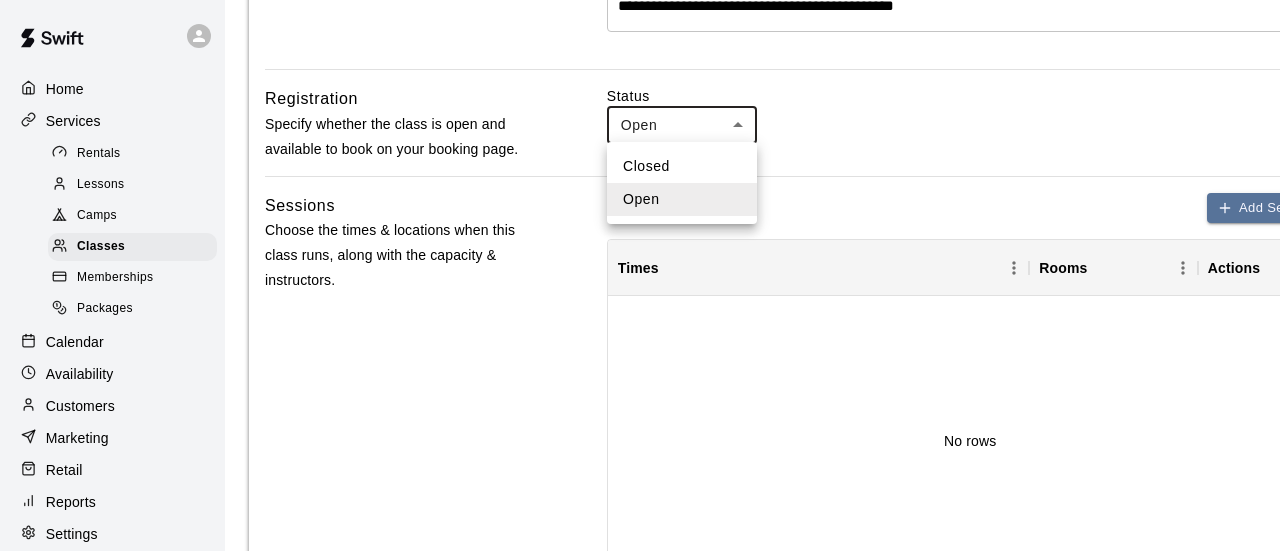 click on "**********" at bounding box center [640, 359] 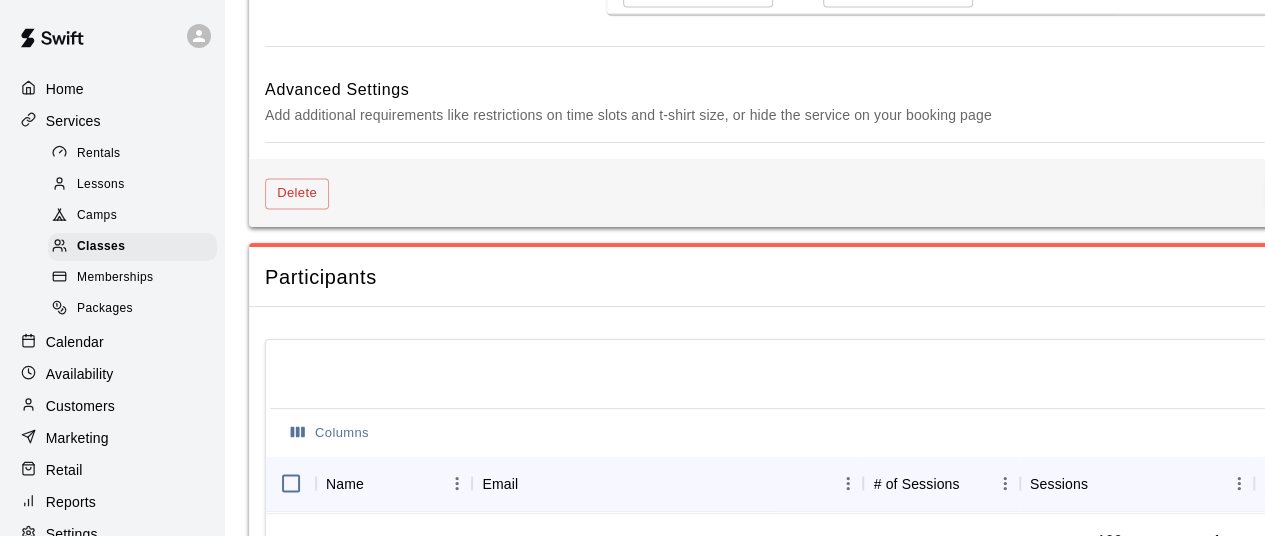 scroll, scrollTop: 1729, scrollLeft: 0, axis: vertical 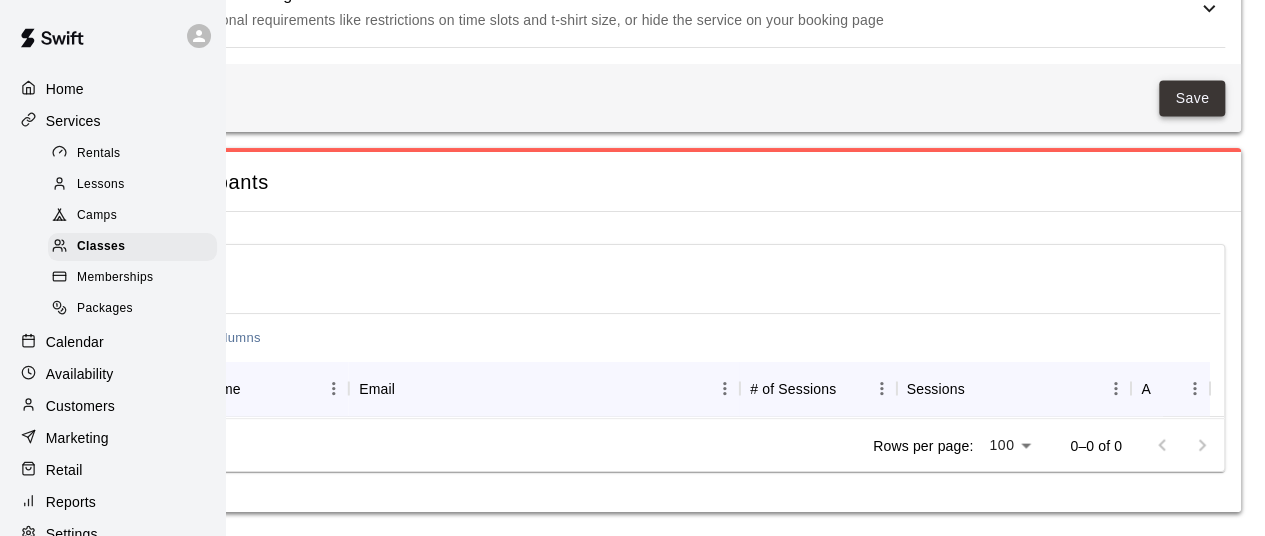click on "Save" at bounding box center [1192, 98] 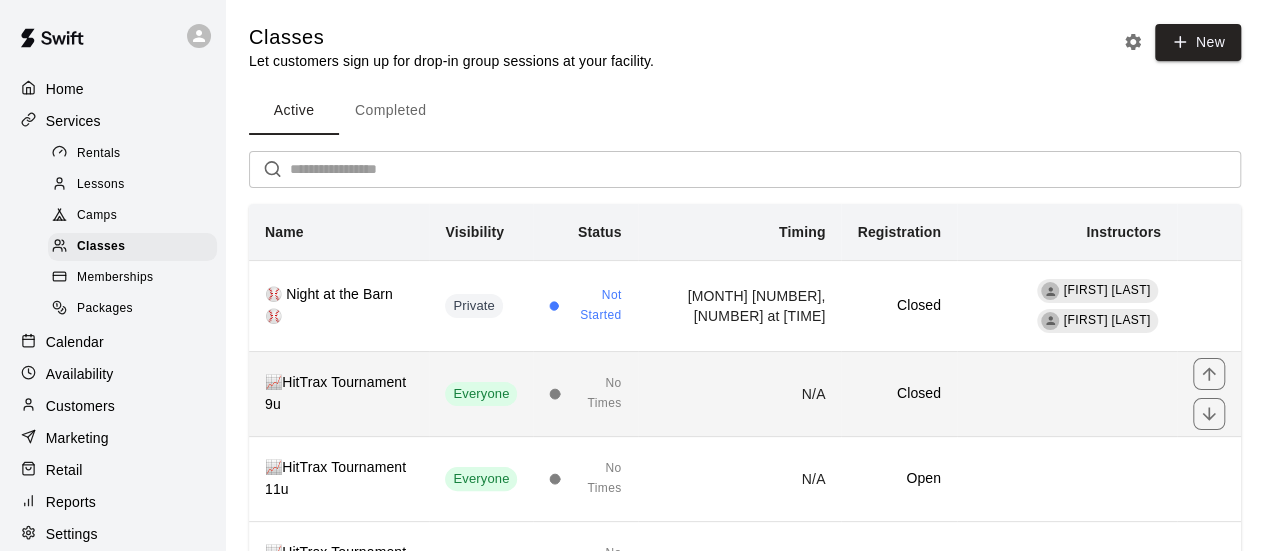 scroll, scrollTop: 34, scrollLeft: 0, axis: vertical 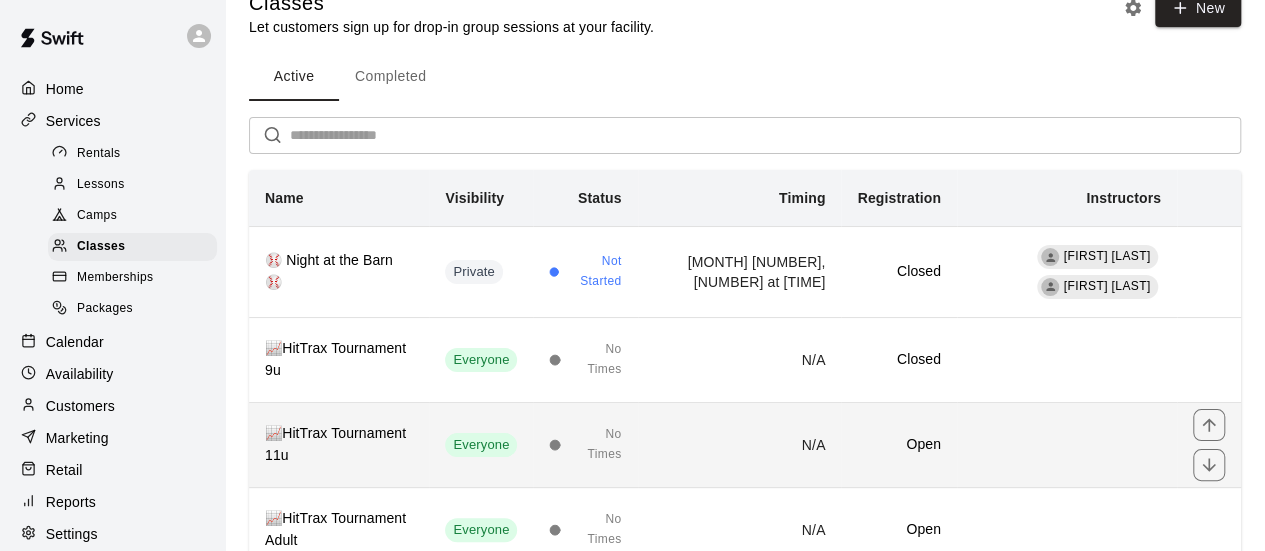 click on "N/A" at bounding box center [740, 445] 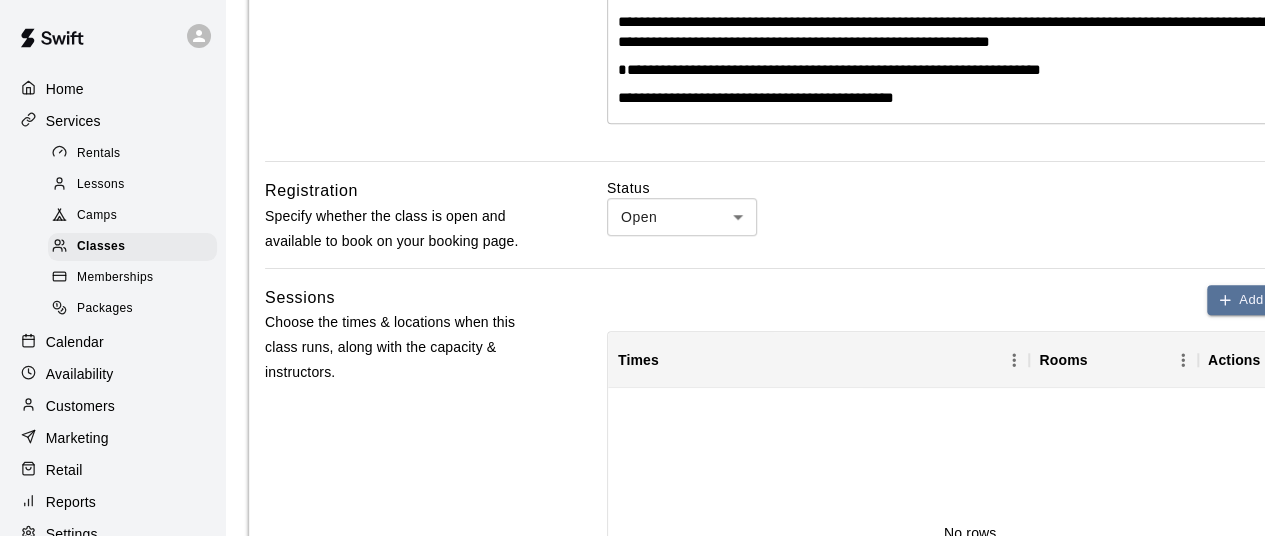 scroll, scrollTop: 680, scrollLeft: 0, axis: vertical 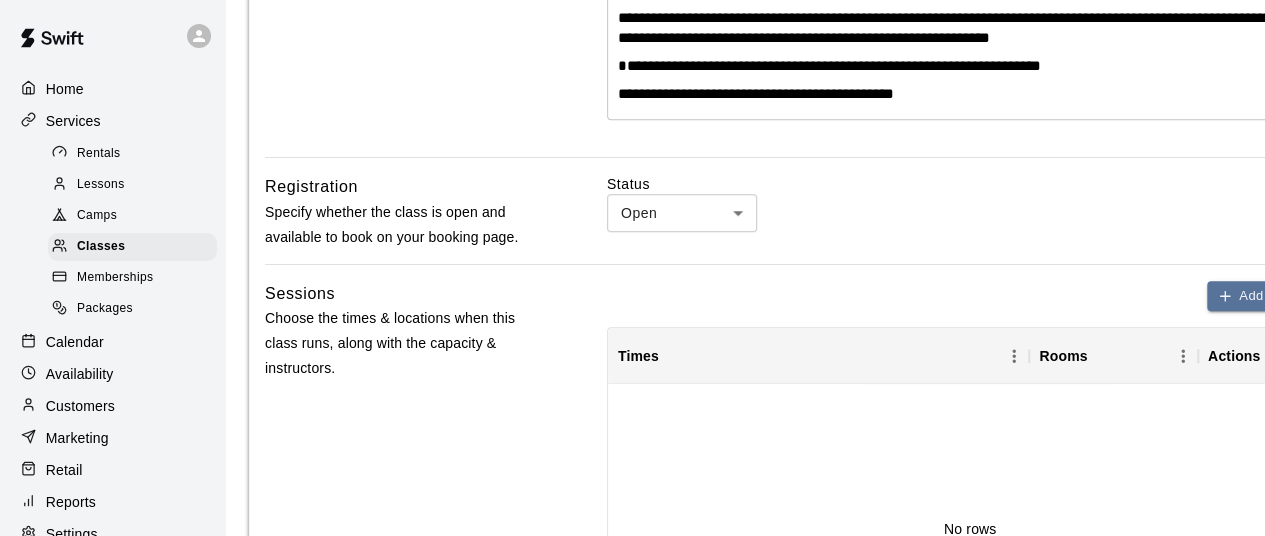 click on "**********" at bounding box center (632, 447) 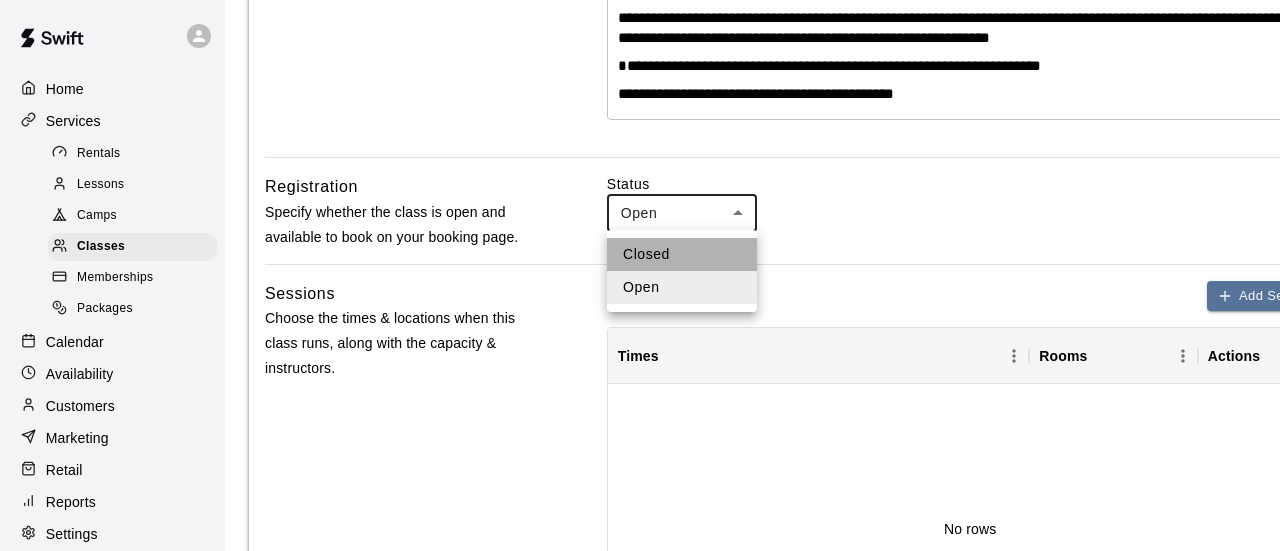 click on "Closed" at bounding box center [682, 254] 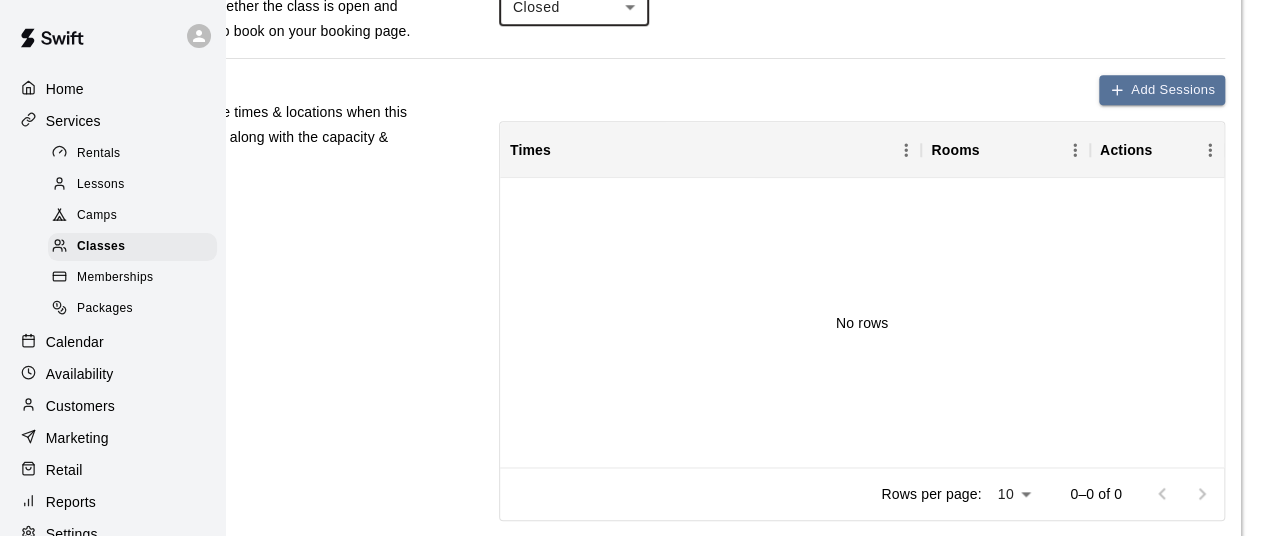 scroll, scrollTop: 1424, scrollLeft: 108, axis: both 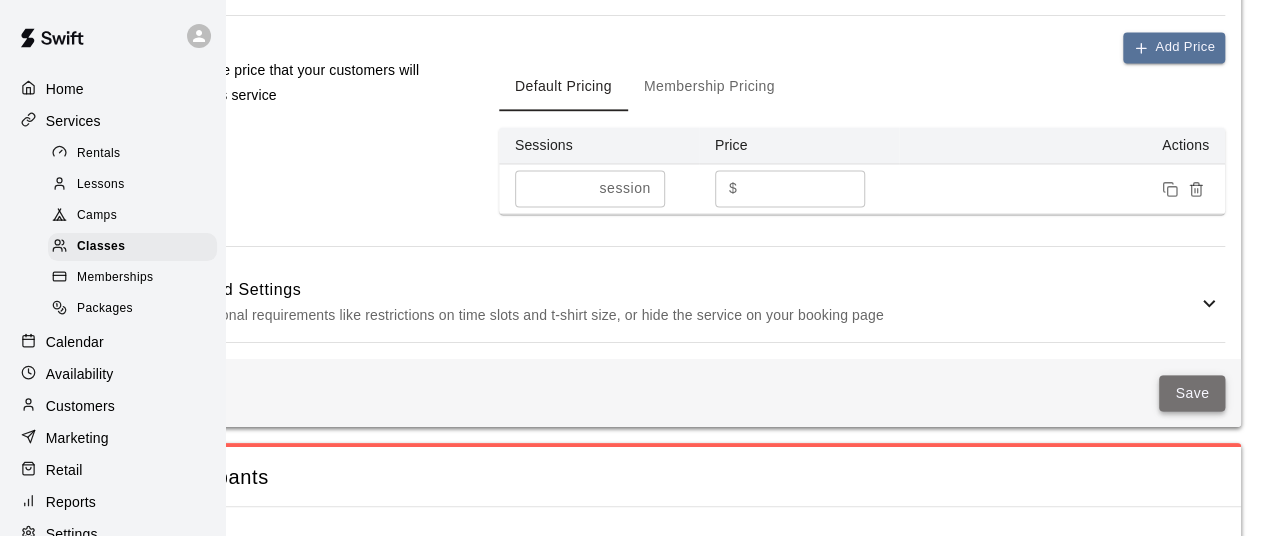 click on "Save" at bounding box center [1192, 393] 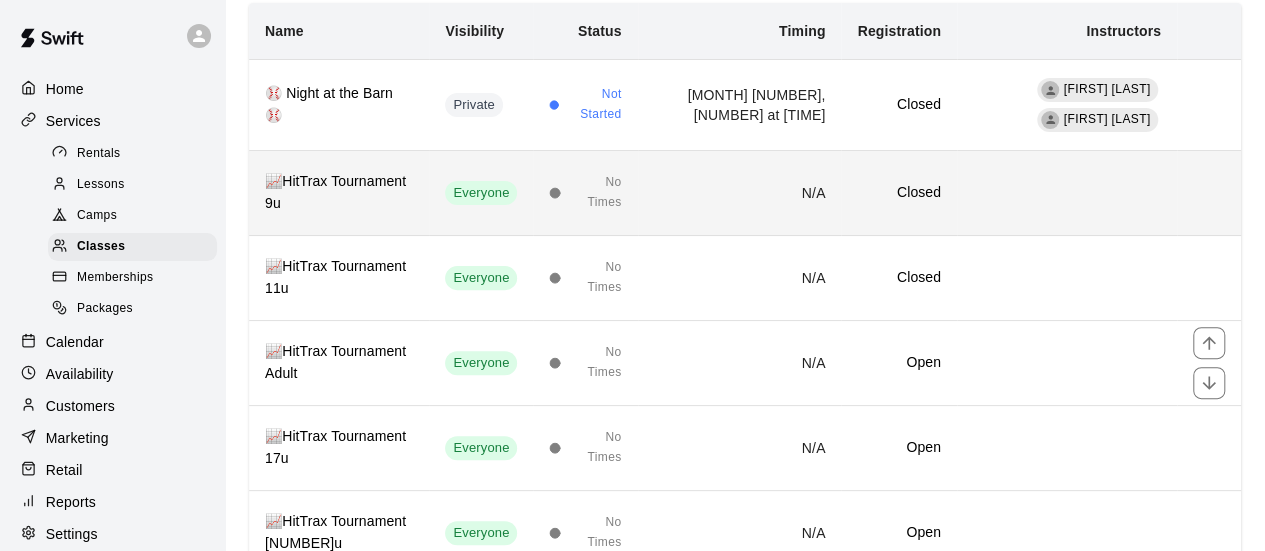 scroll, scrollTop: 202, scrollLeft: 0, axis: vertical 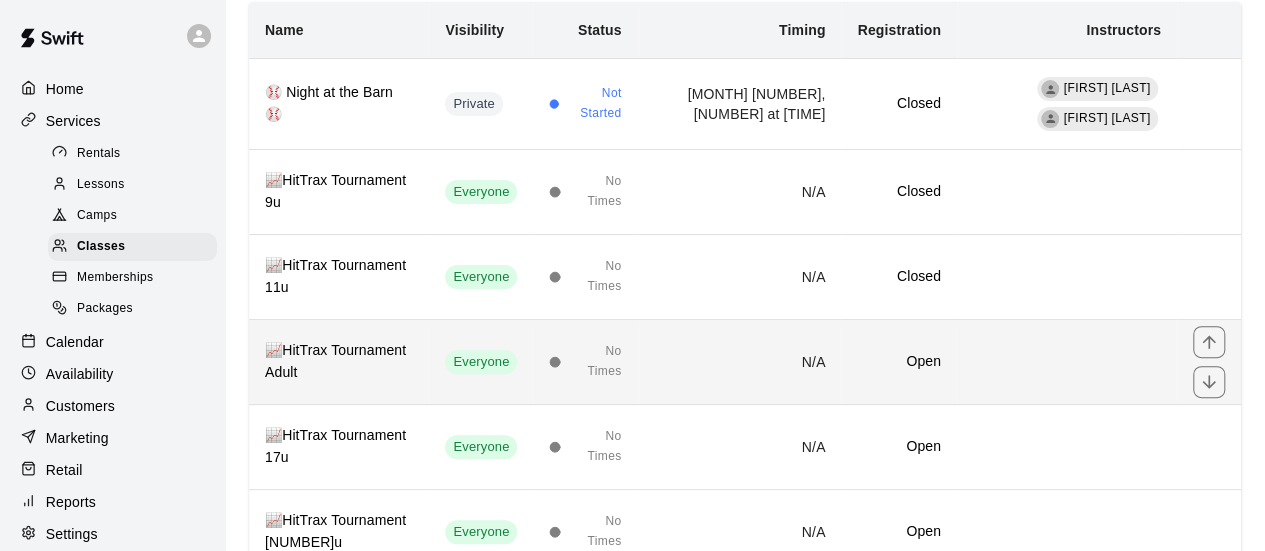 click on "Open" at bounding box center (898, 362) 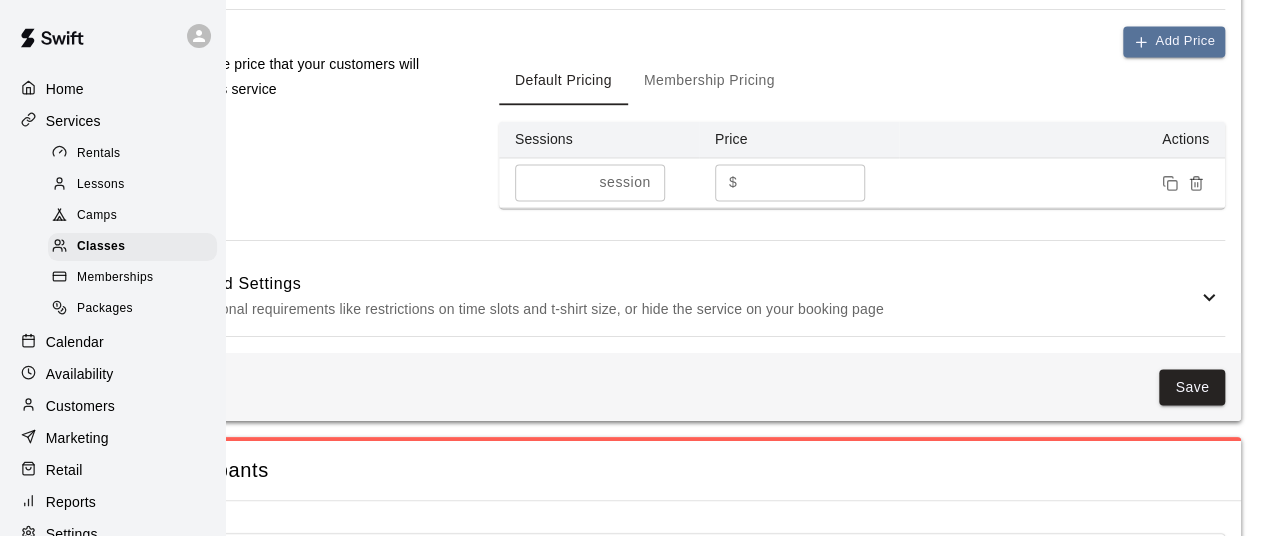 scroll, scrollTop: 1406, scrollLeft: 108, axis: both 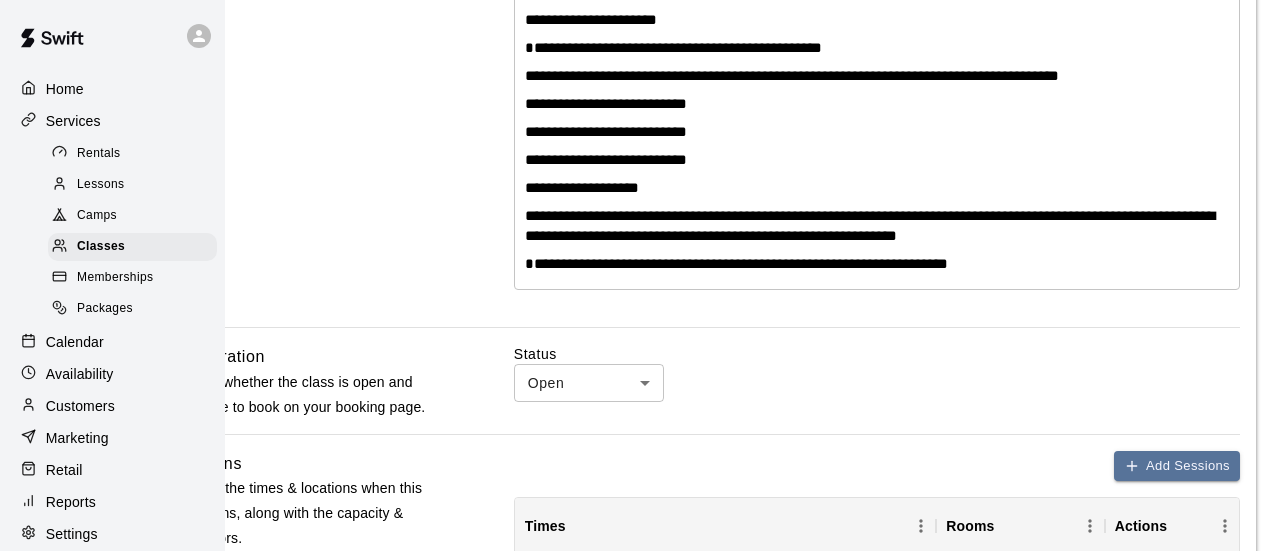 click on "**********" at bounding box center (547, 631) 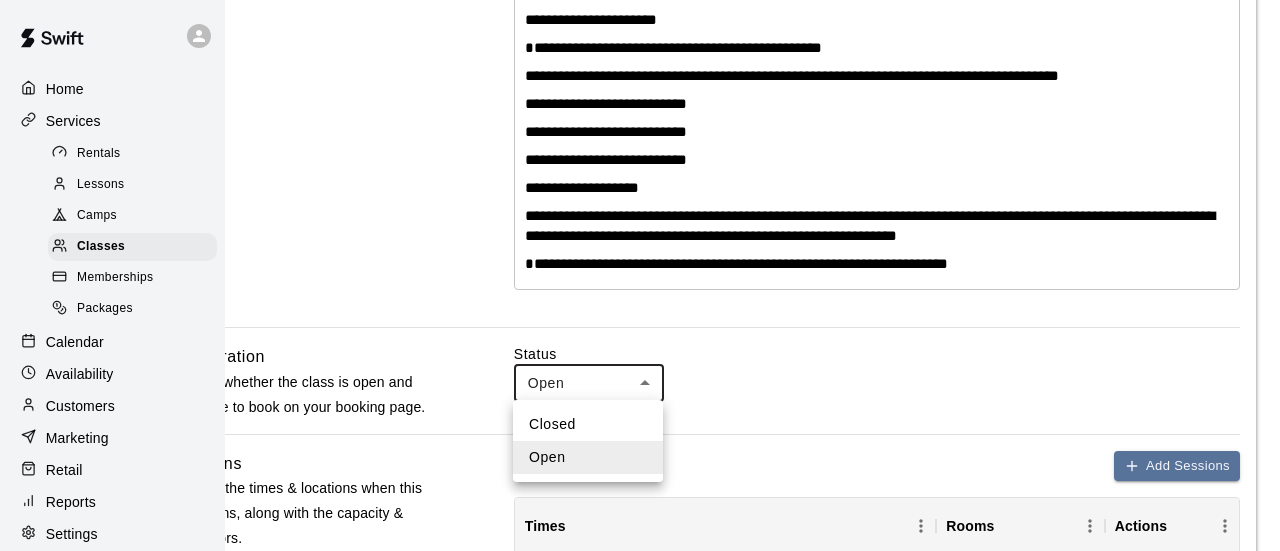 click on "Closed" at bounding box center (588, 424) 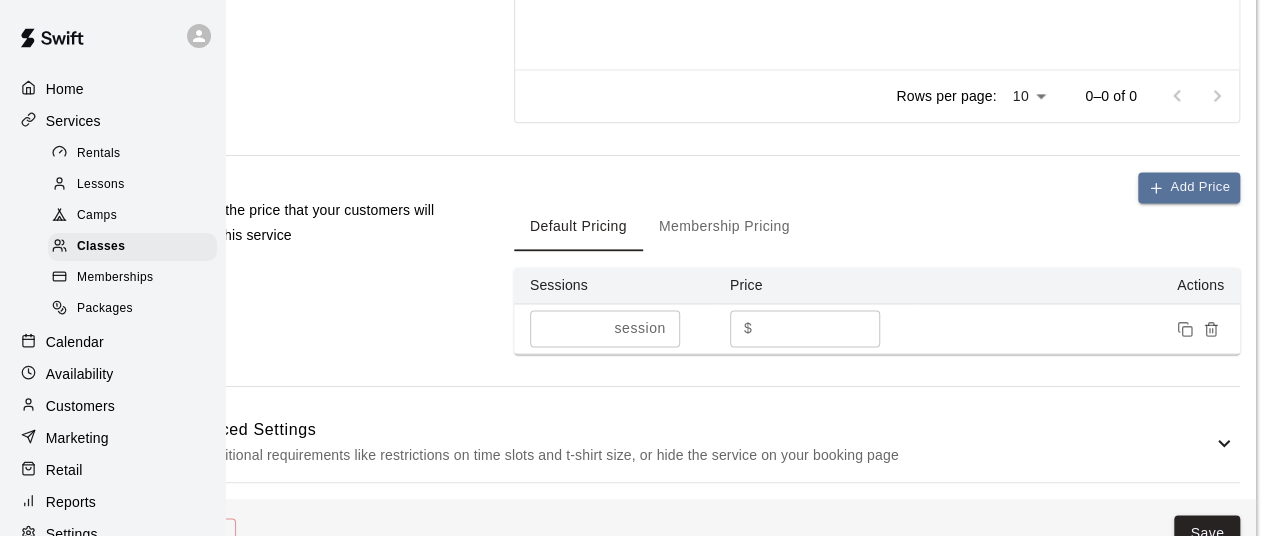 scroll, scrollTop: 1410, scrollLeft: 93, axis: both 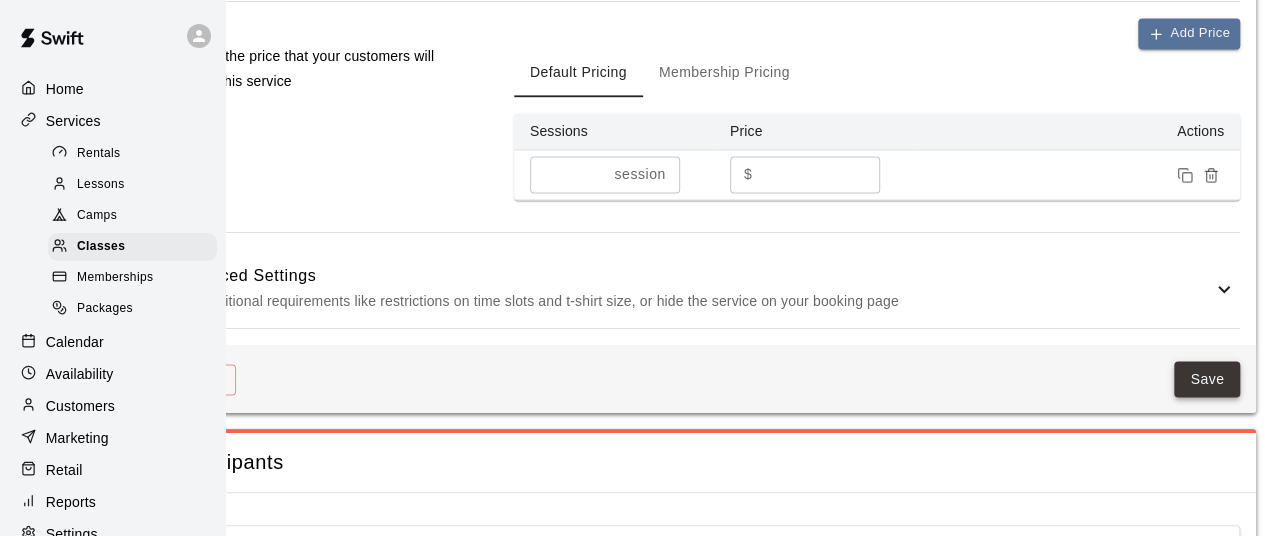 click on "Save" at bounding box center [1207, 379] 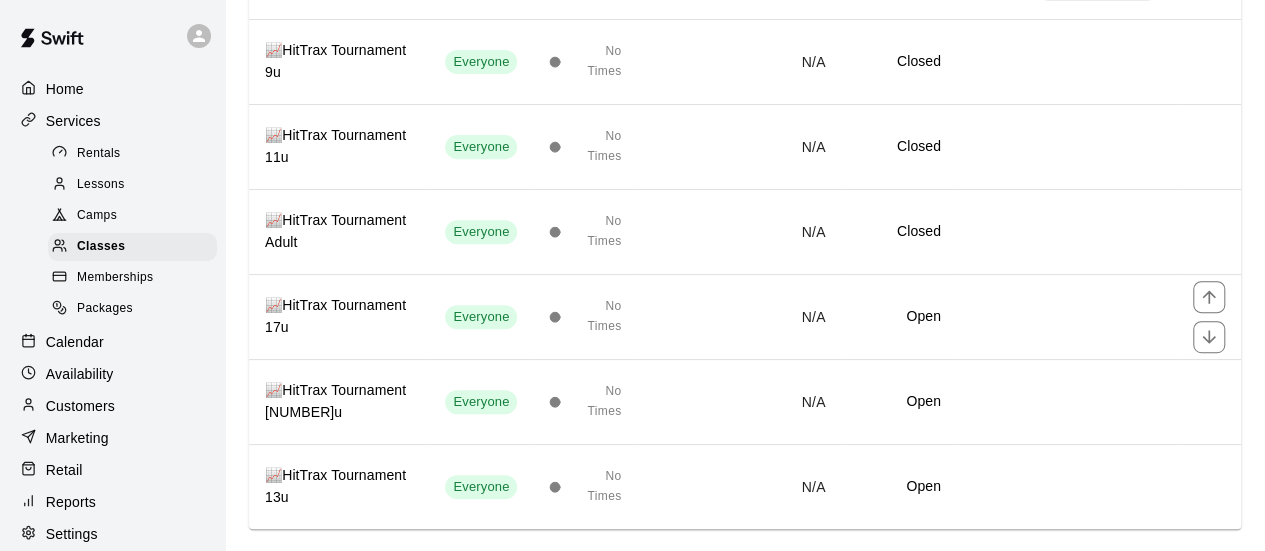 scroll, scrollTop: 310, scrollLeft: 0, axis: vertical 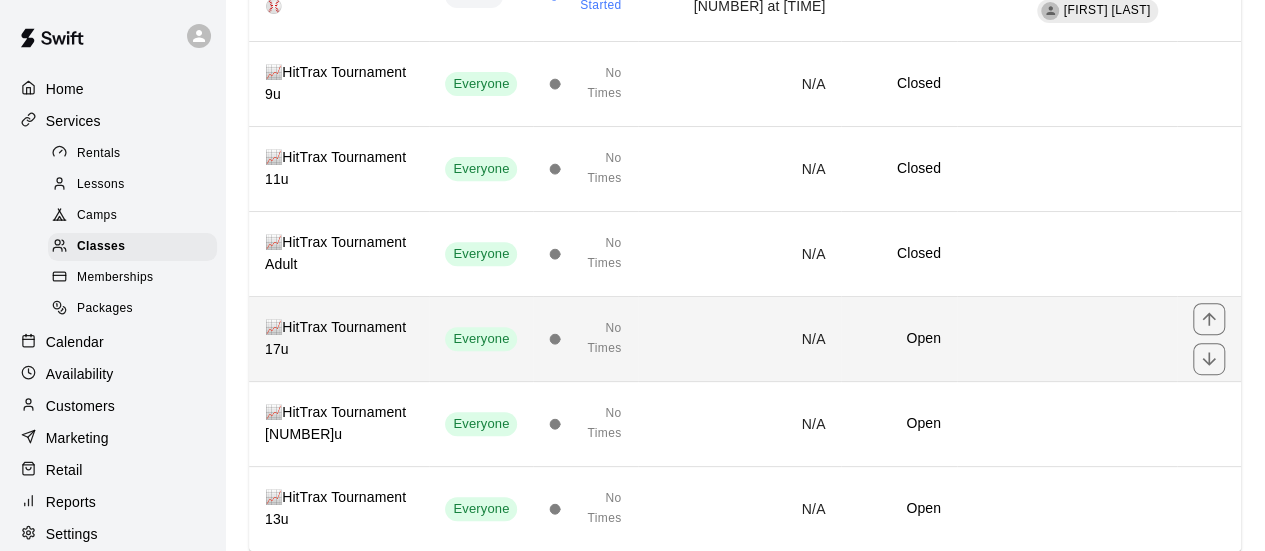 click on "Open" at bounding box center [898, 339] 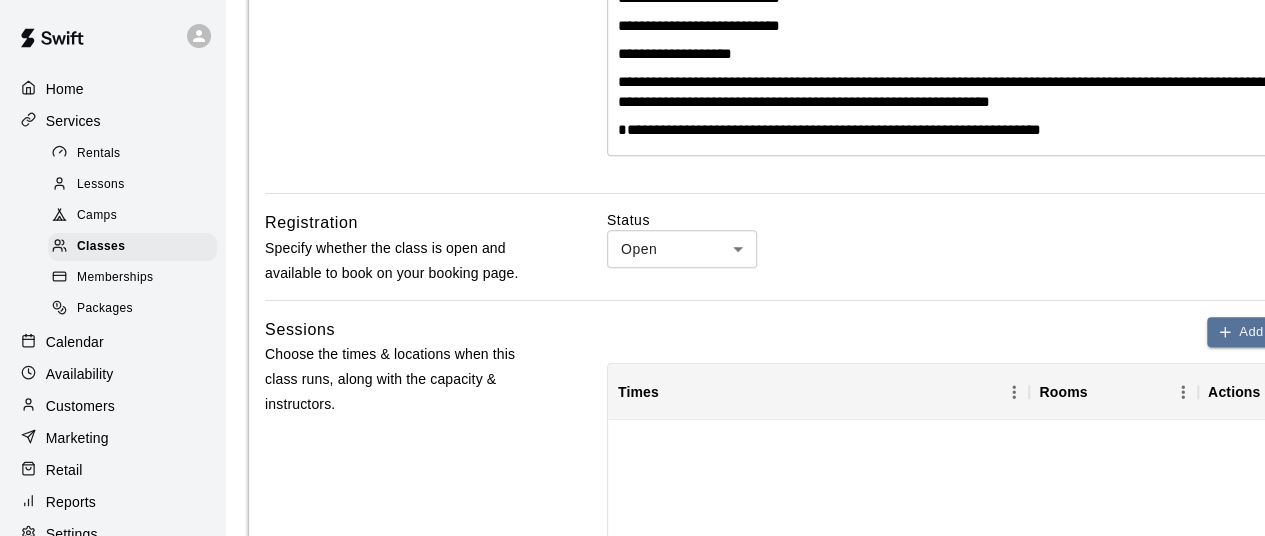 scroll, scrollTop: 616, scrollLeft: 0, axis: vertical 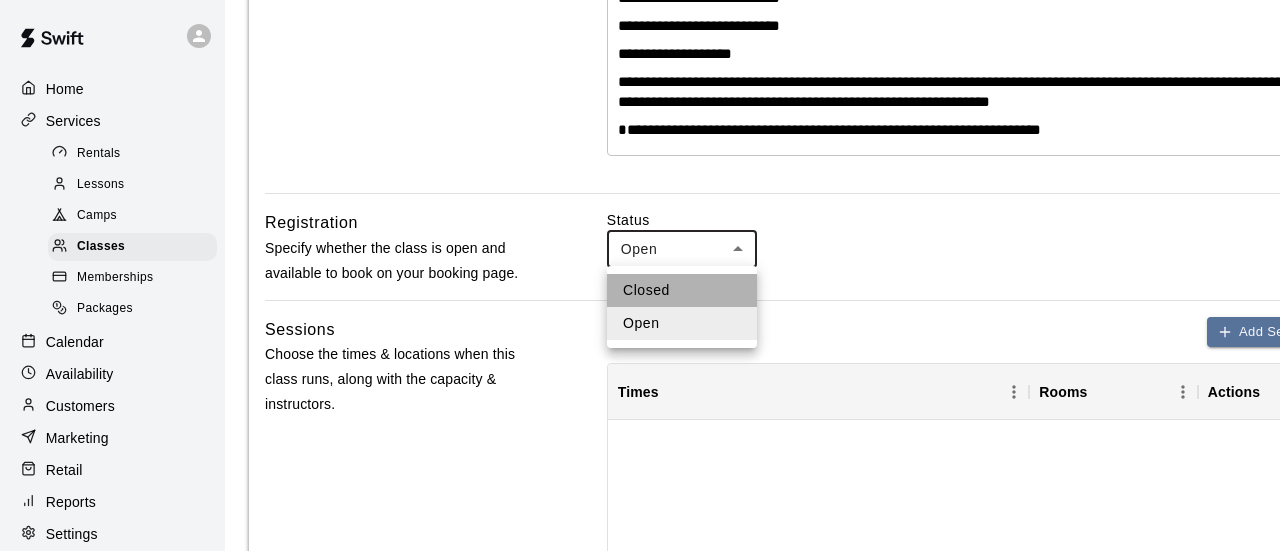 click on "Closed" at bounding box center (682, 290) 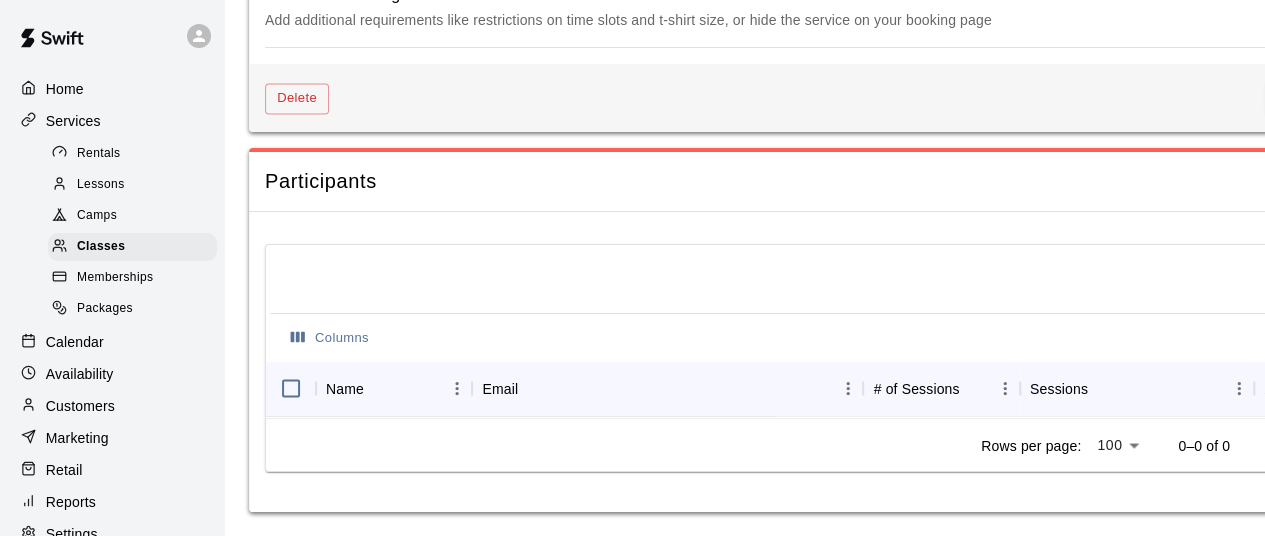 scroll, scrollTop: 1701, scrollLeft: 108, axis: both 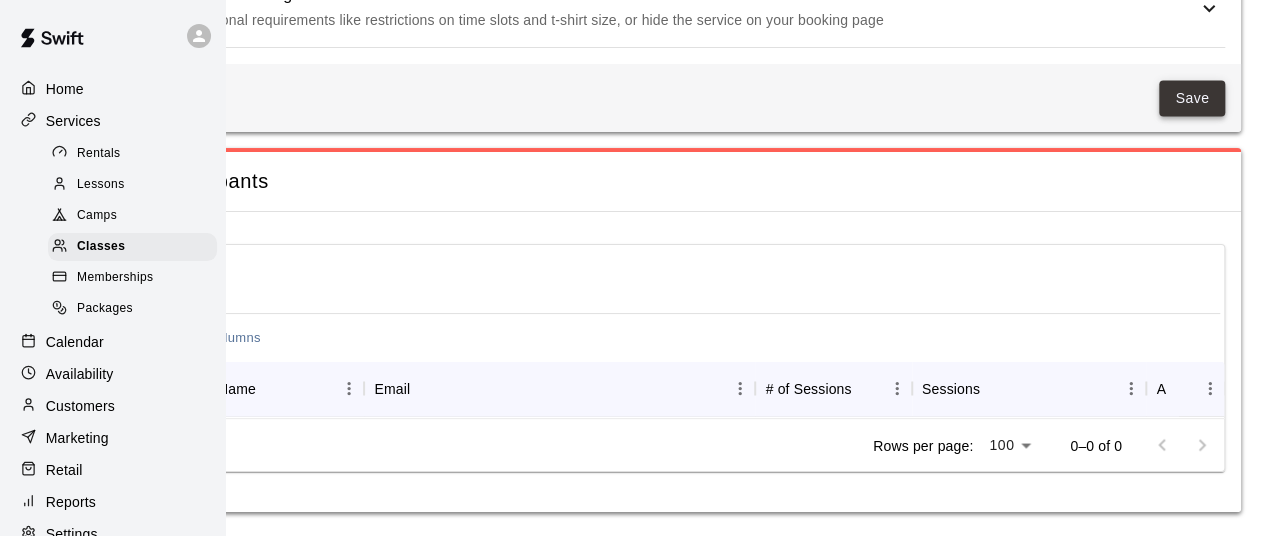 click on "Save" at bounding box center [1192, 98] 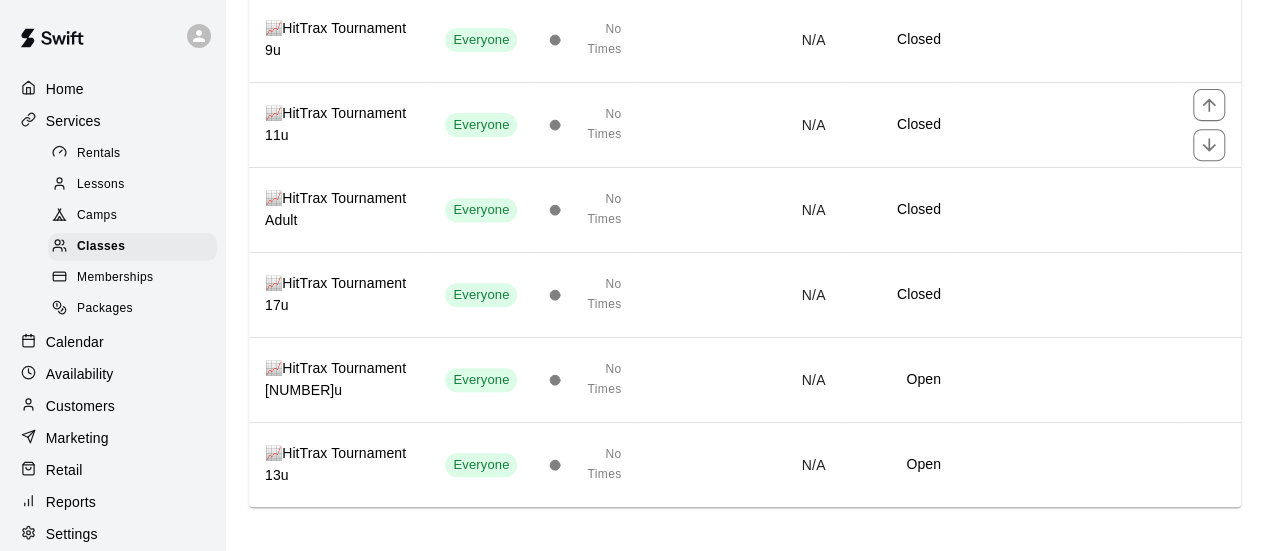 scroll, scrollTop: 355, scrollLeft: 0, axis: vertical 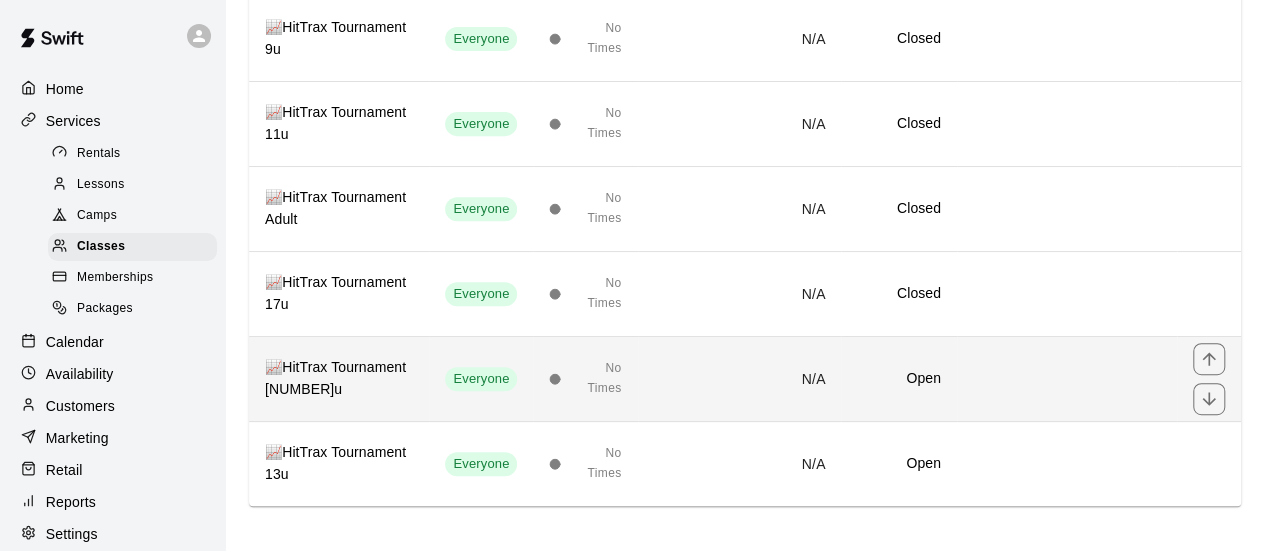 click on "N/A" at bounding box center [740, 379] 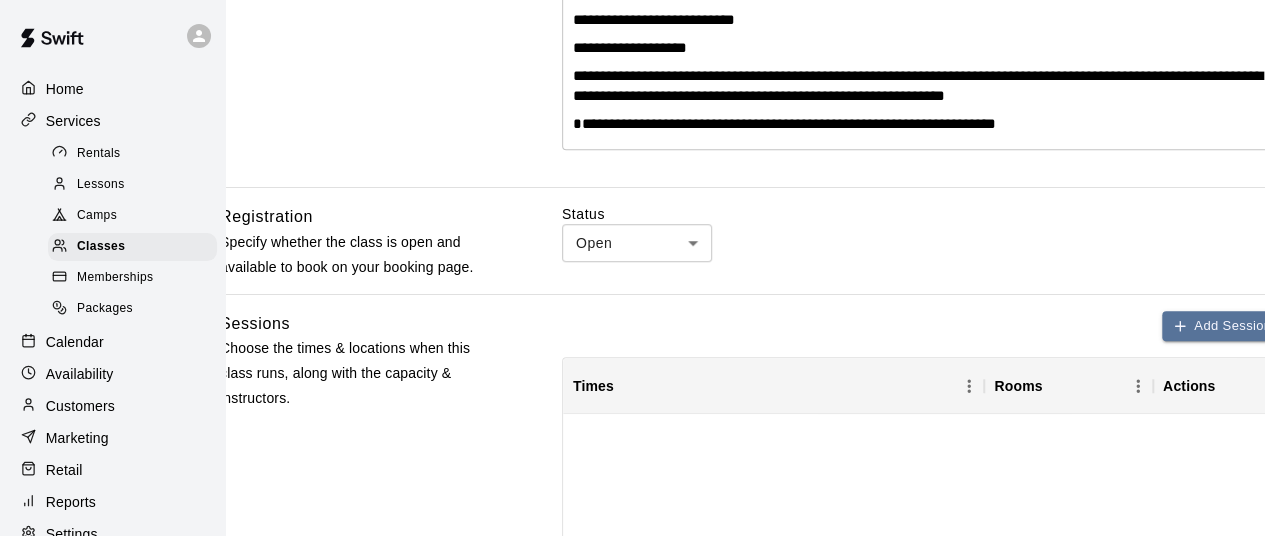 scroll, scrollTop: 622, scrollLeft: 46, axis: both 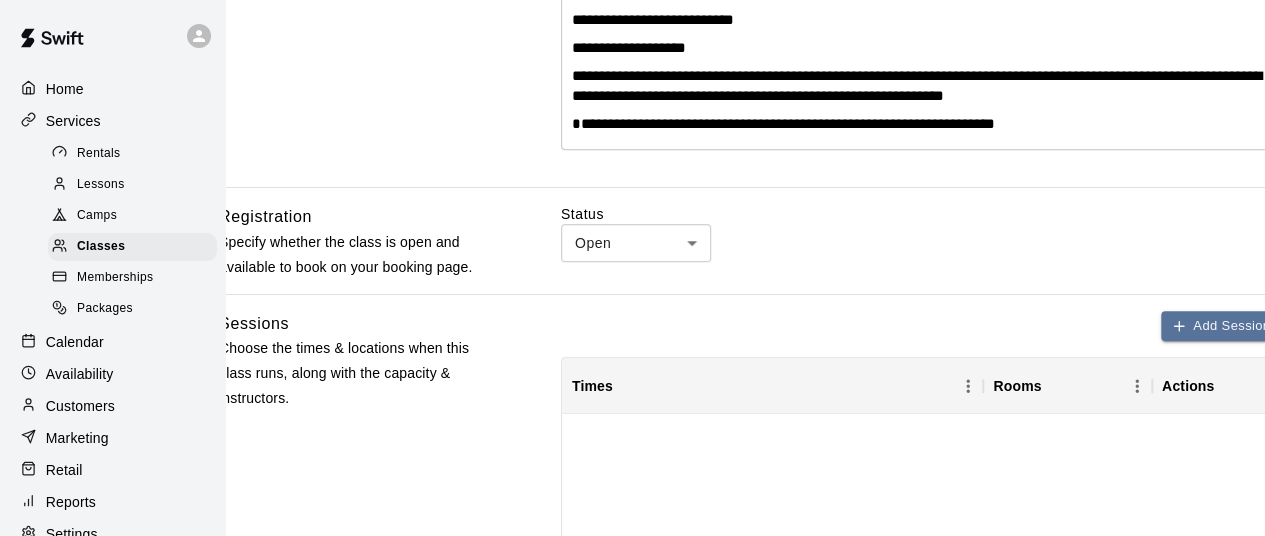 click on "**********" at bounding box center [586, 491] 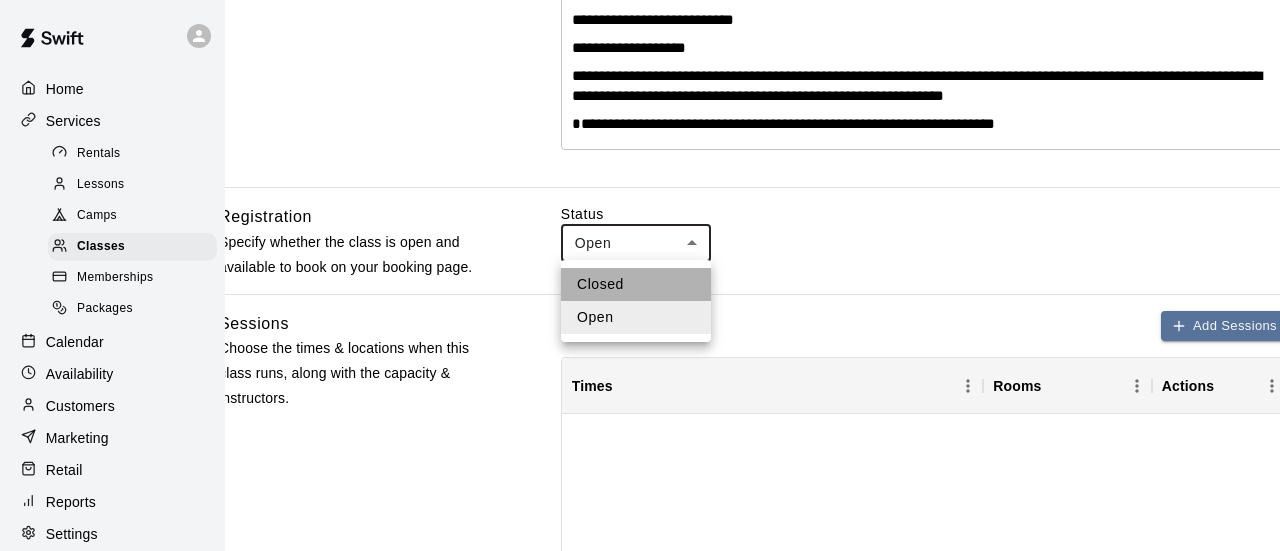 click on "Closed" at bounding box center [636, 284] 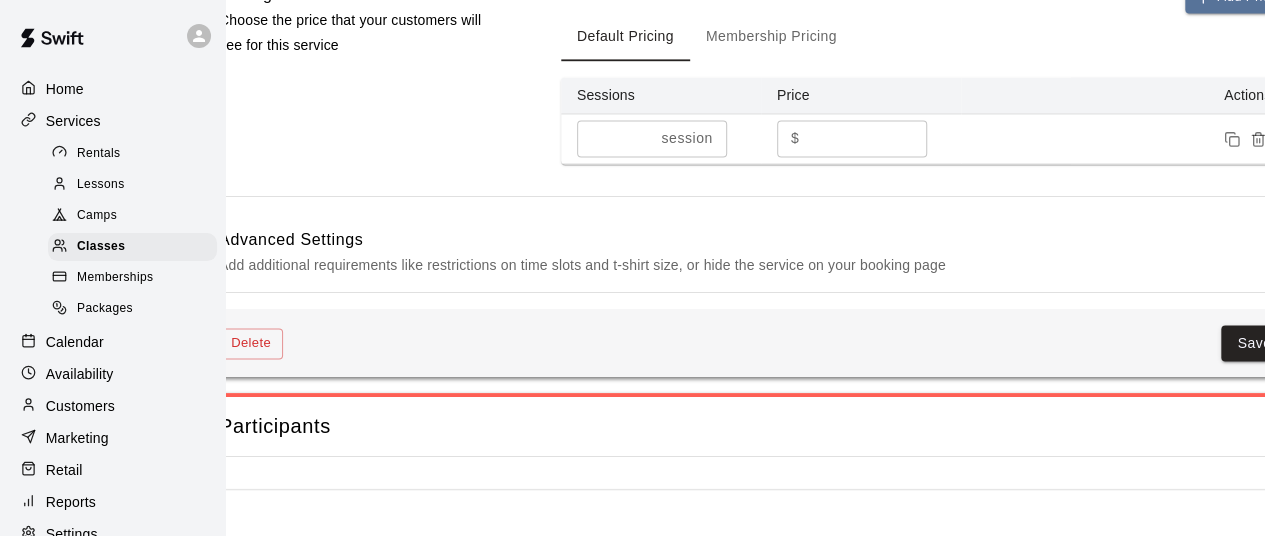 scroll, scrollTop: 1452, scrollLeft: 46, axis: both 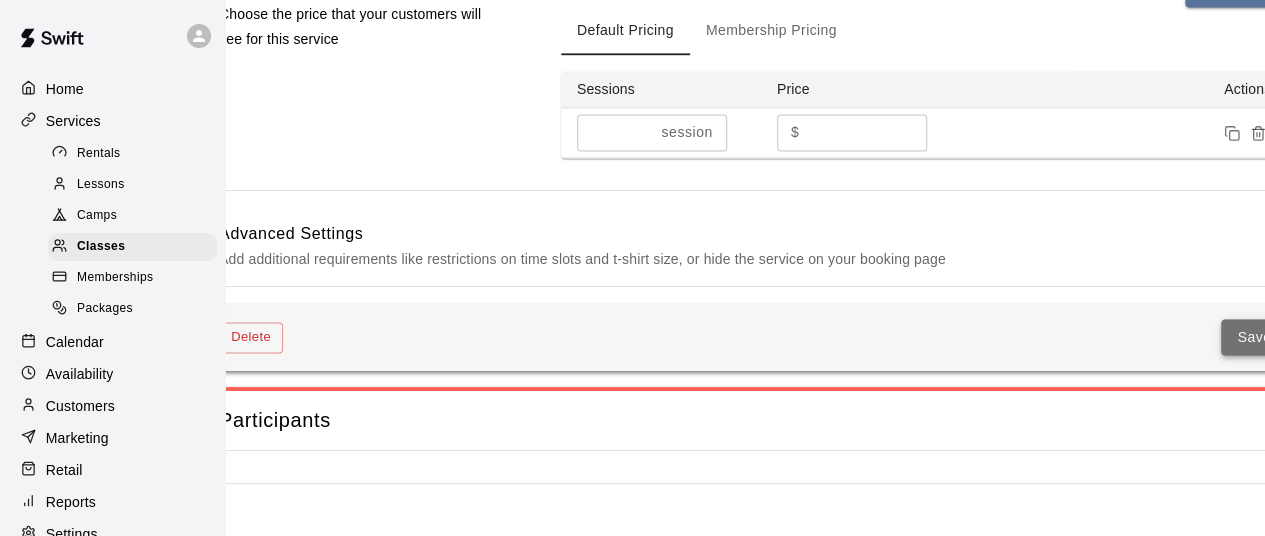 click on "Save" at bounding box center [1254, 337] 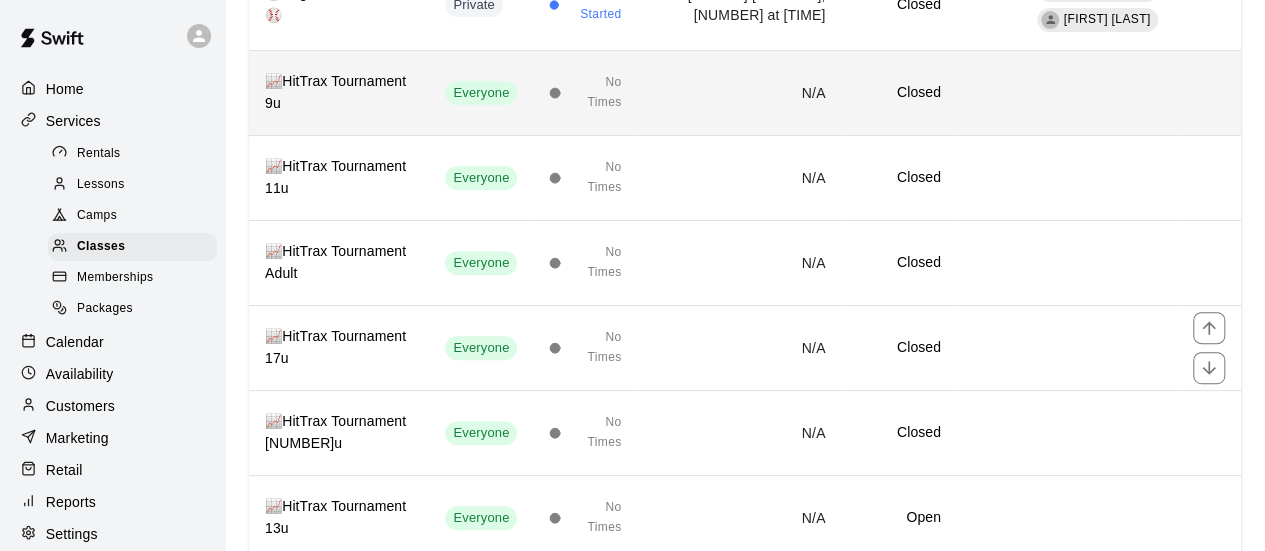 scroll, scrollTop: 355, scrollLeft: 0, axis: vertical 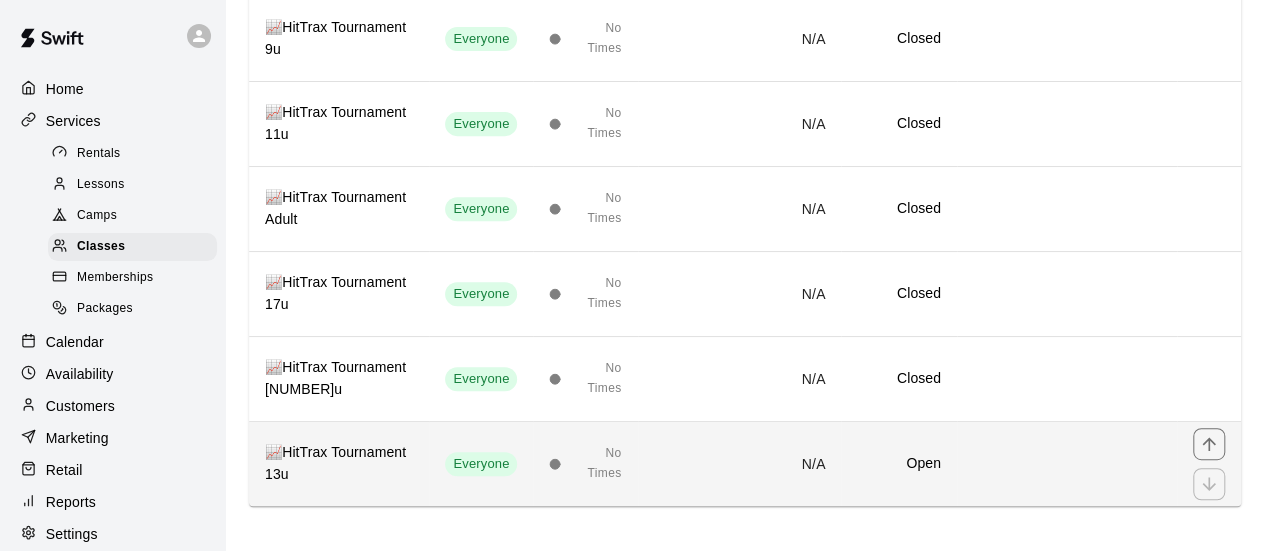 click on "Open" at bounding box center [898, 464] 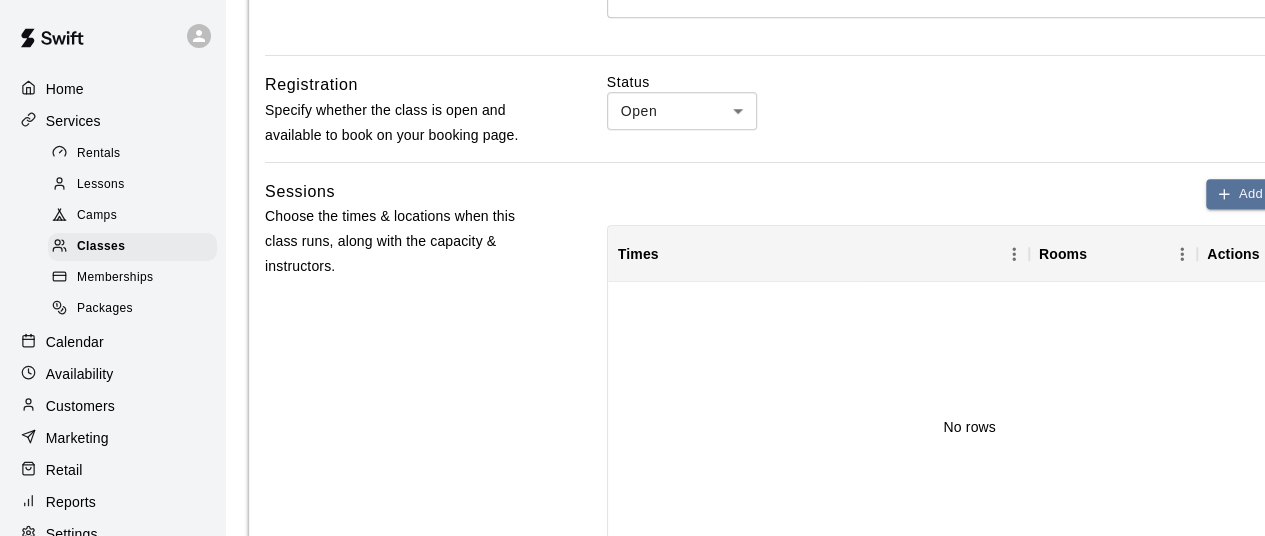 scroll, scrollTop: 756, scrollLeft: 0, axis: vertical 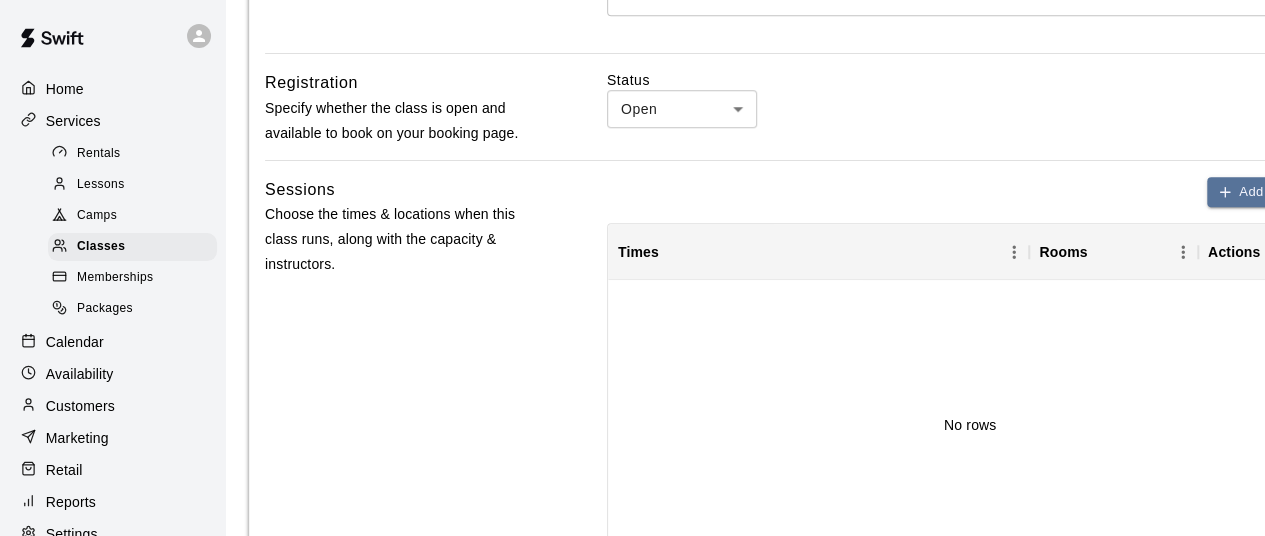 click on "**********" at bounding box center [632, 357] 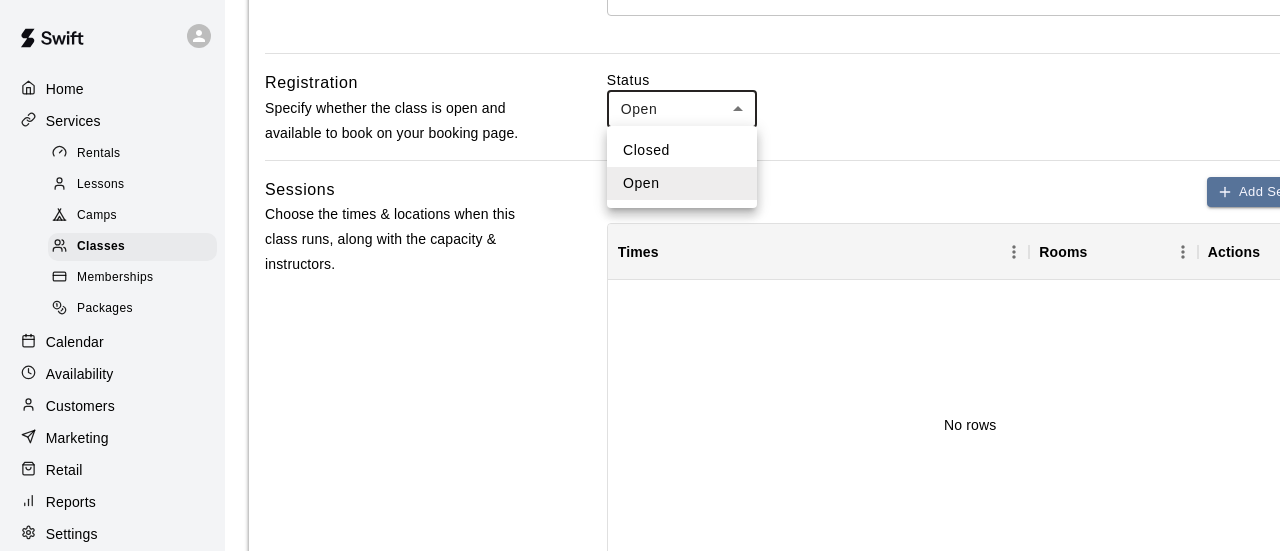 click on "Closed" at bounding box center (682, 150) 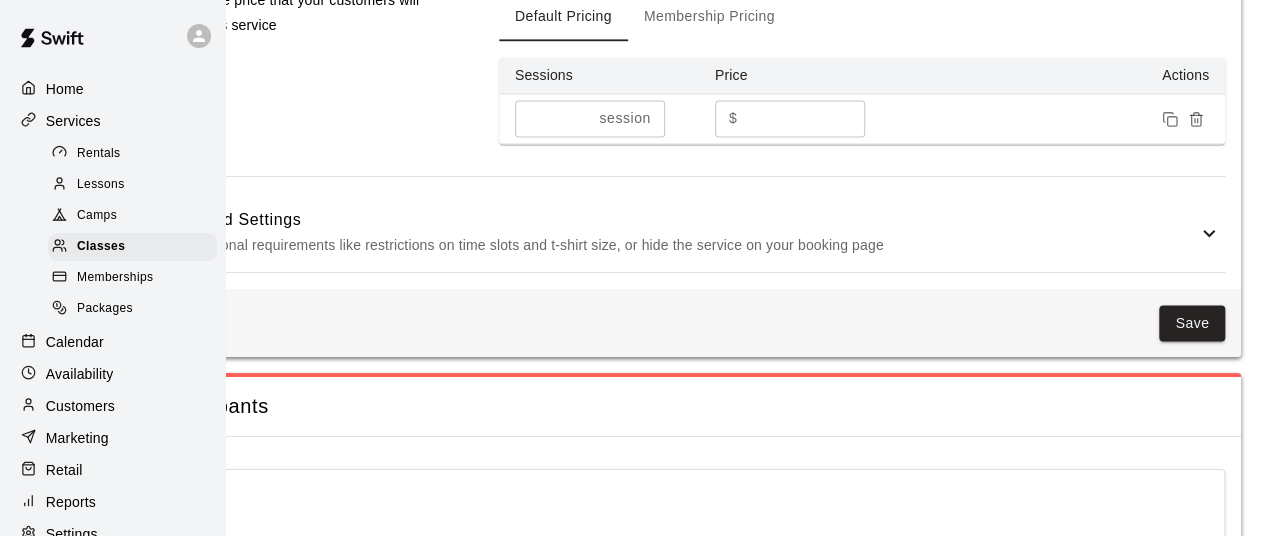 scroll, scrollTop: 1468, scrollLeft: 108, axis: both 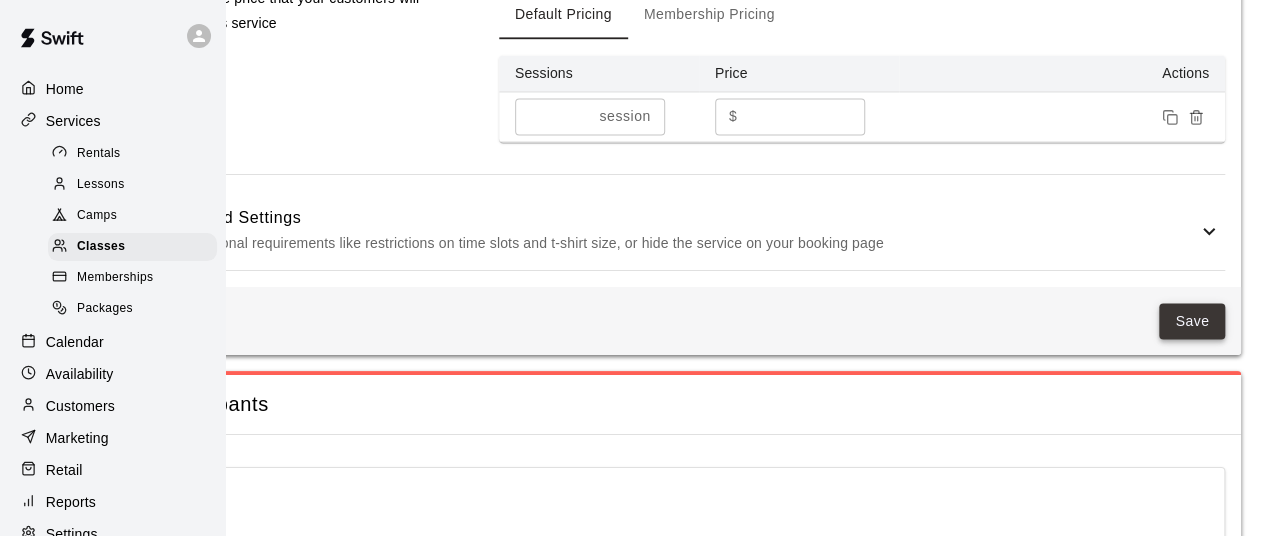 click on "Save" at bounding box center (1192, 321) 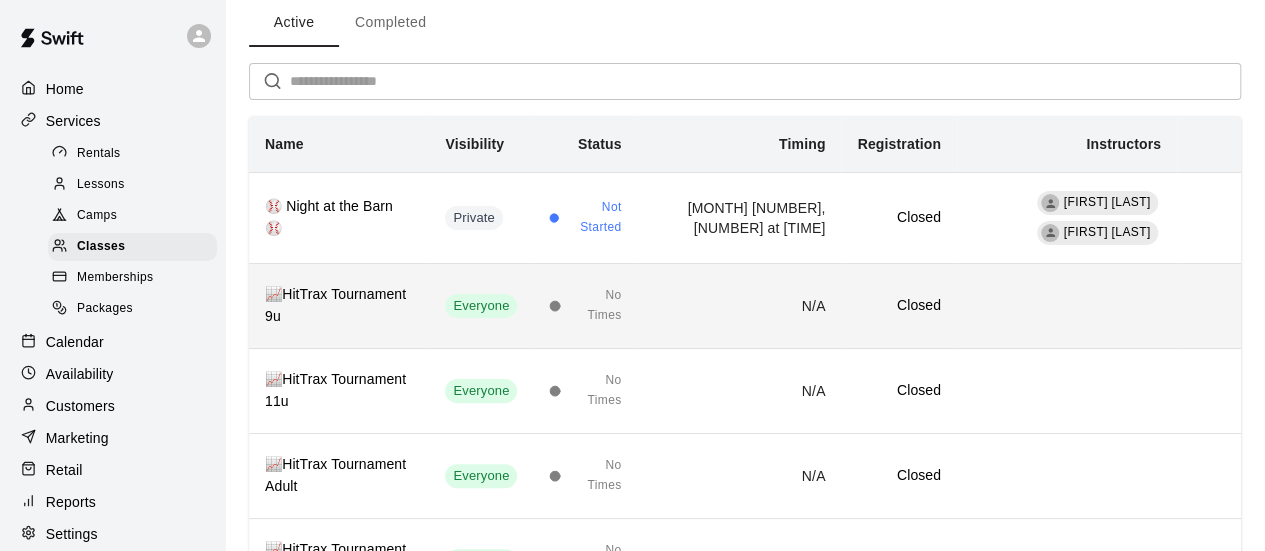 scroll, scrollTop: 70, scrollLeft: 0, axis: vertical 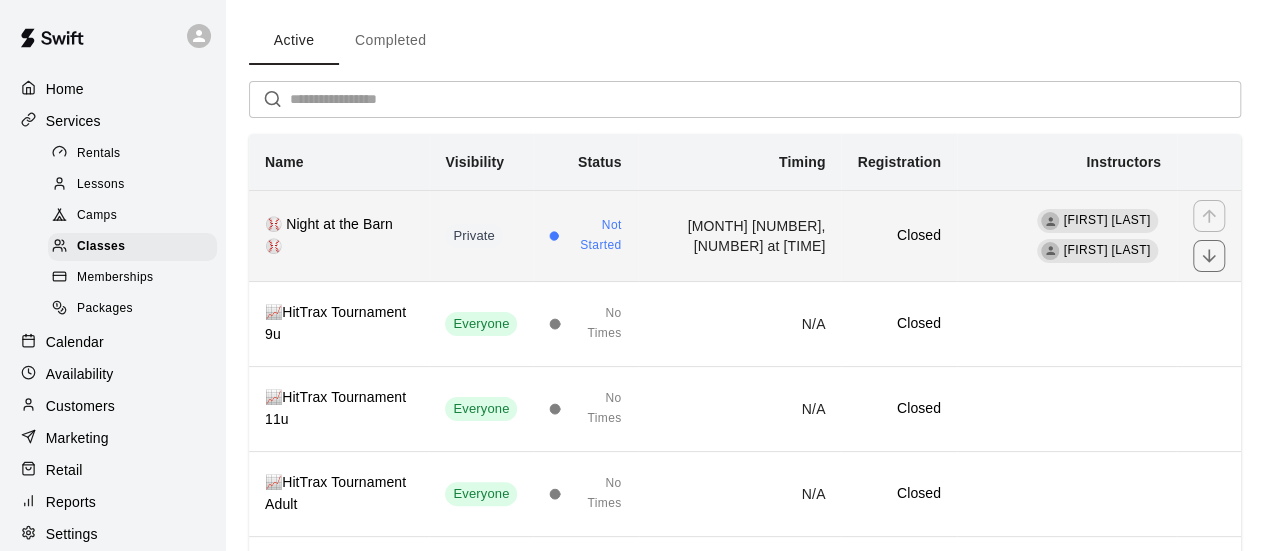 click on "Closed" at bounding box center (898, 236) 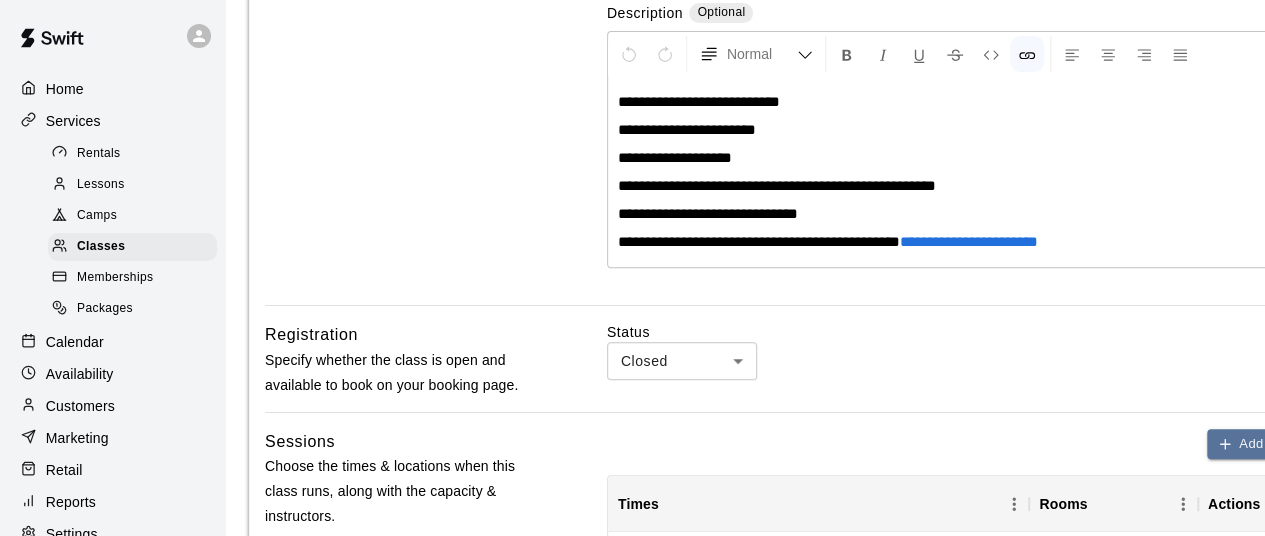 scroll, scrollTop: 468, scrollLeft: 0, axis: vertical 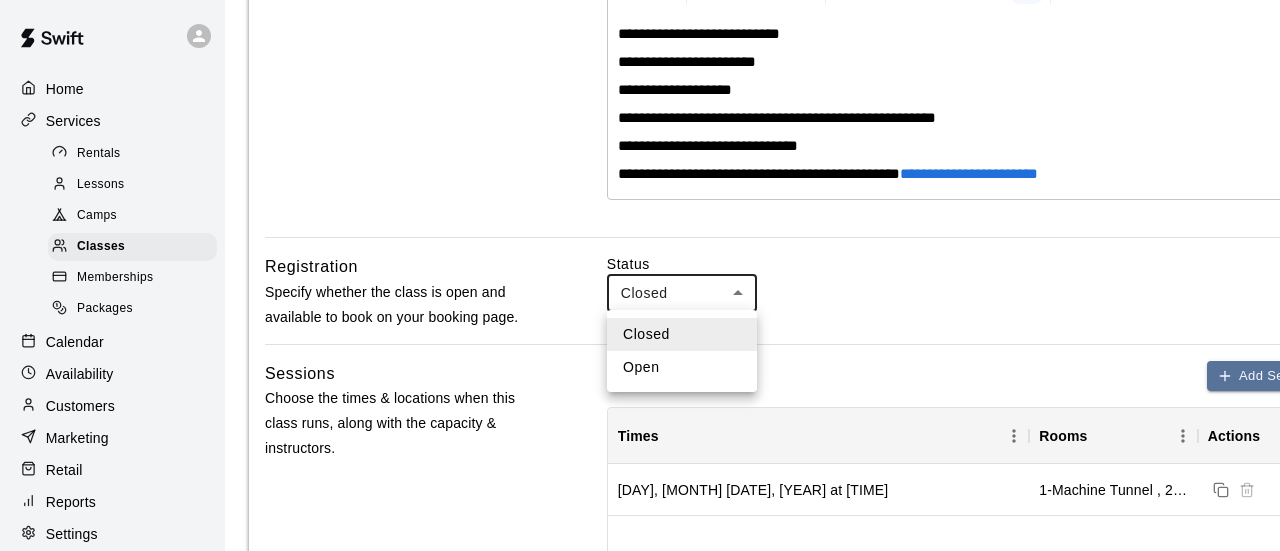 click on "**********" at bounding box center (640, 593) 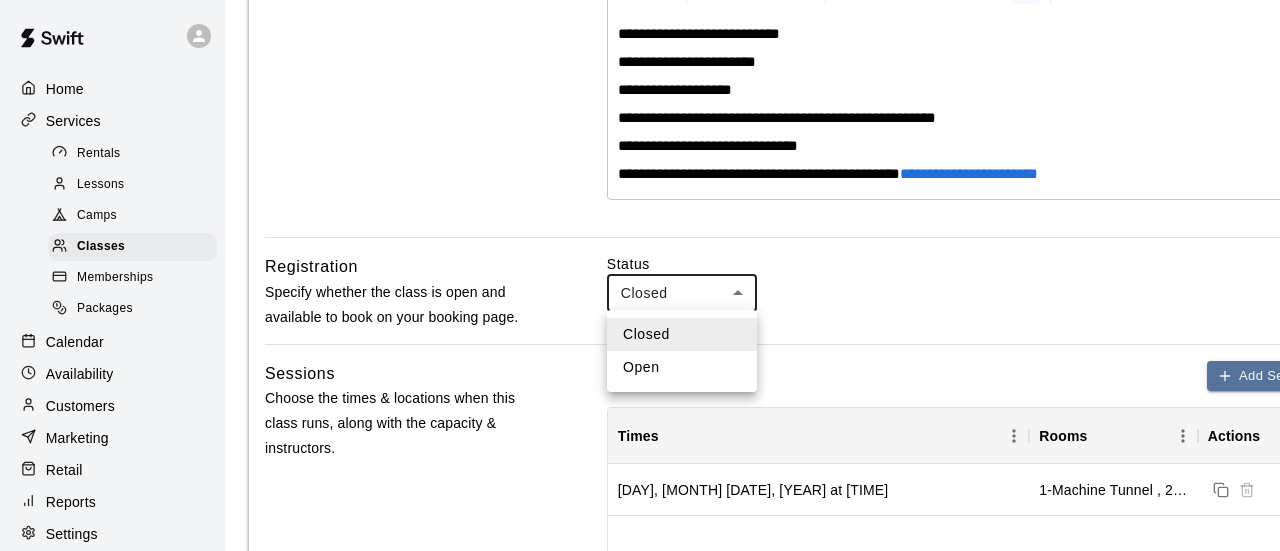 click on "Open" at bounding box center (682, 367) 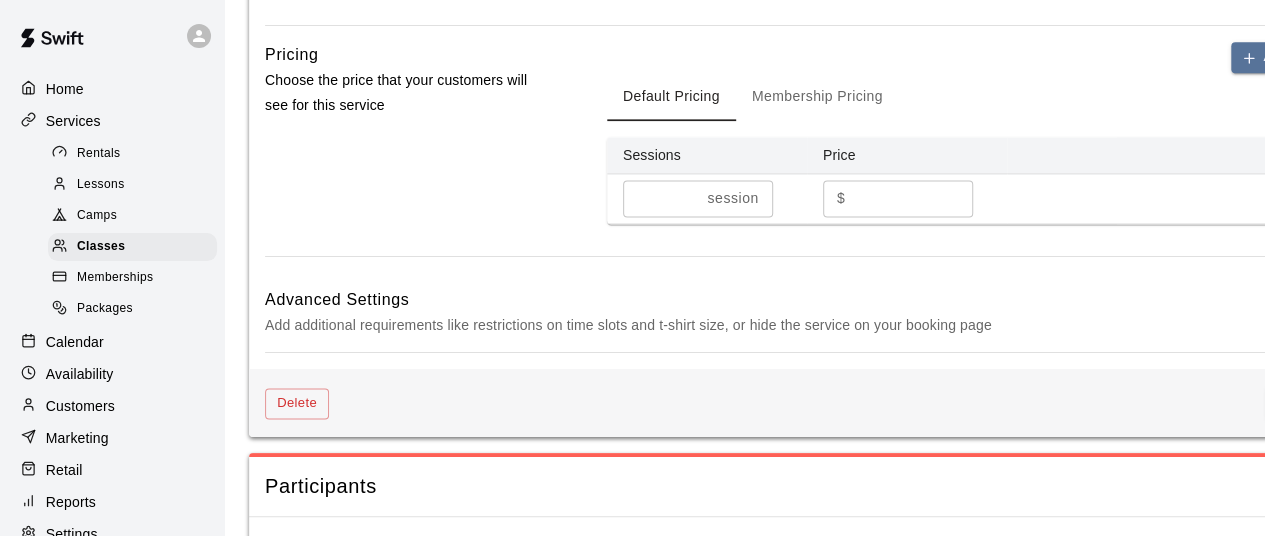 scroll, scrollTop: 1282, scrollLeft: 108, axis: both 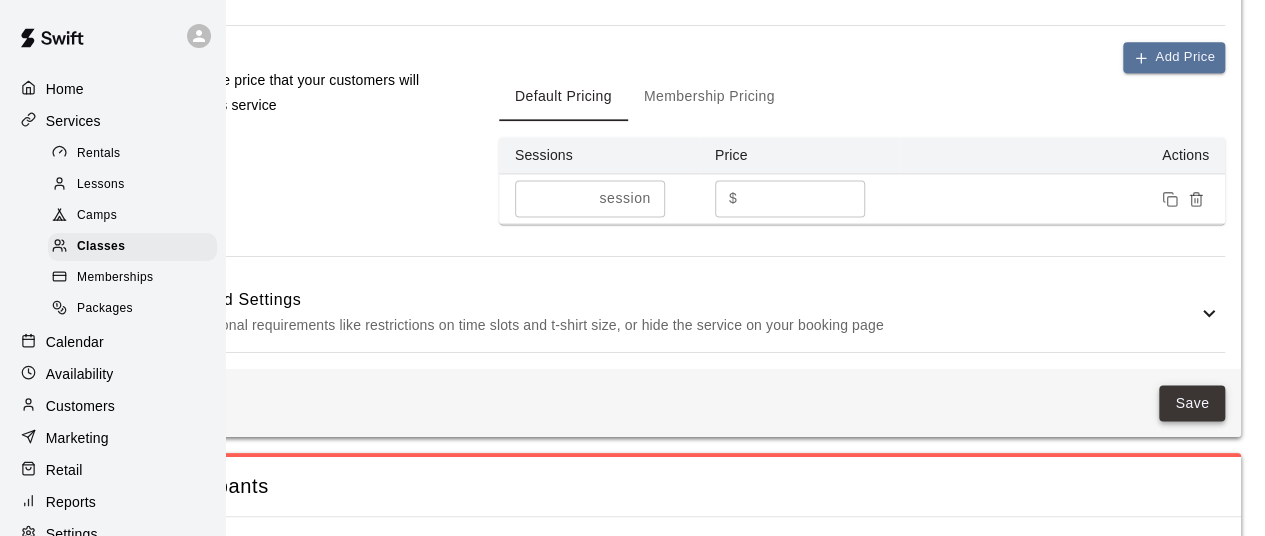 click on "Save" at bounding box center [1192, 403] 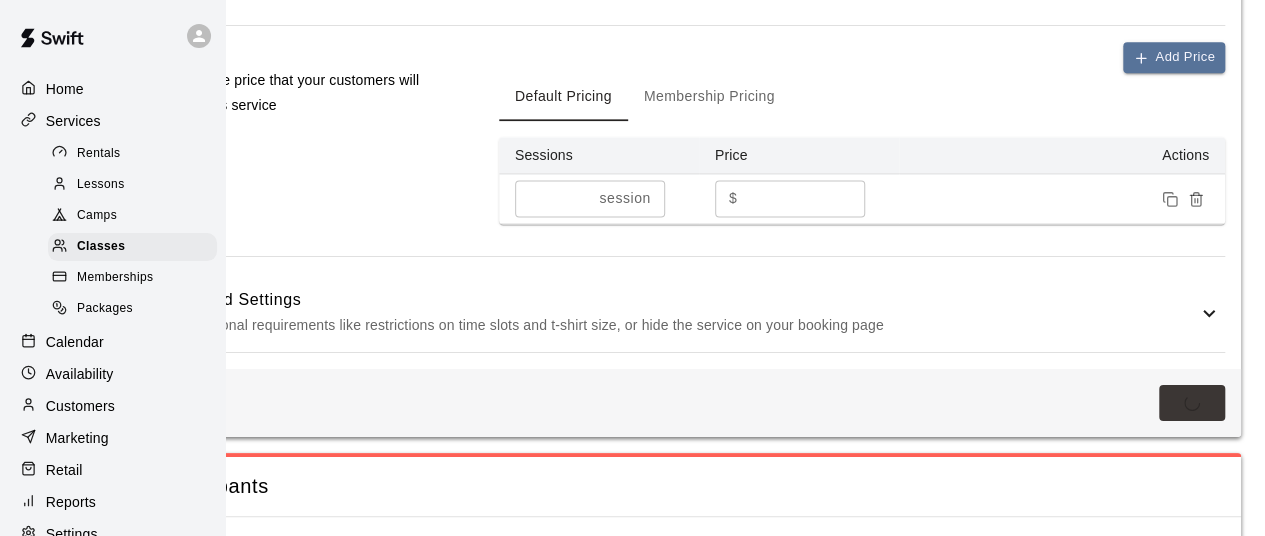scroll, scrollTop: 0, scrollLeft: 0, axis: both 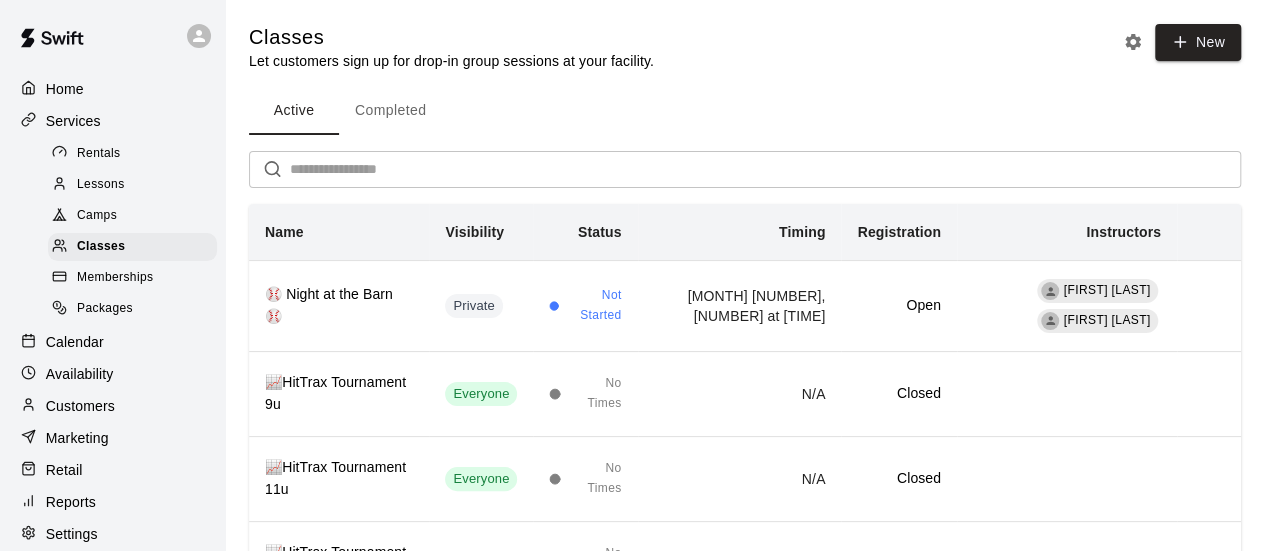 click on "Calendar" at bounding box center [75, 342] 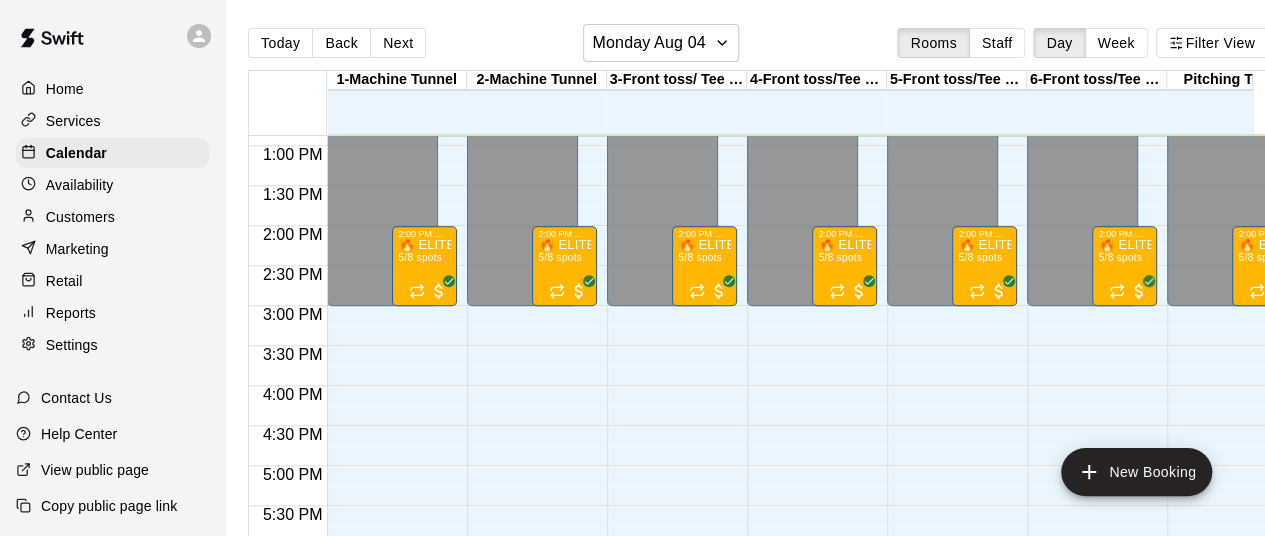 scroll, scrollTop: 1030, scrollLeft: 222, axis: both 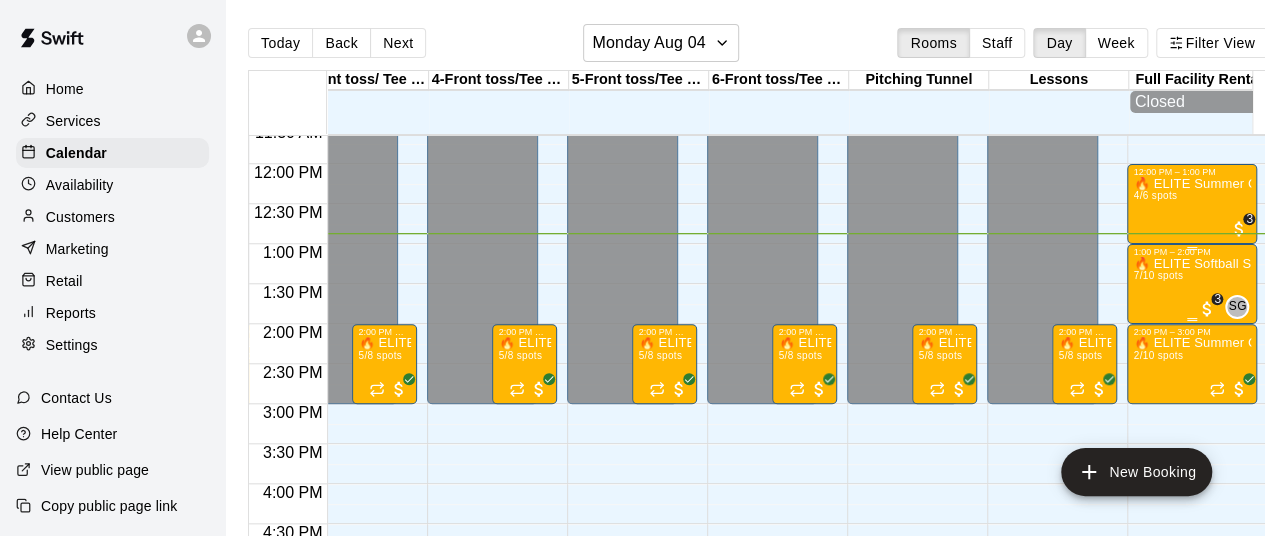 click on "🔥 ELITE Softball Summer Camp August" at bounding box center [1192, 264] 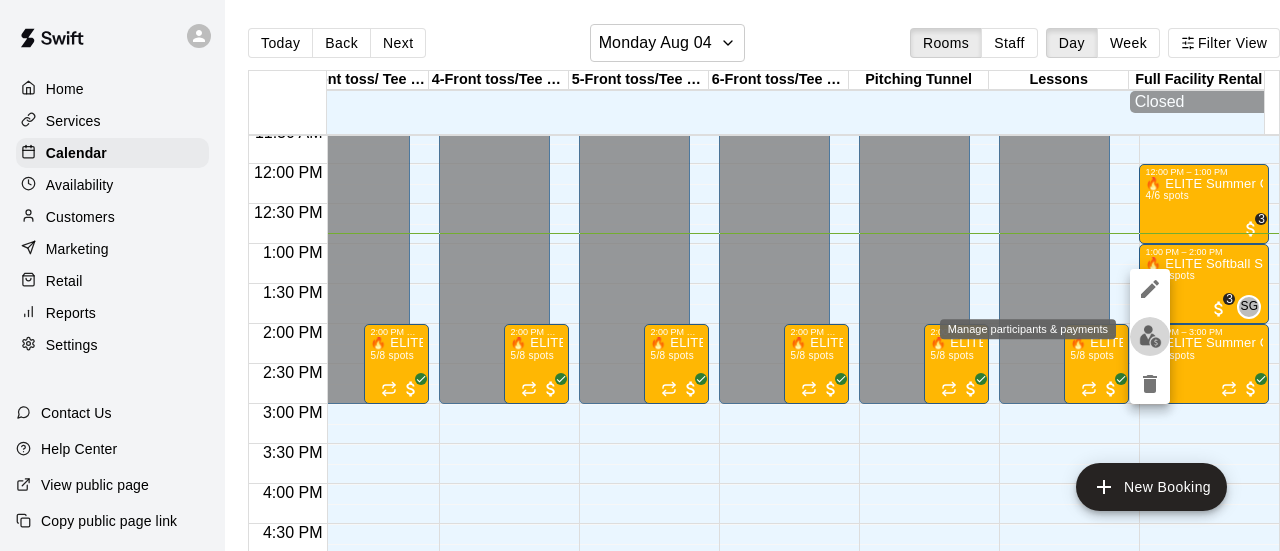 click at bounding box center [1150, 336] 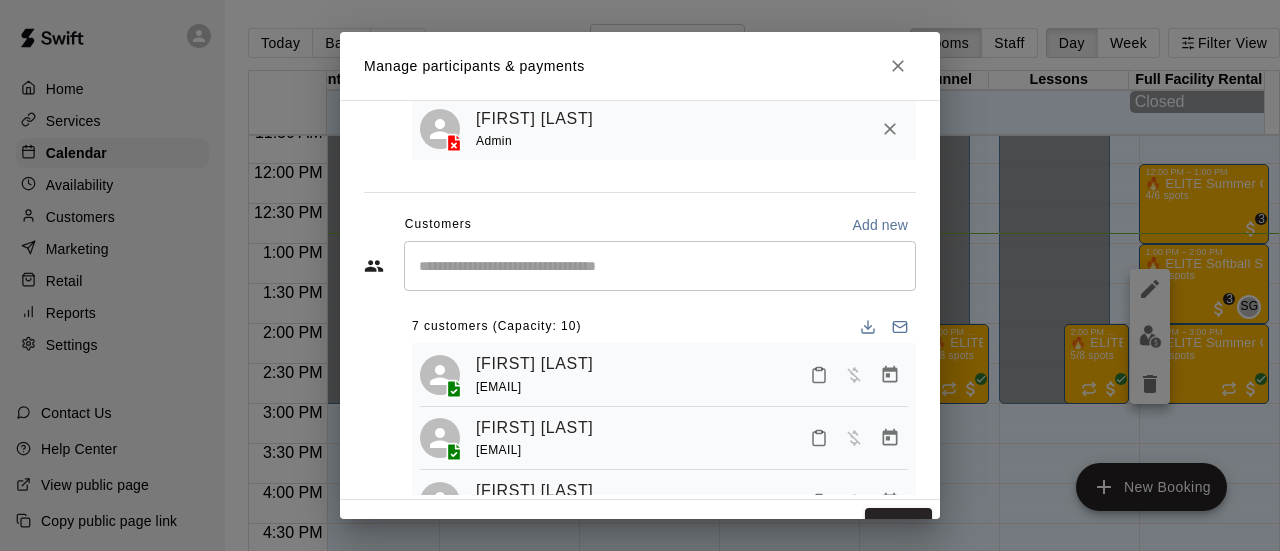 scroll, scrollTop: 154, scrollLeft: 0, axis: vertical 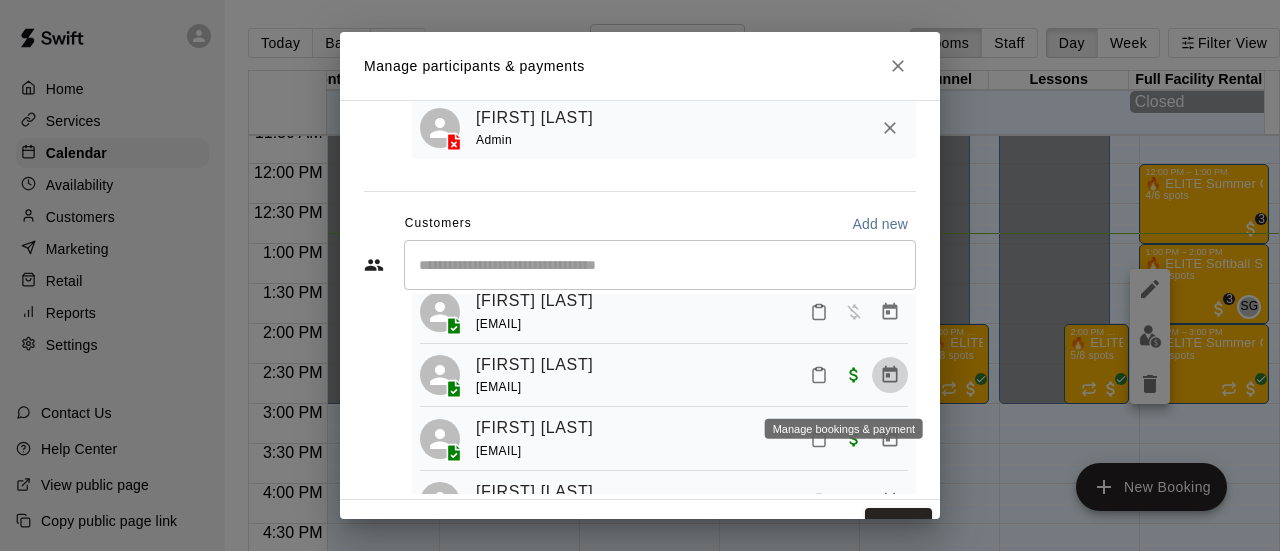 click 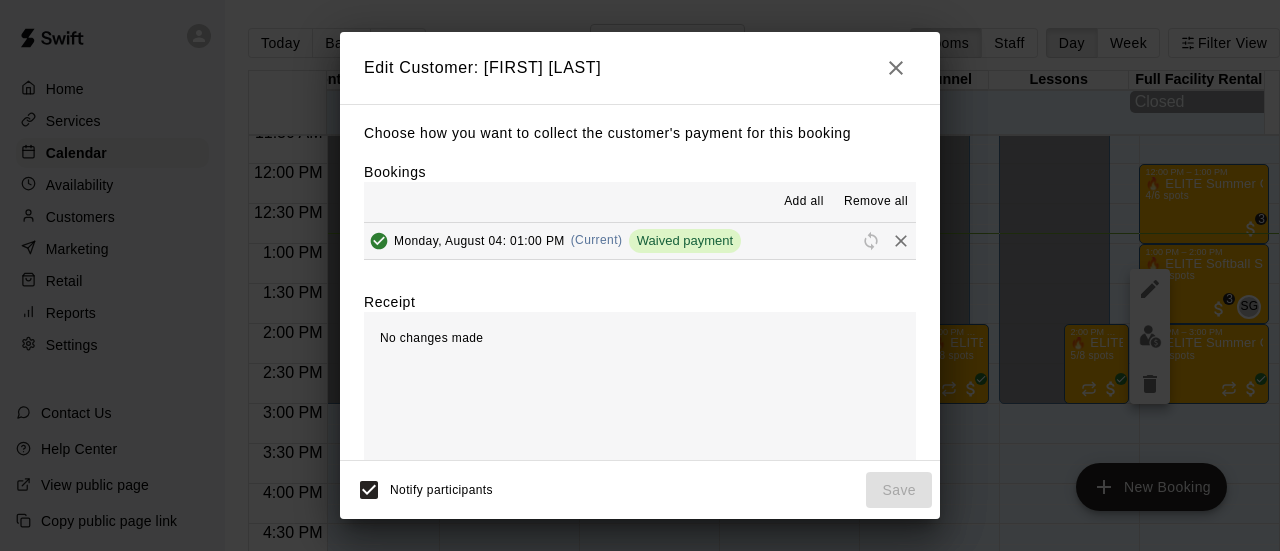 click on "[MONTH] [DATE] [YEAR], [TIME] (Current) Waived payment" at bounding box center (552, 241) 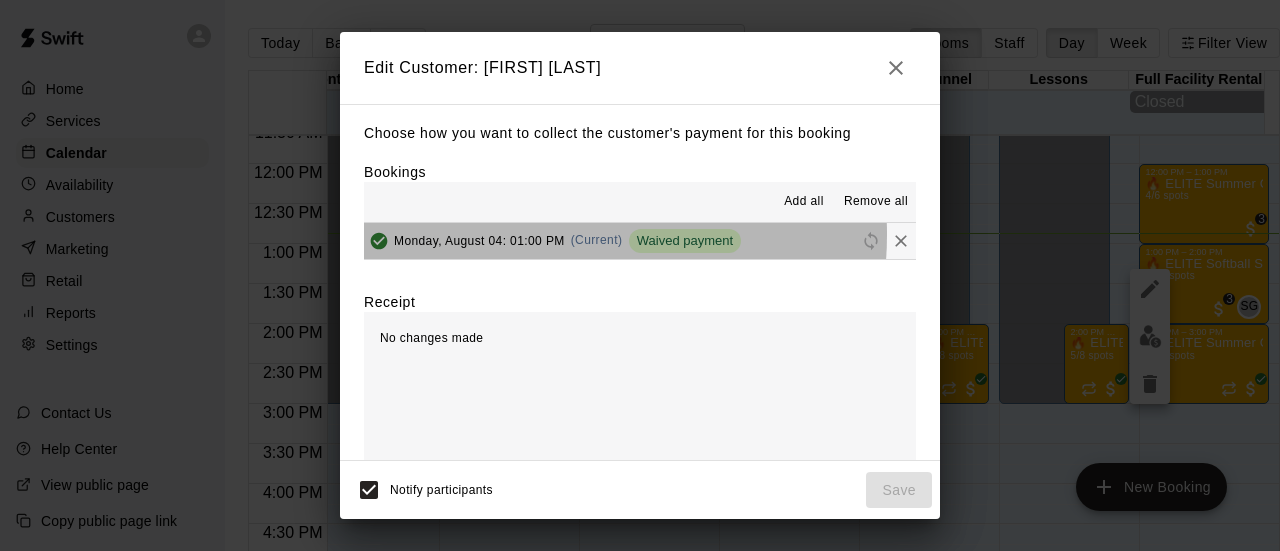 click on "Monday, August 04: 01:00 PM" at bounding box center (479, 240) 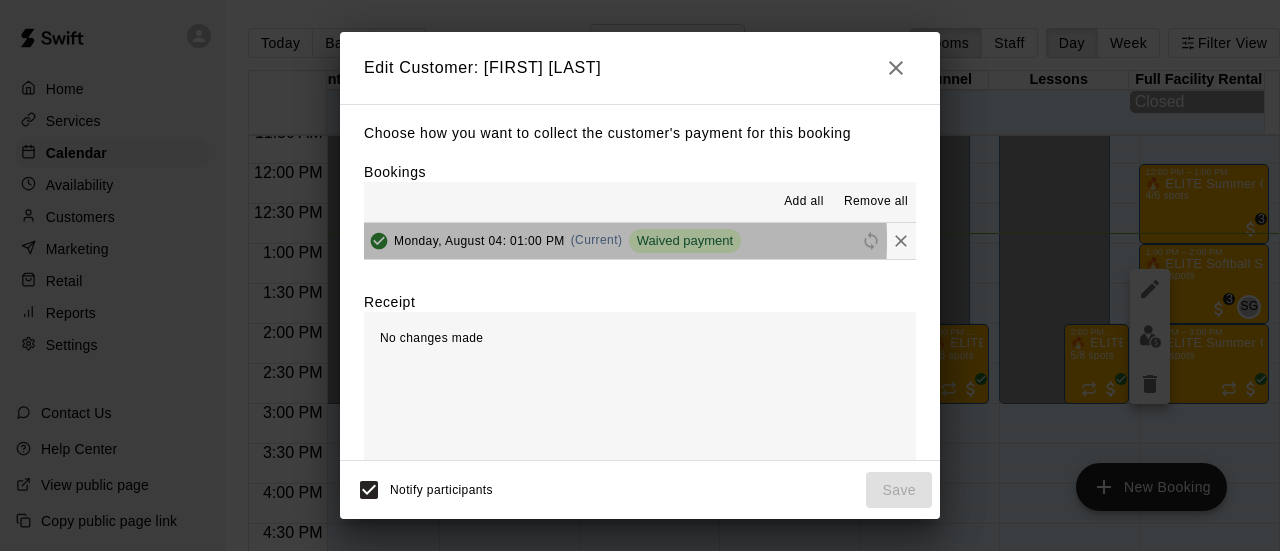 click on "Monday, August 04: 01:00 PM" at bounding box center [479, 240] 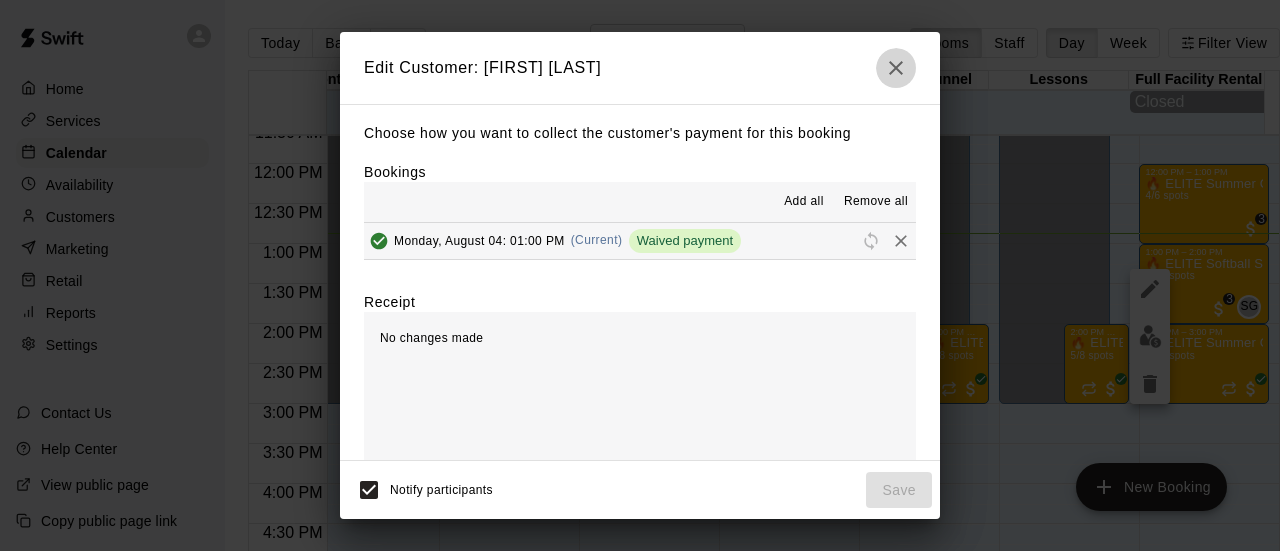click 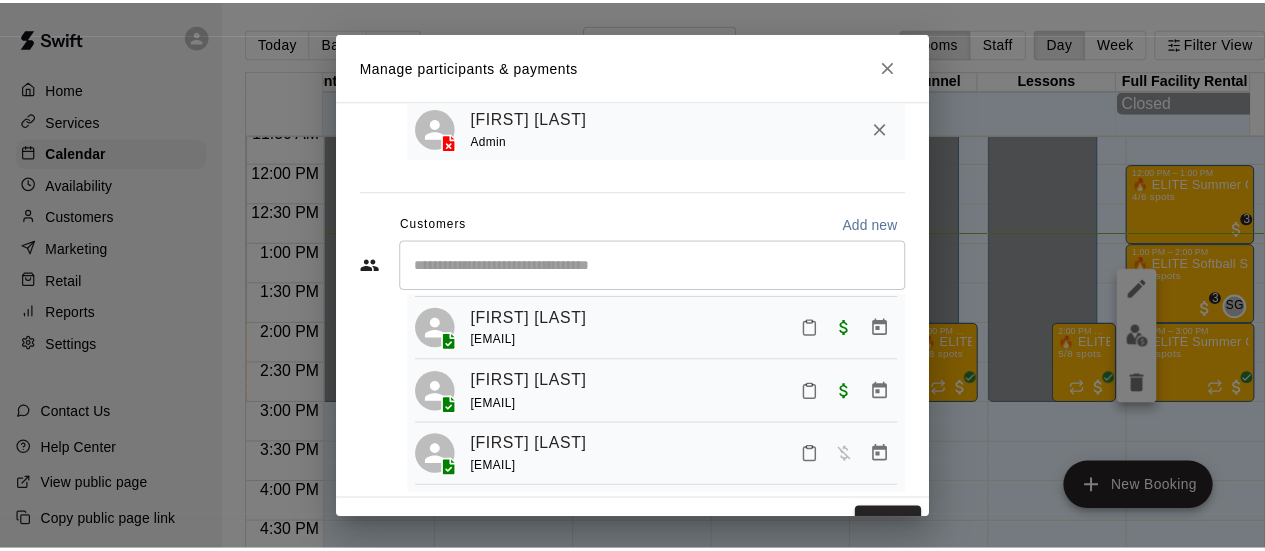 scroll, scrollTop: 234, scrollLeft: 0, axis: vertical 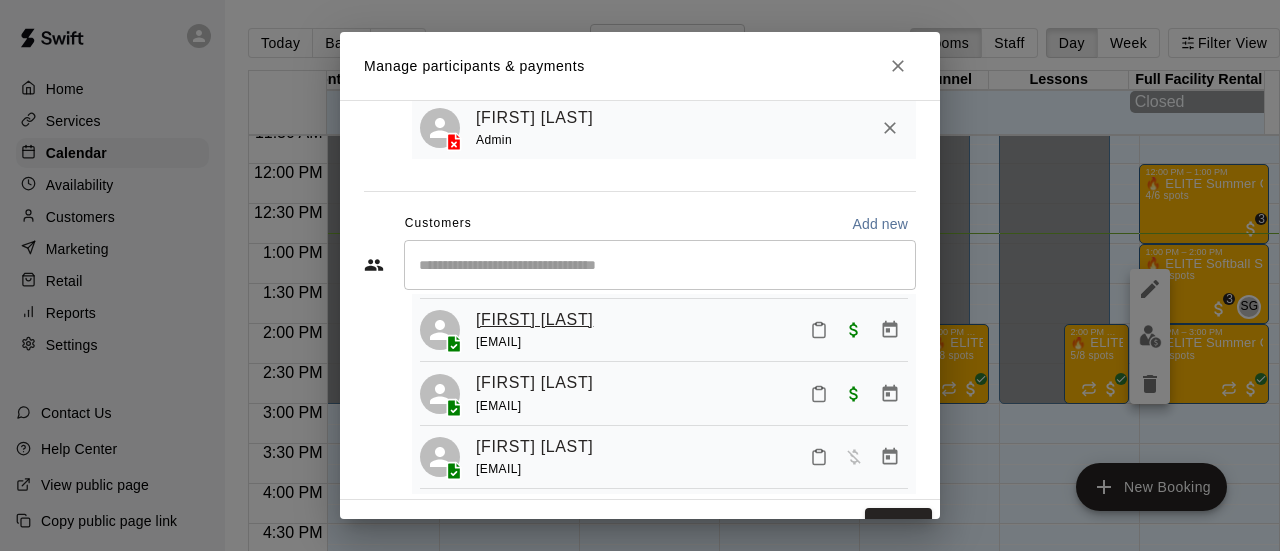 click on "[FIRST]  [LAST]" at bounding box center (534, 320) 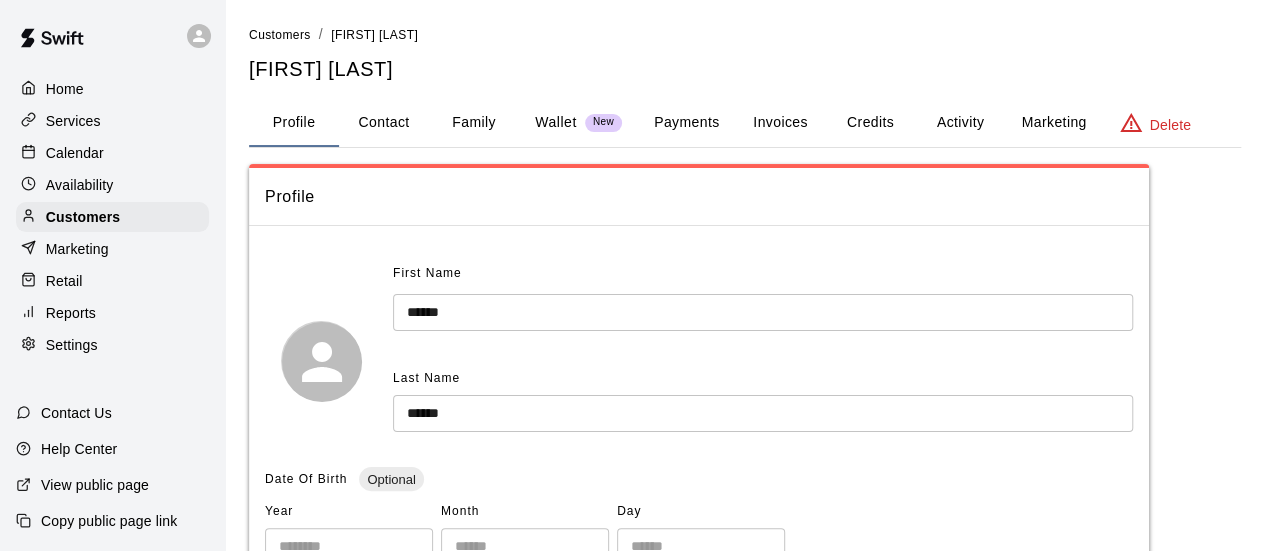 click on "Payments" at bounding box center [686, 123] 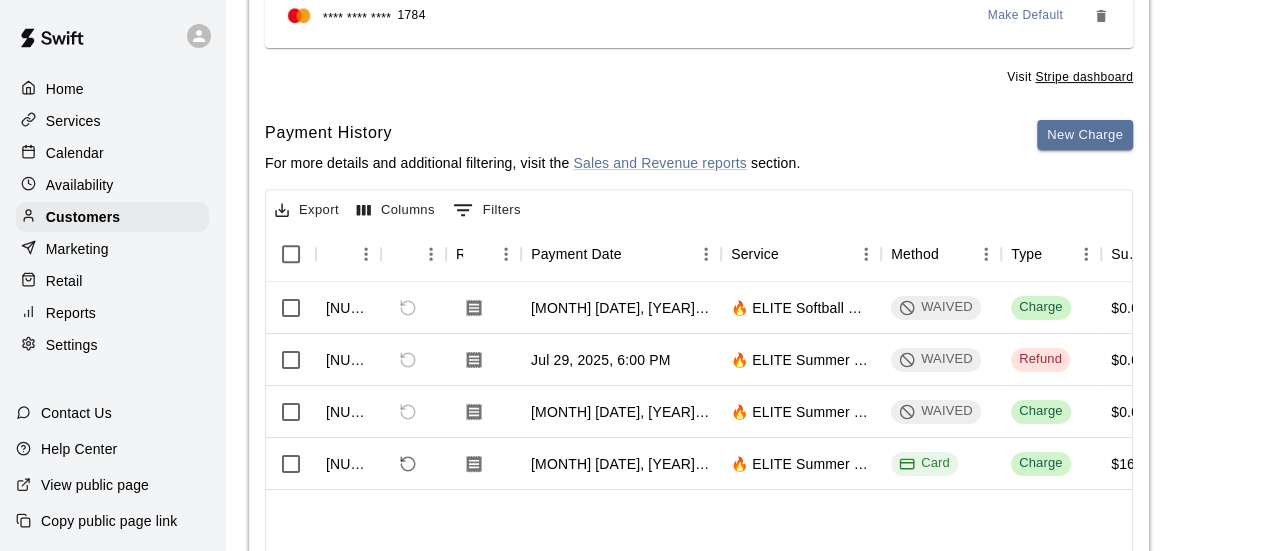 scroll, scrollTop: 328, scrollLeft: 0, axis: vertical 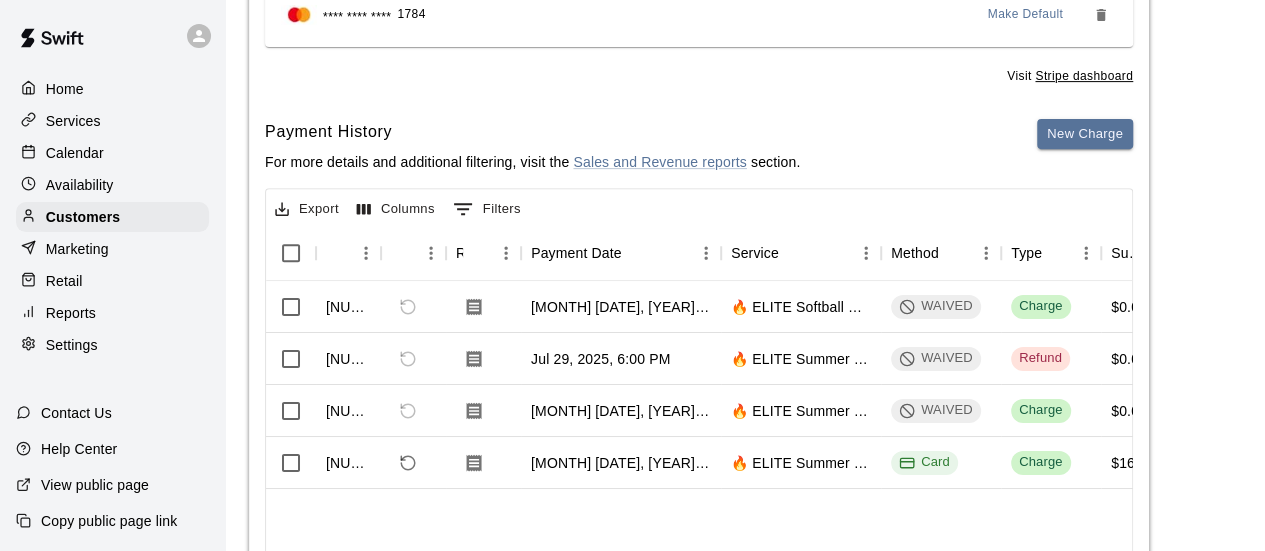 click on "Calendar" at bounding box center (75, 153) 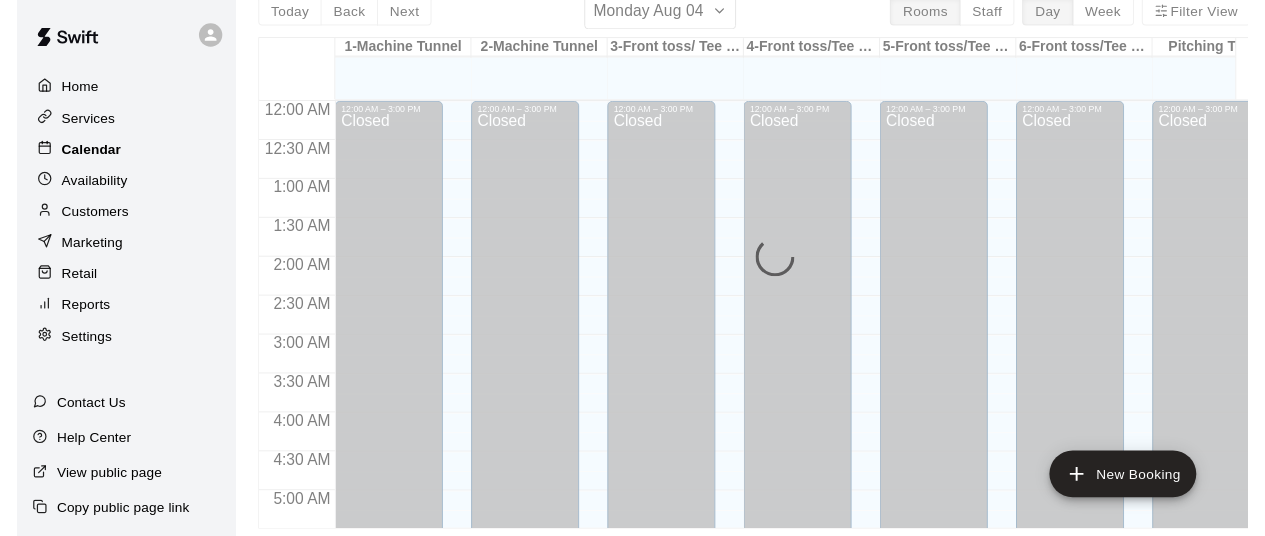 scroll, scrollTop: 0, scrollLeft: 0, axis: both 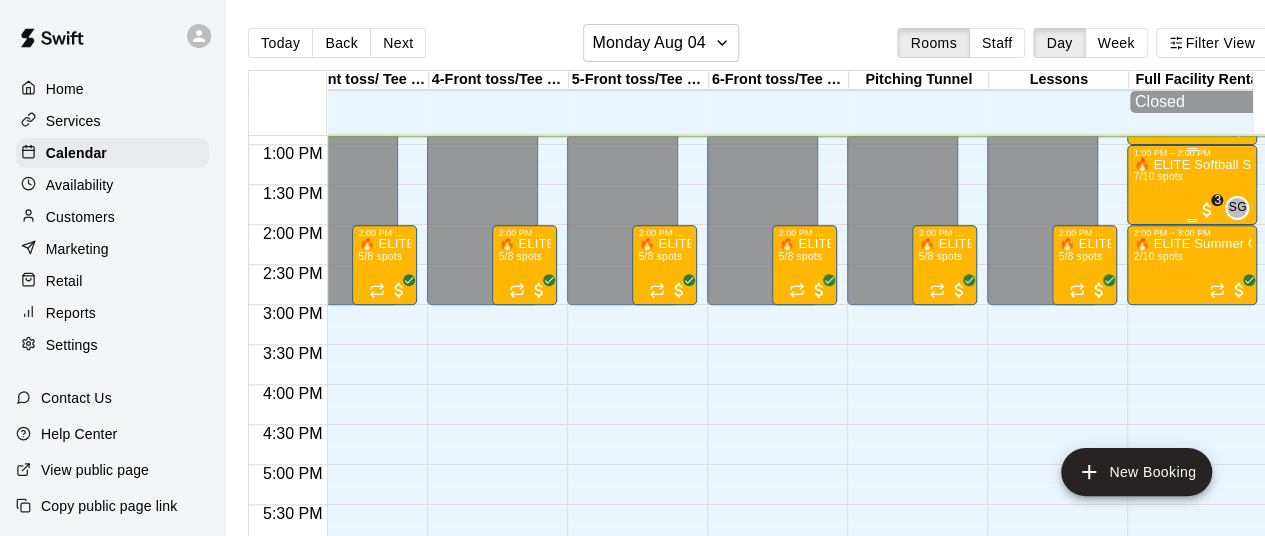click on "7/10 spots" at bounding box center (1157, 176) 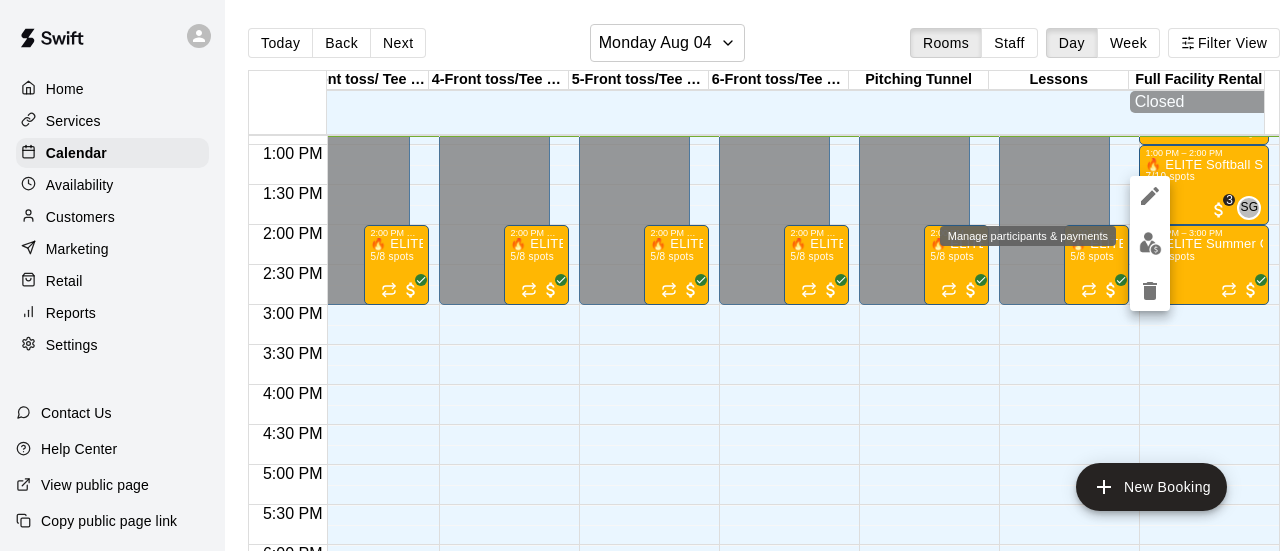 click at bounding box center [1150, 243] 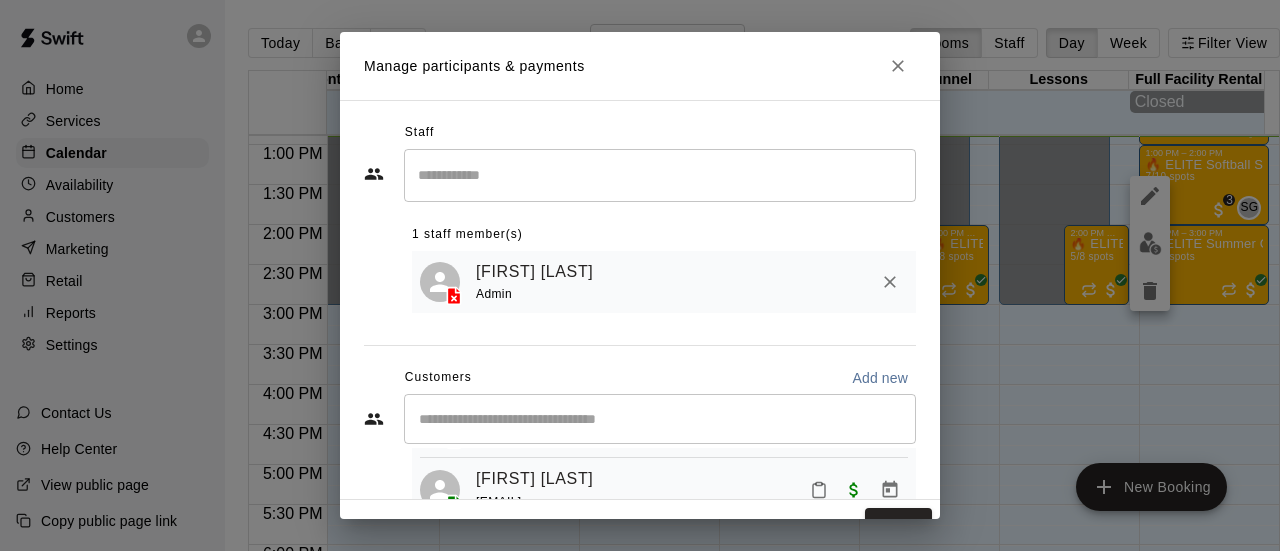 scroll, scrollTop: 293, scrollLeft: 0, axis: vertical 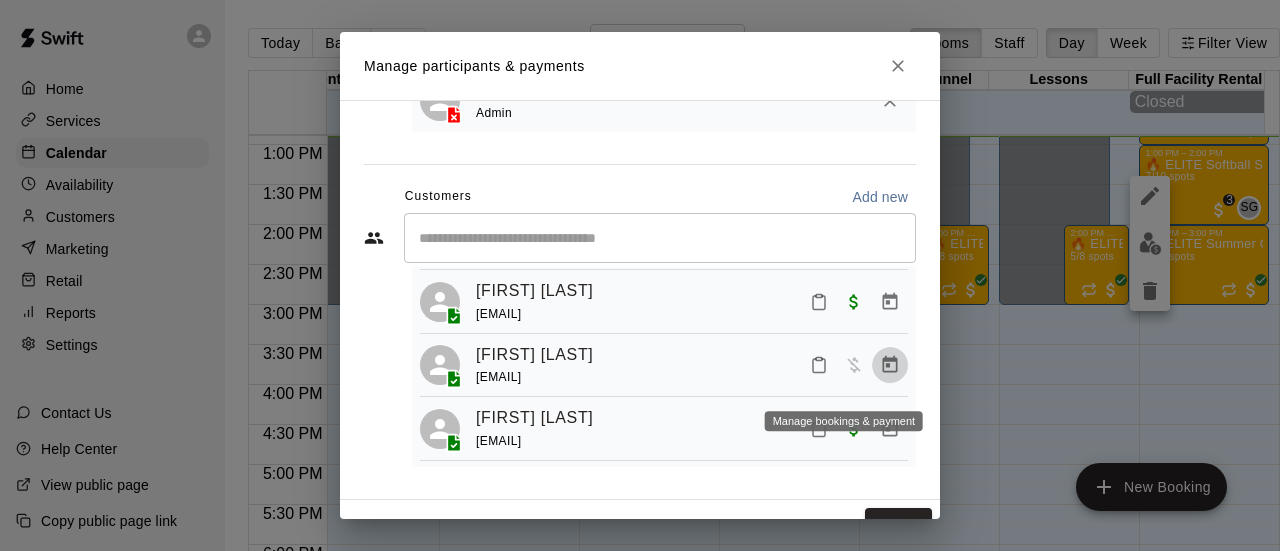 click 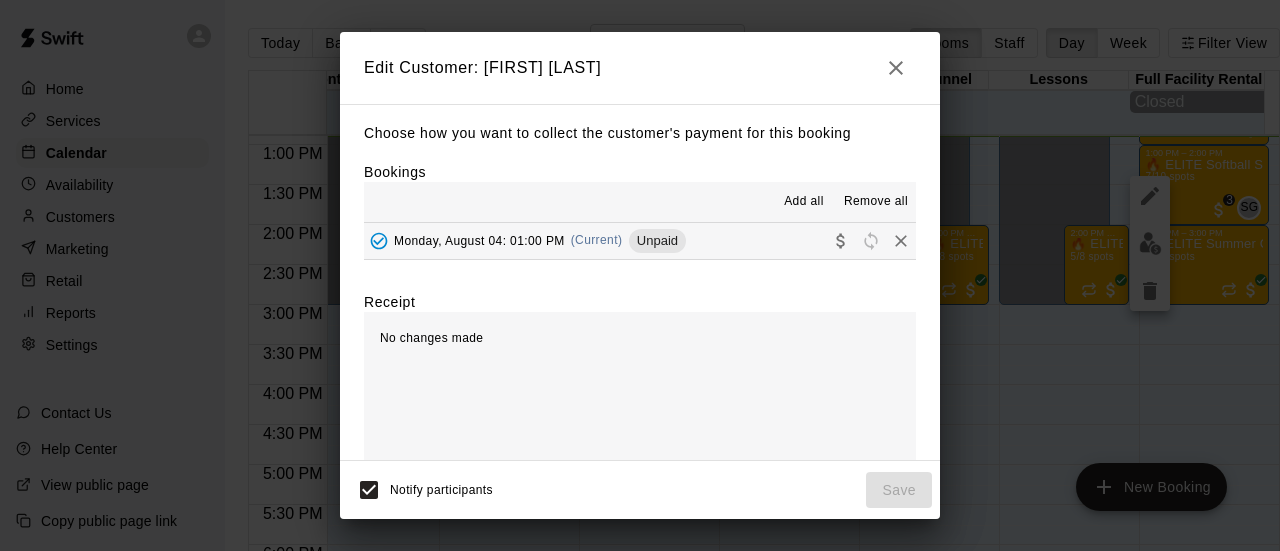 click on "Monday, August 04: 01:00 PM" at bounding box center (479, 240) 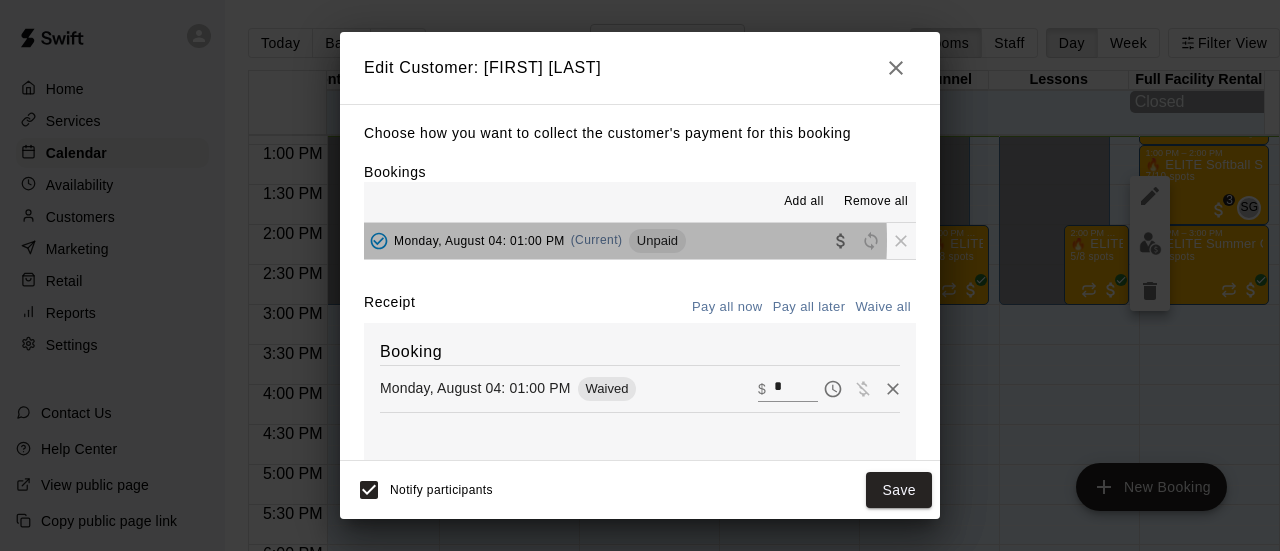 click on "Monday, August 04: 01:00 PM" at bounding box center (479, 240) 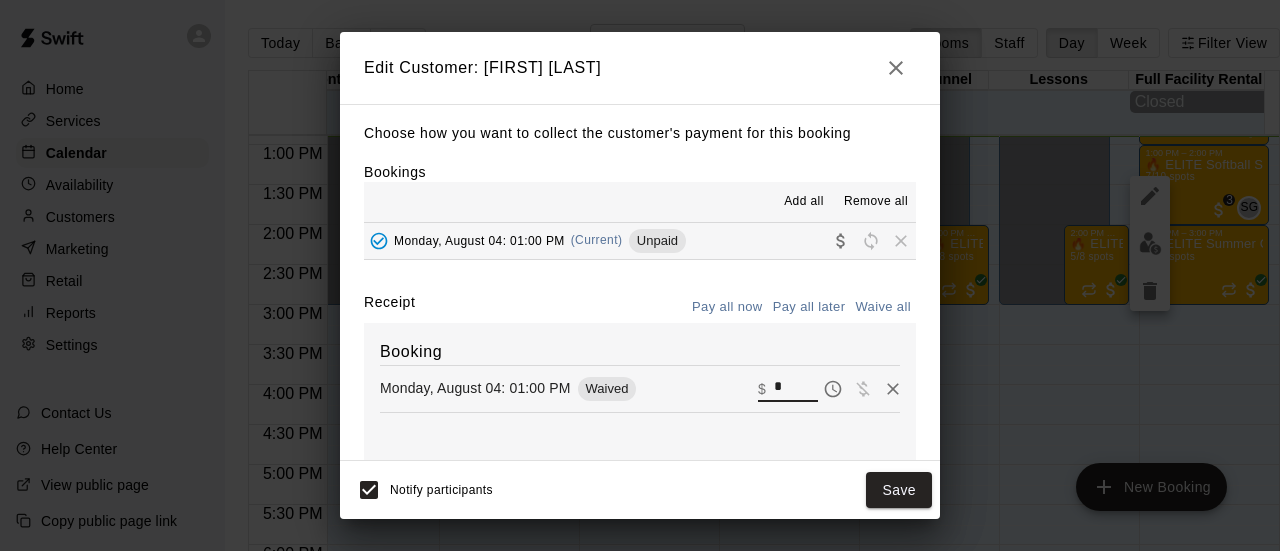 click on "*" at bounding box center [796, 388] 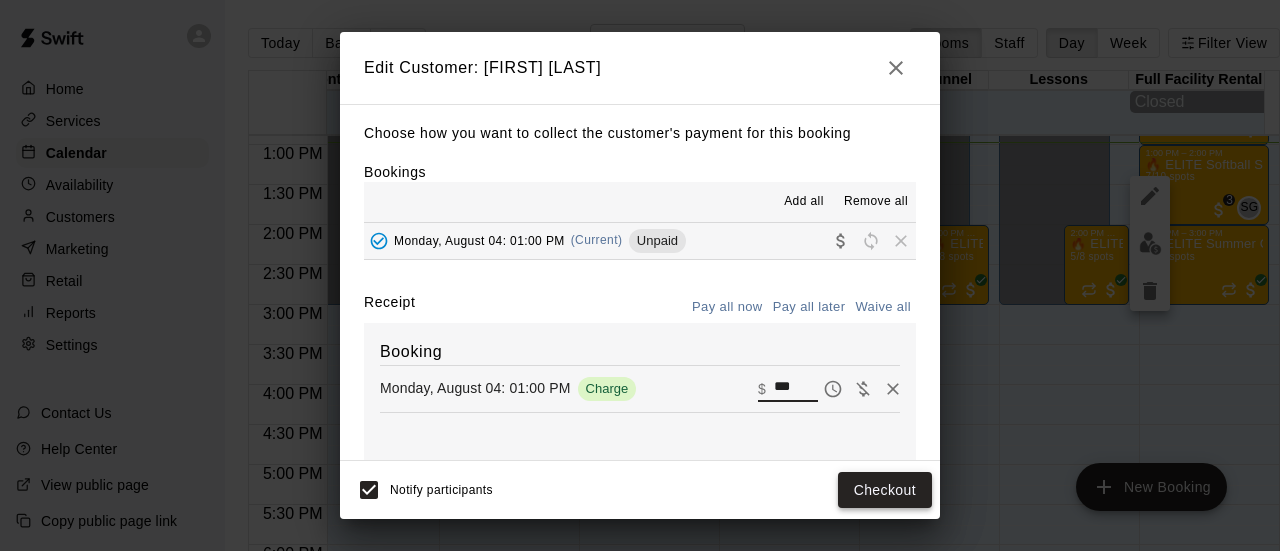 type on "***" 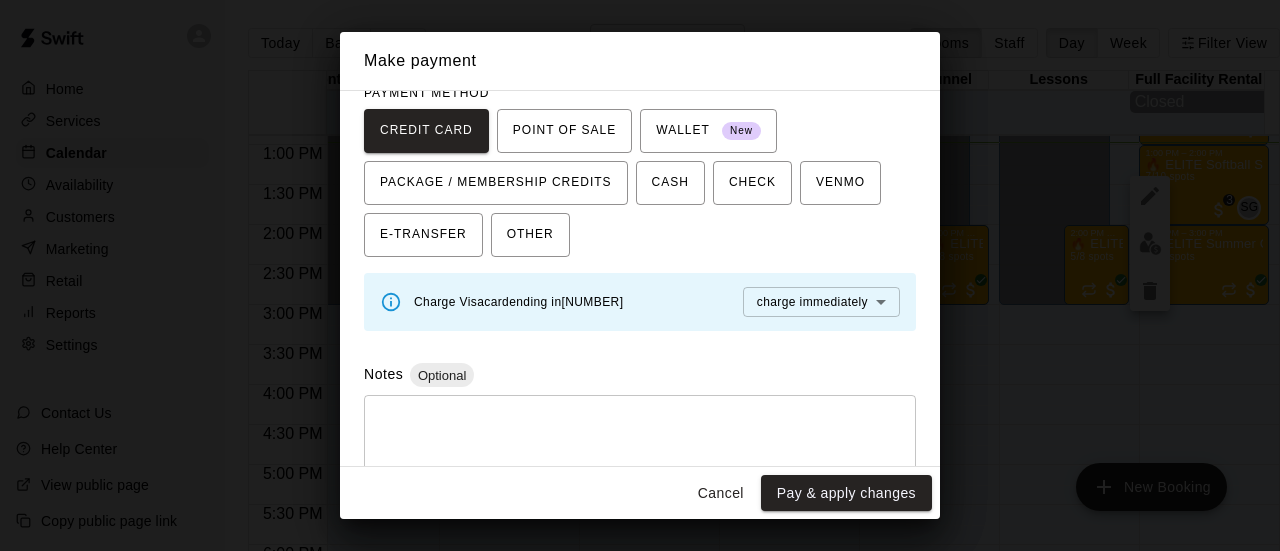 scroll, scrollTop: 0, scrollLeft: 0, axis: both 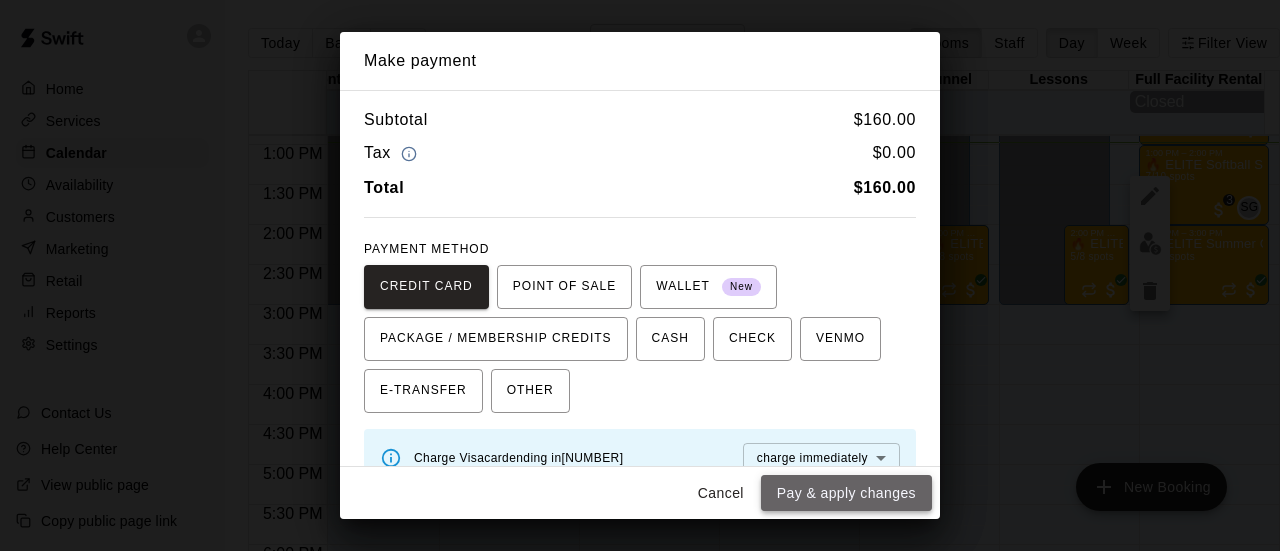 click on "Pay & apply changes" at bounding box center [846, 493] 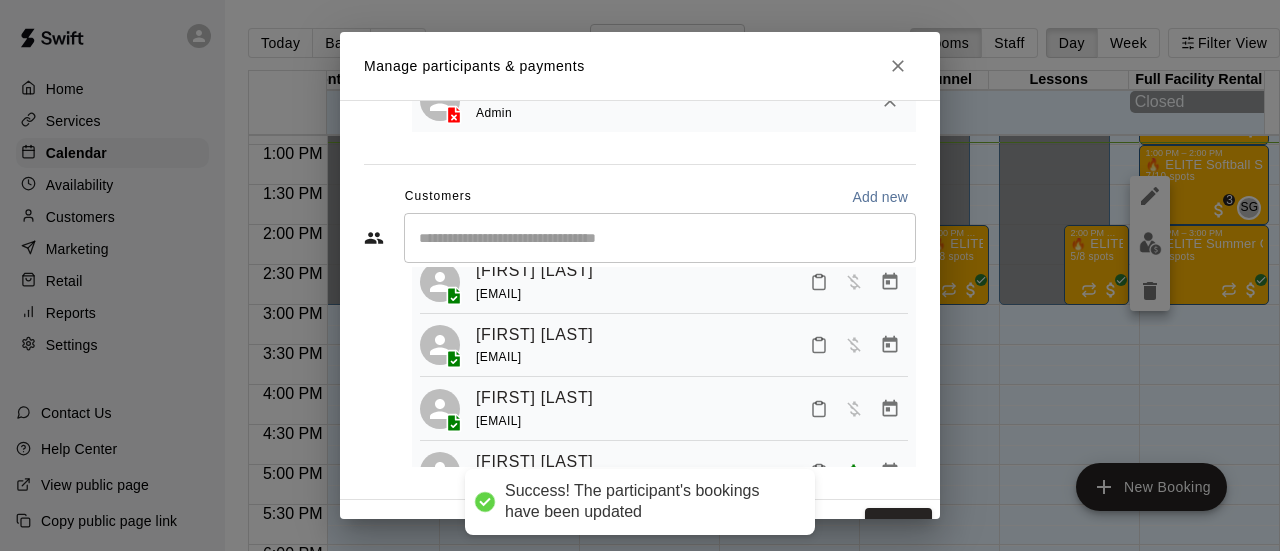 scroll, scrollTop: 64, scrollLeft: 0, axis: vertical 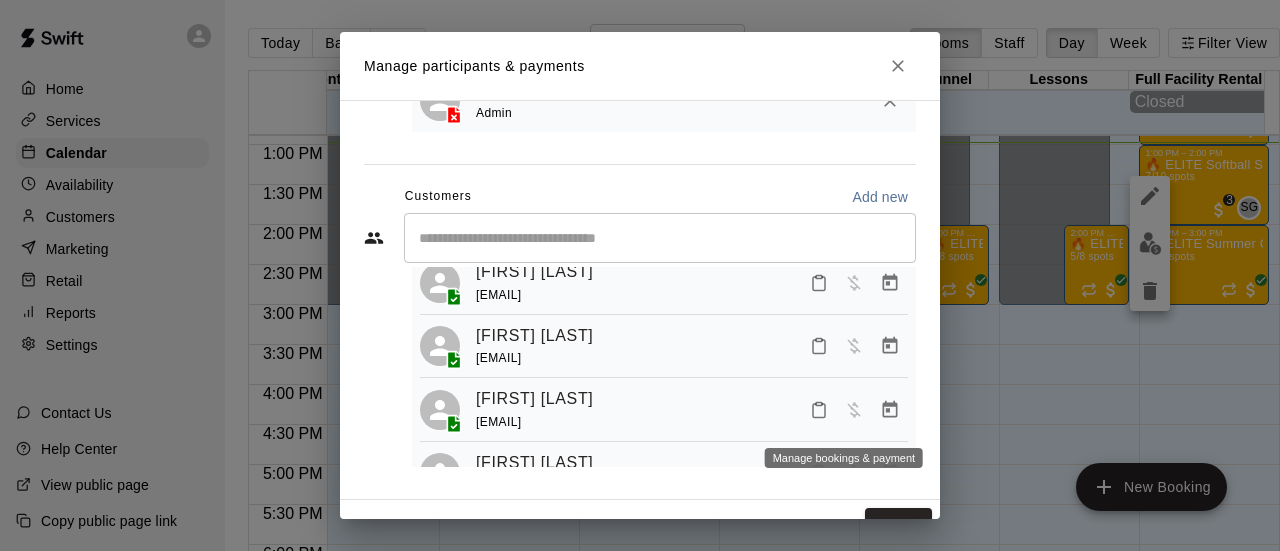 click at bounding box center [890, 410] 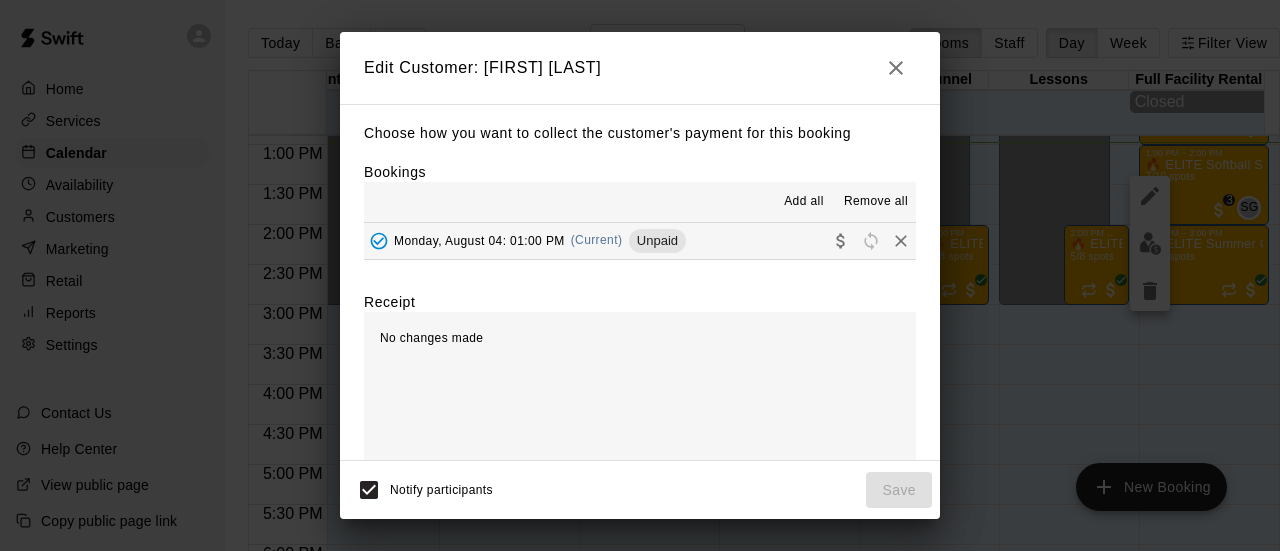 click on "[MONTH] [DATE] [YEAR], [TIME] (Current) Unpaid" at bounding box center [640, 241] 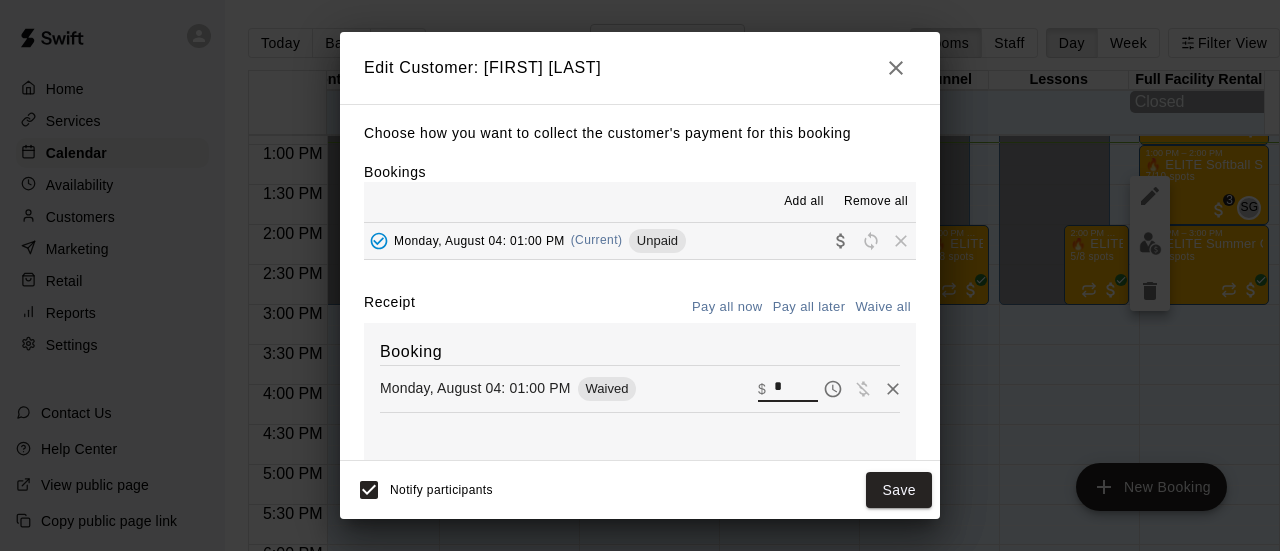 click on "*" at bounding box center [796, 388] 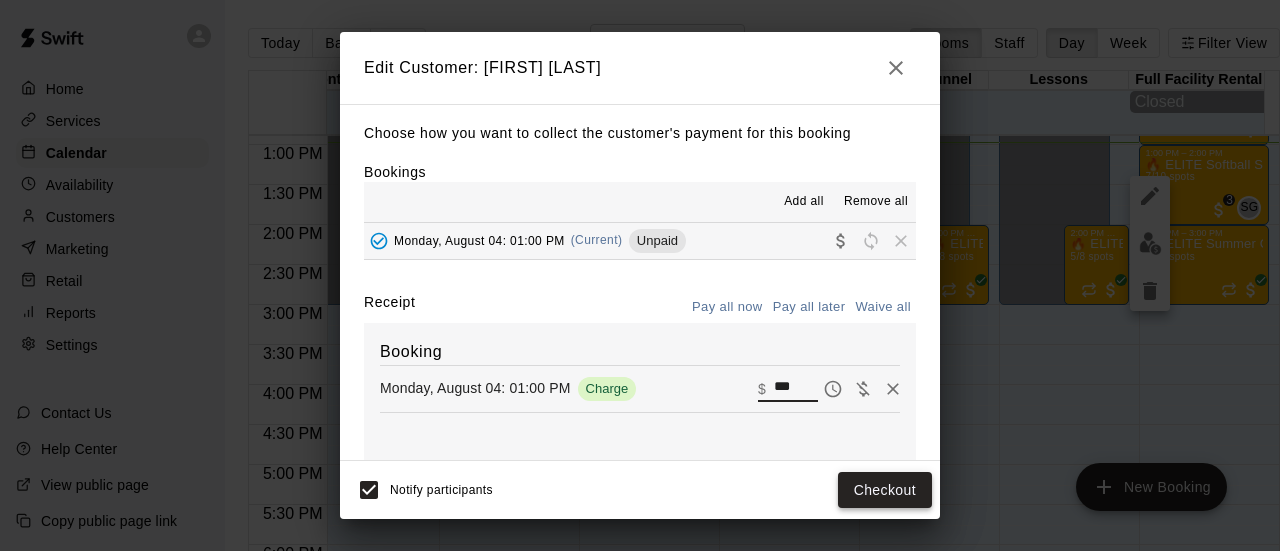type on "***" 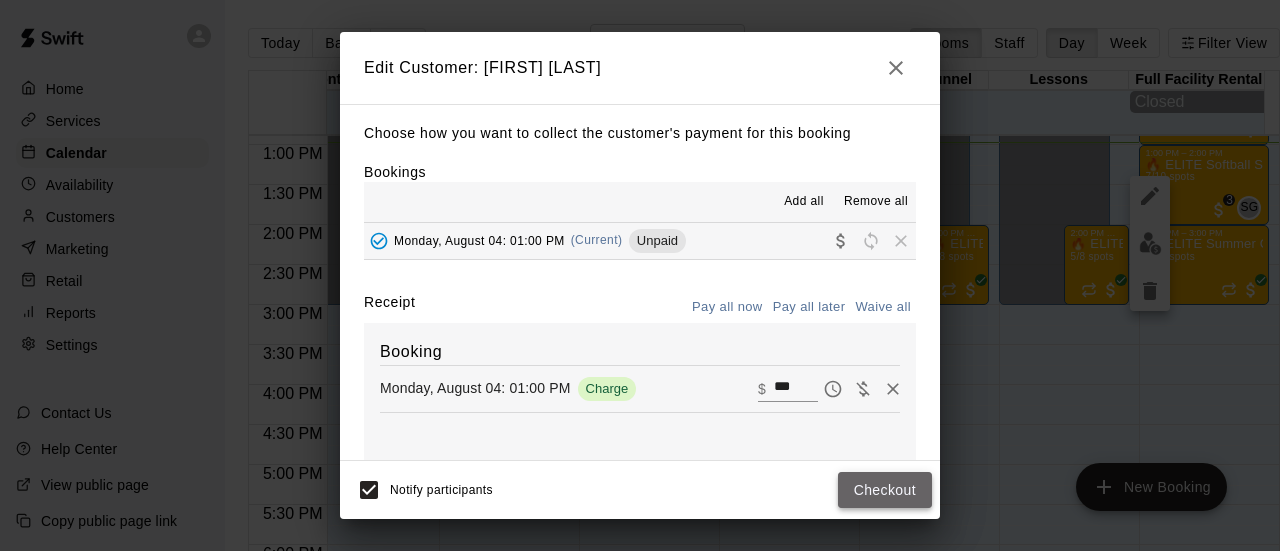 click on "Checkout" at bounding box center [885, 490] 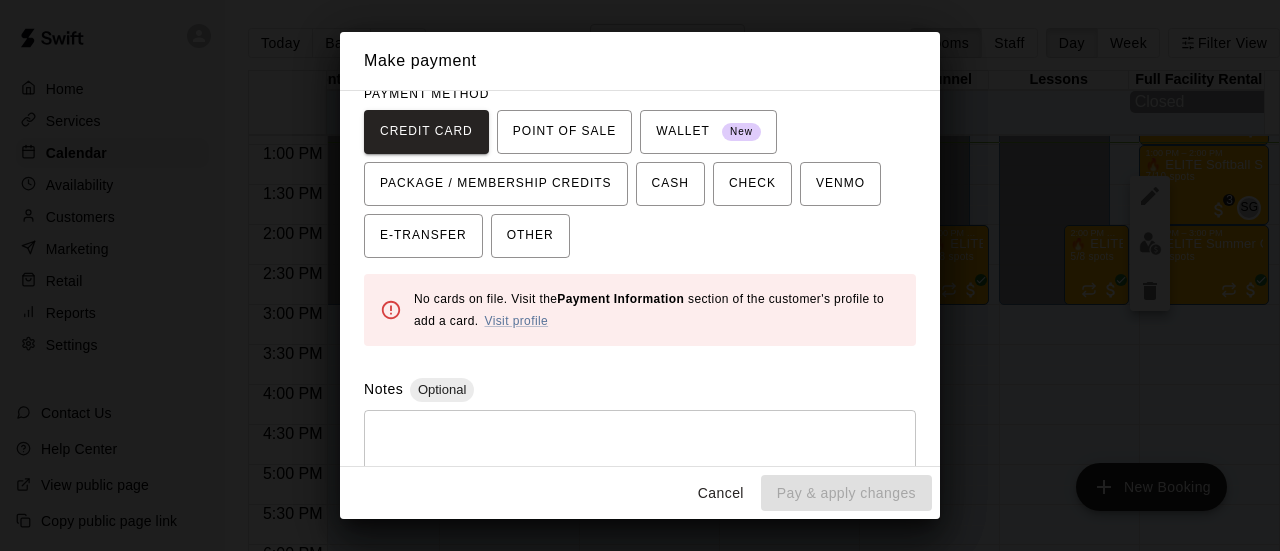 scroll, scrollTop: 41, scrollLeft: 0, axis: vertical 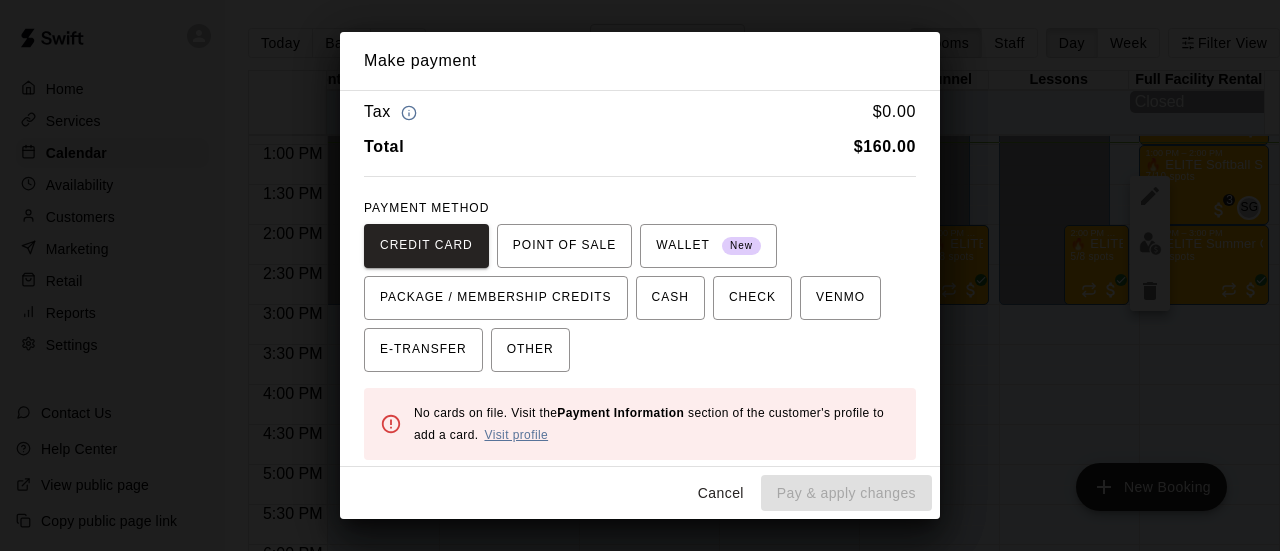 click on "Visit profile" at bounding box center [516, 435] 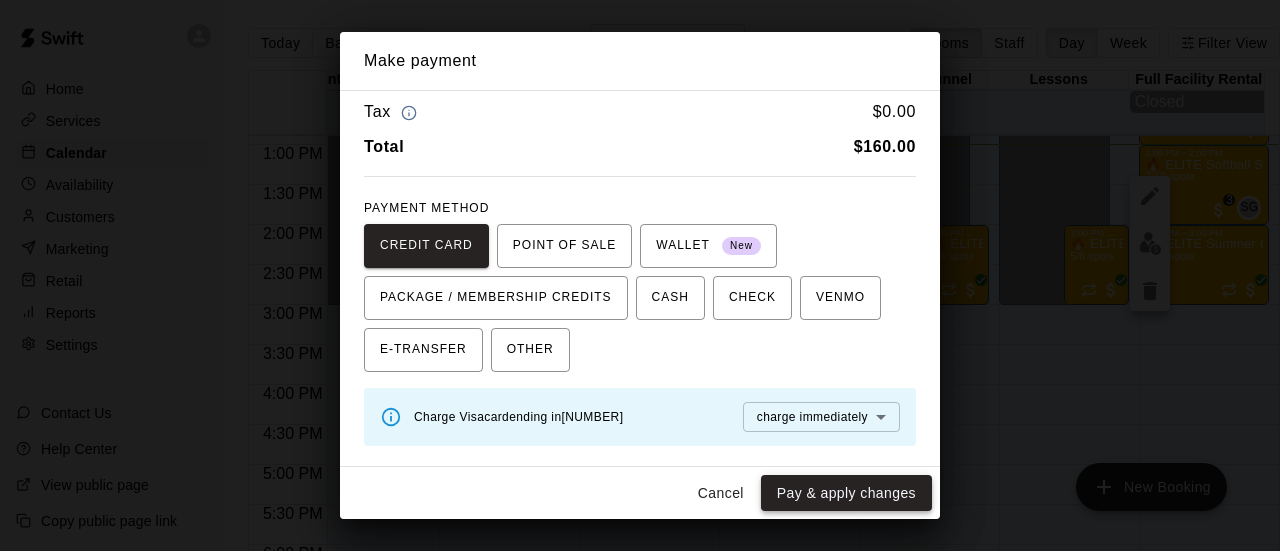 click on "Pay & apply changes" at bounding box center (846, 493) 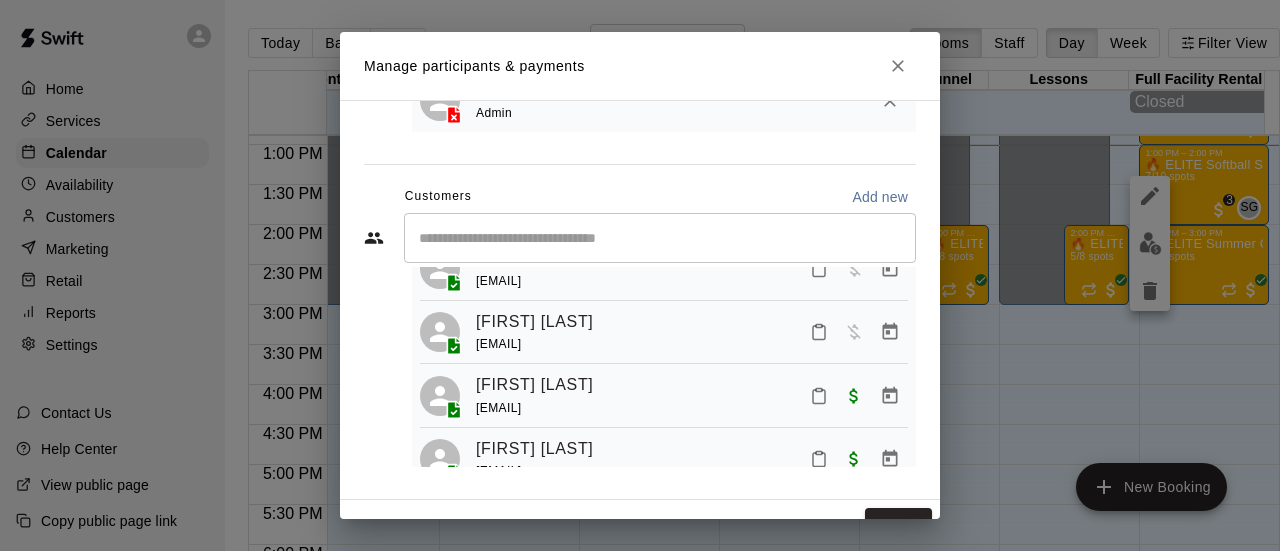 scroll, scrollTop: 77, scrollLeft: 0, axis: vertical 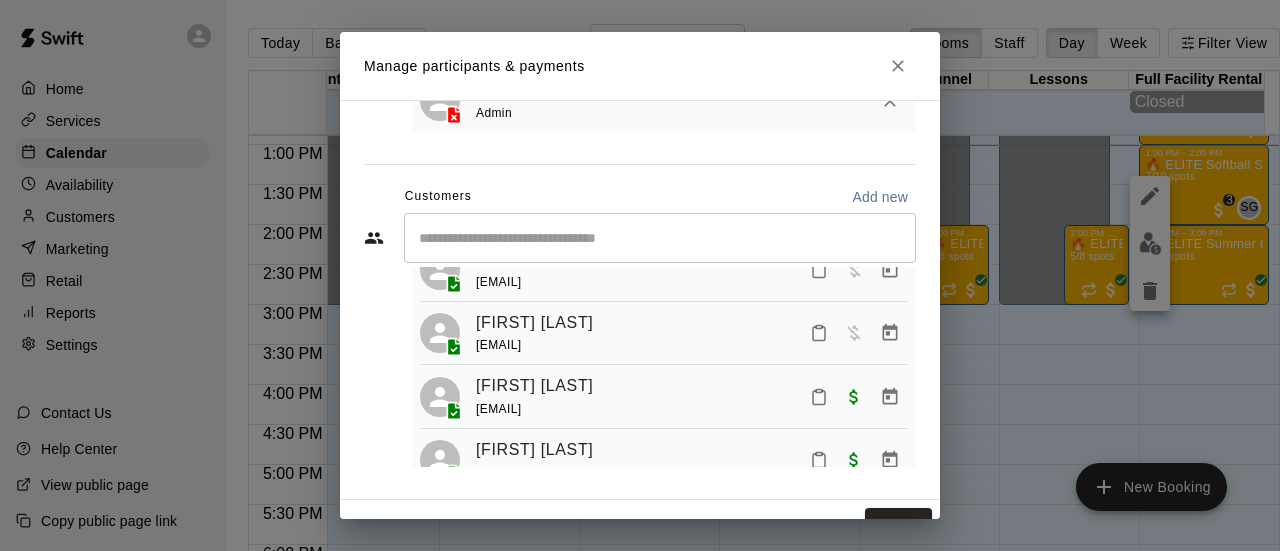 click on "[FIRST] [LAST] [EMAIL]" at bounding box center (692, 396) 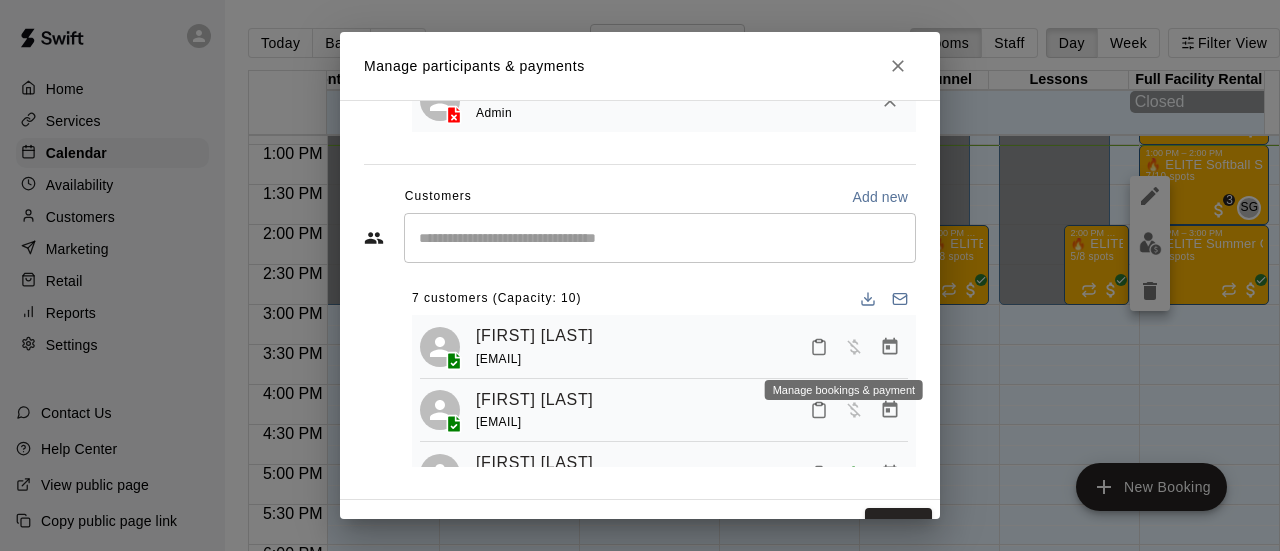 click 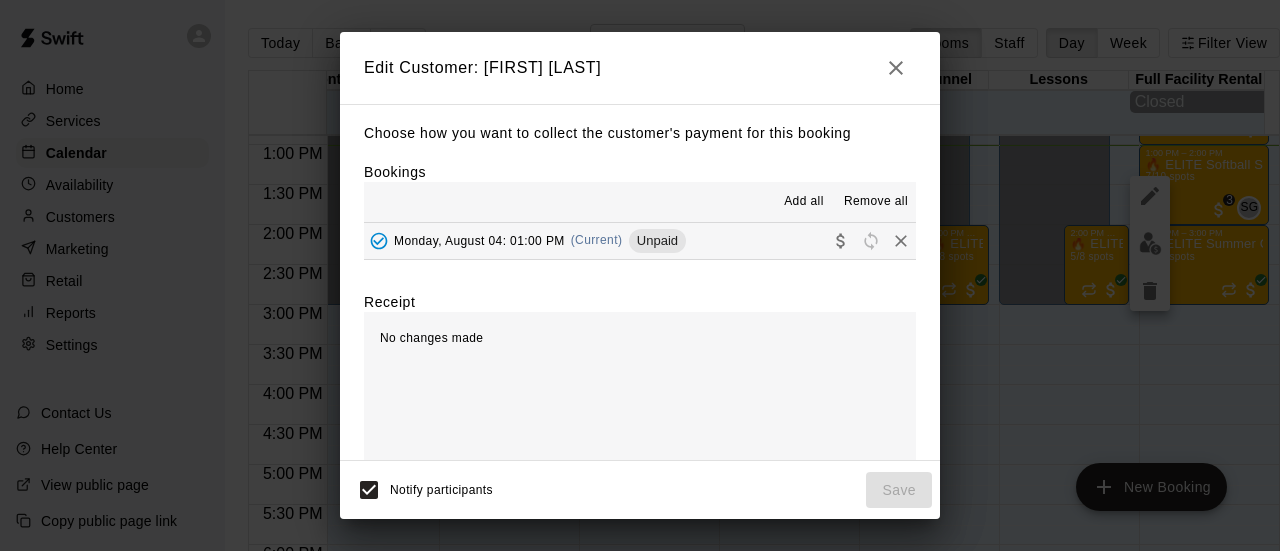 click on "Monday, August 04: 01:00 PM" at bounding box center [479, 240] 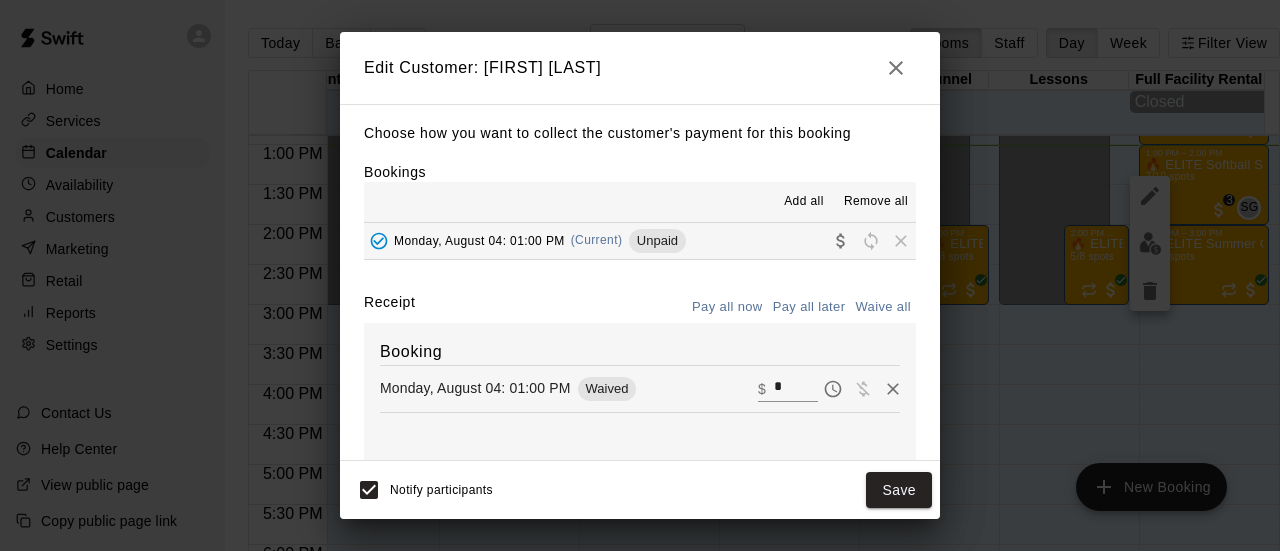 click on "*" at bounding box center [796, 388] 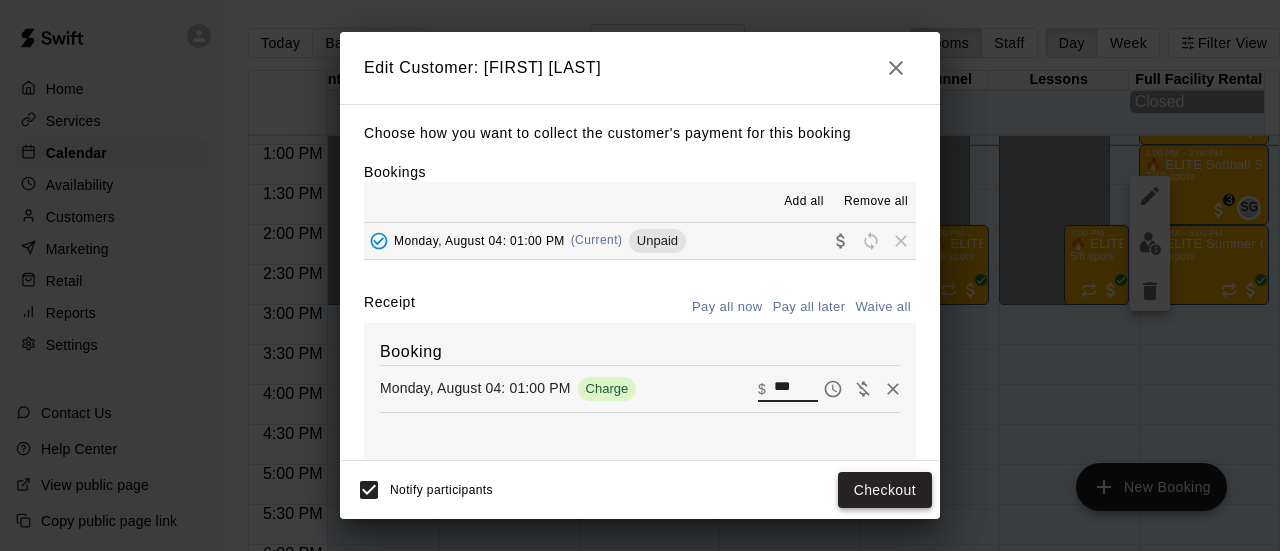 type on "***" 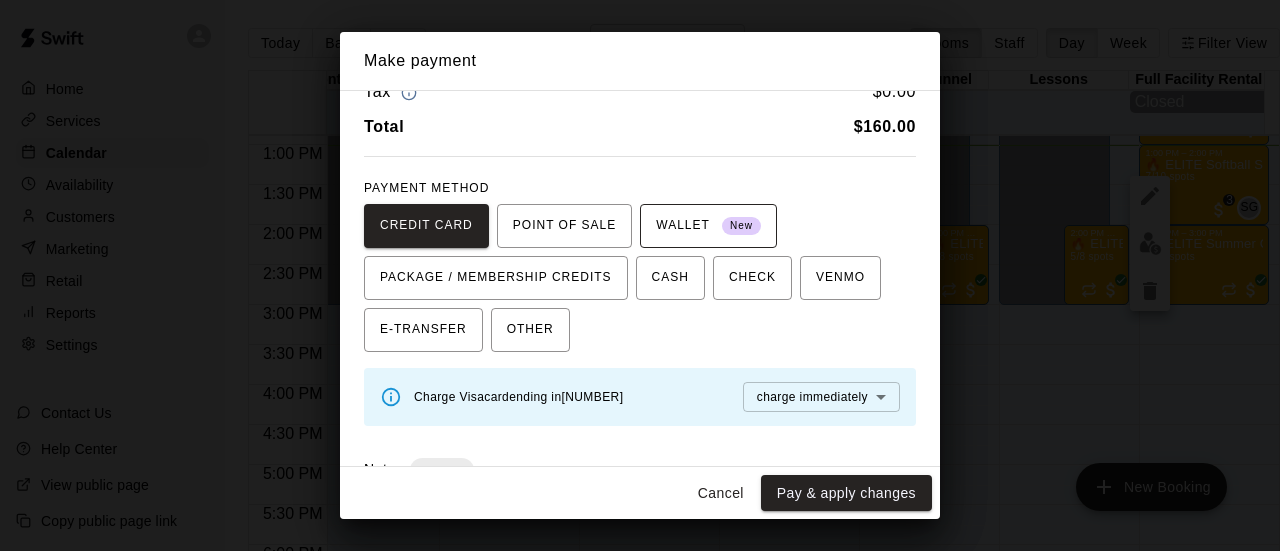 scroll, scrollTop: 63, scrollLeft: 0, axis: vertical 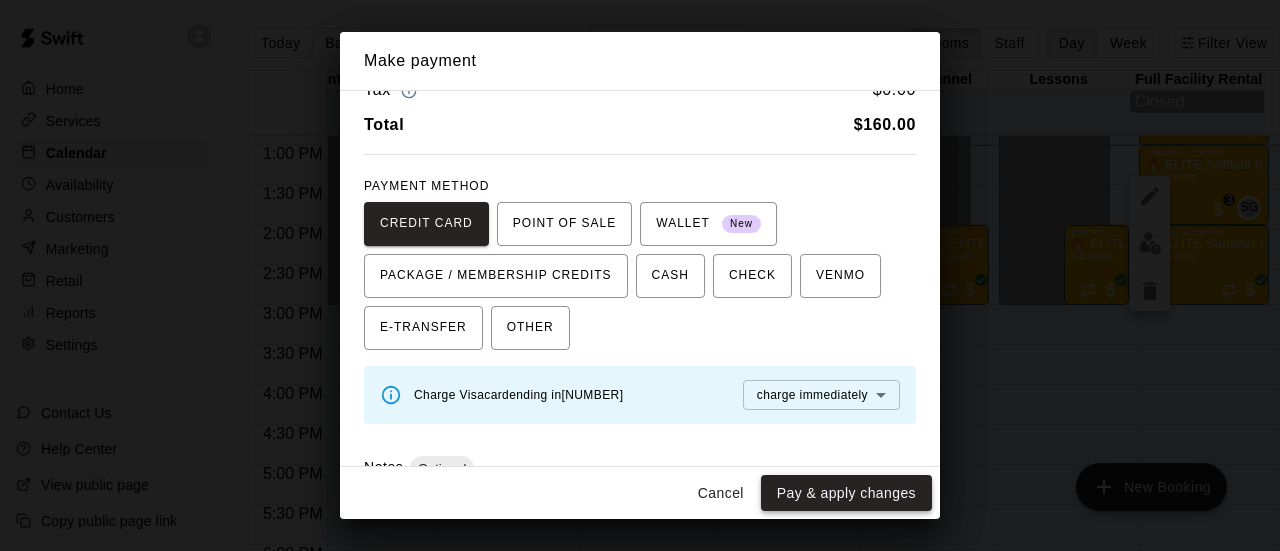 click on "Pay & apply changes" at bounding box center (846, 493) 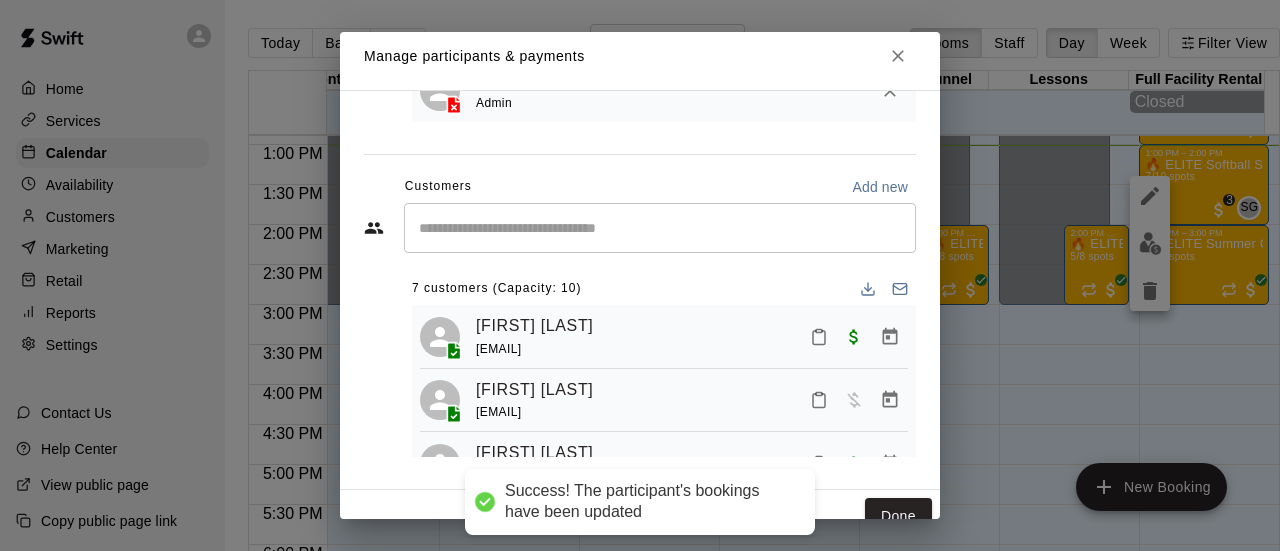 scroll, scrollTop: 13, scrollLeft: 0, axis: vertical 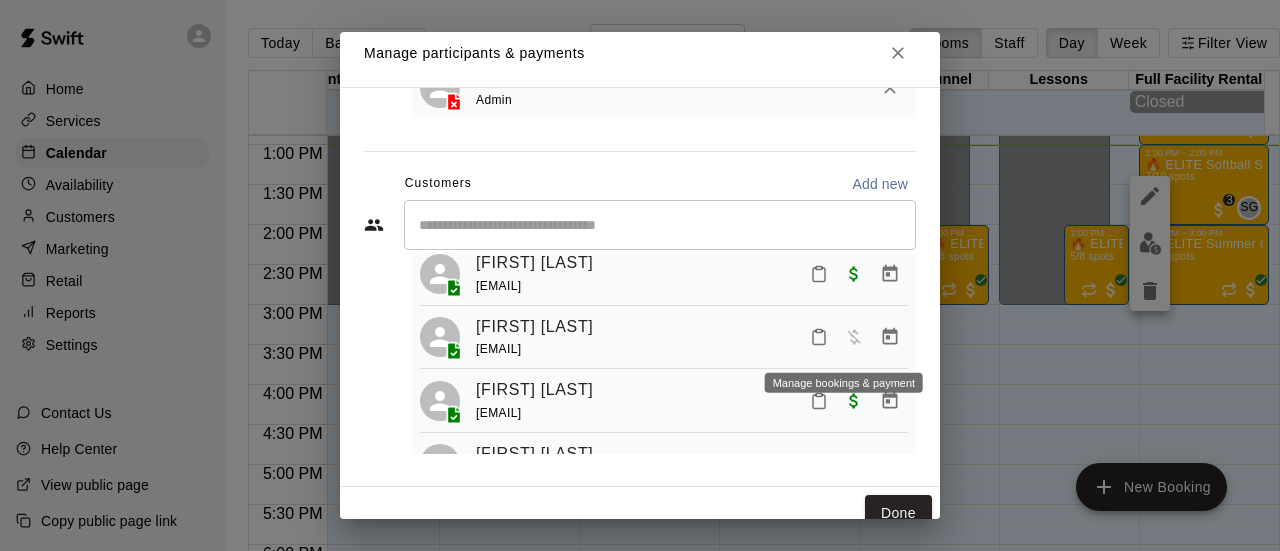 click 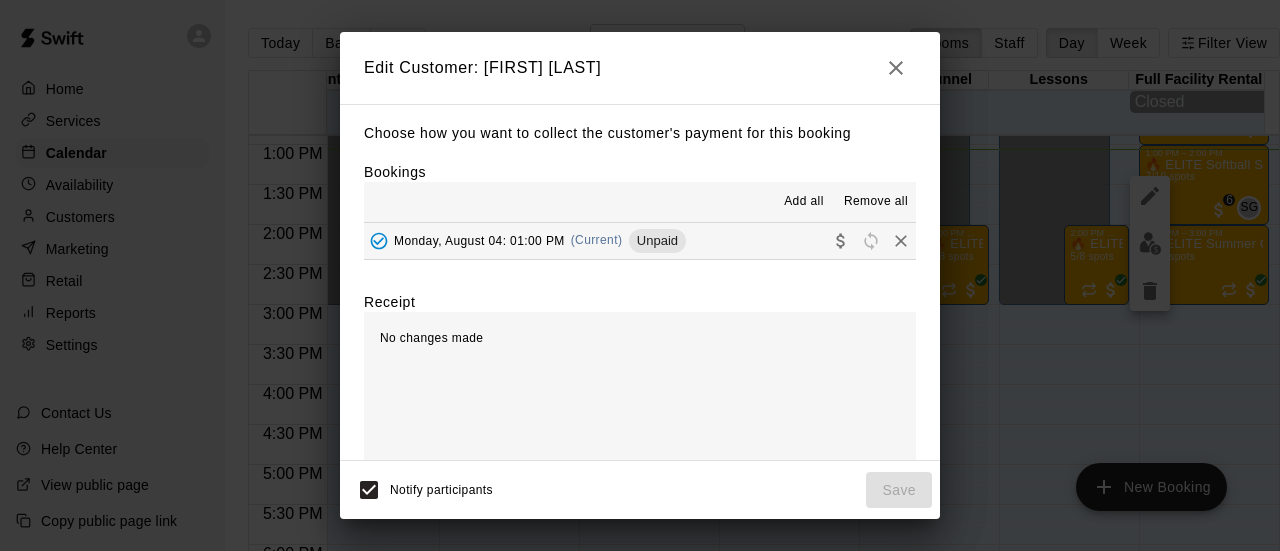 click on "Monday, August 04: 01:00 PM" at bounding box center (479, 240) 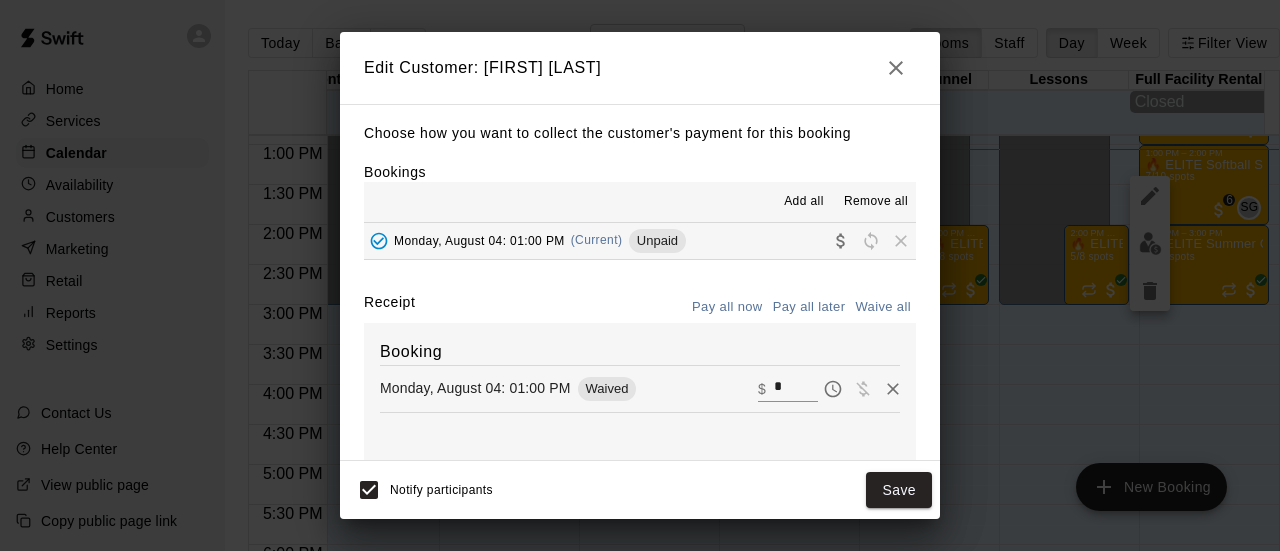 click on "*" at bounding box center (796, 388) 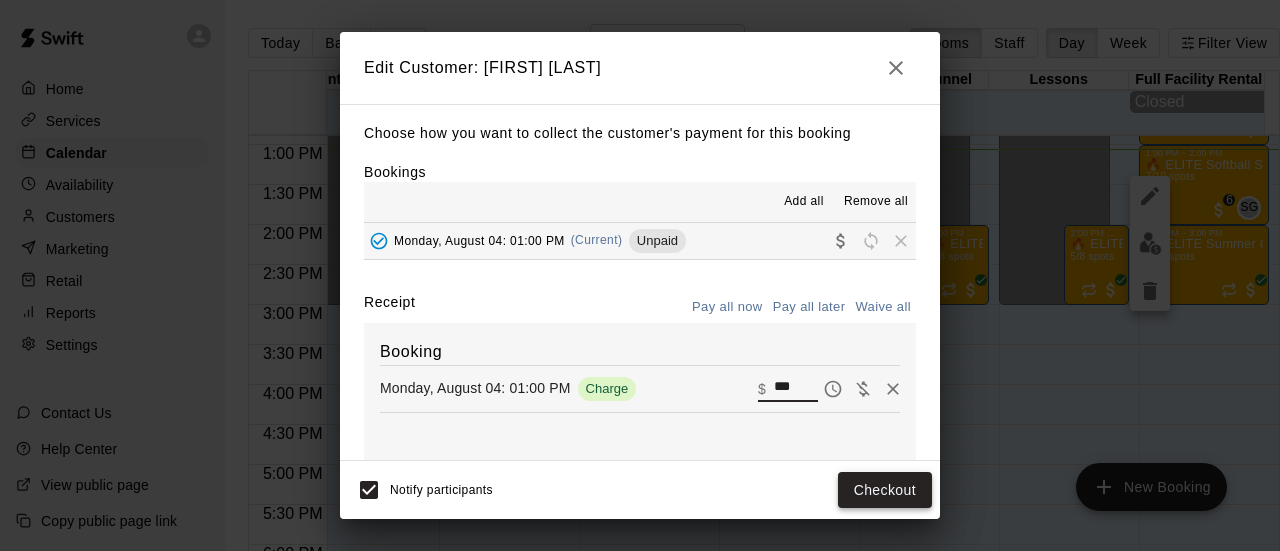 type on "***" 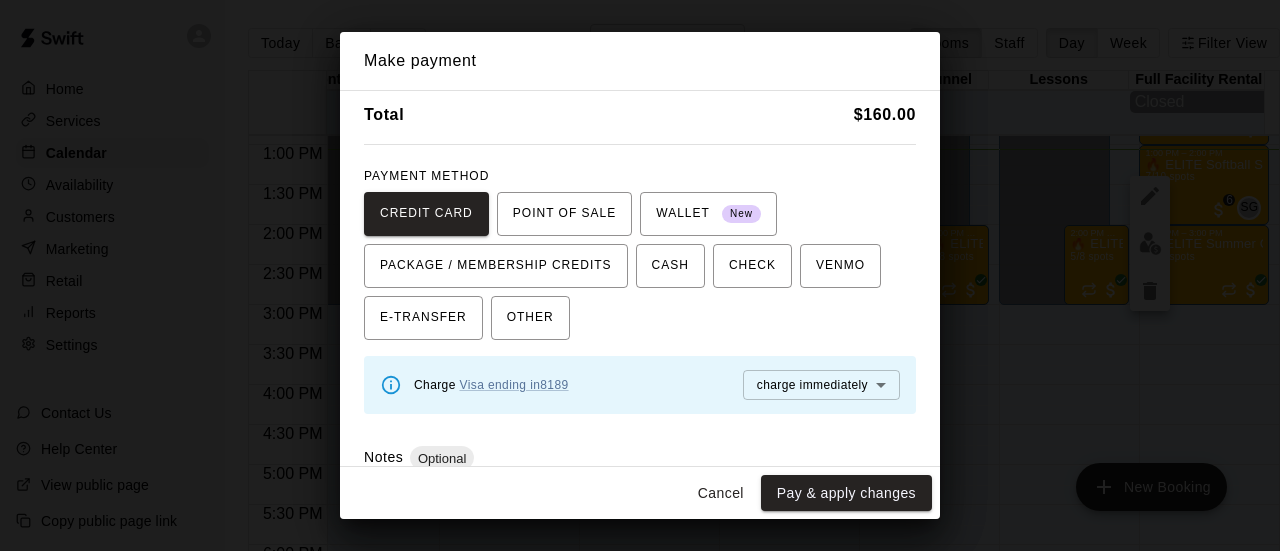 scroll, scrollTop: 74, scrollLeft: 0, axis: vertical 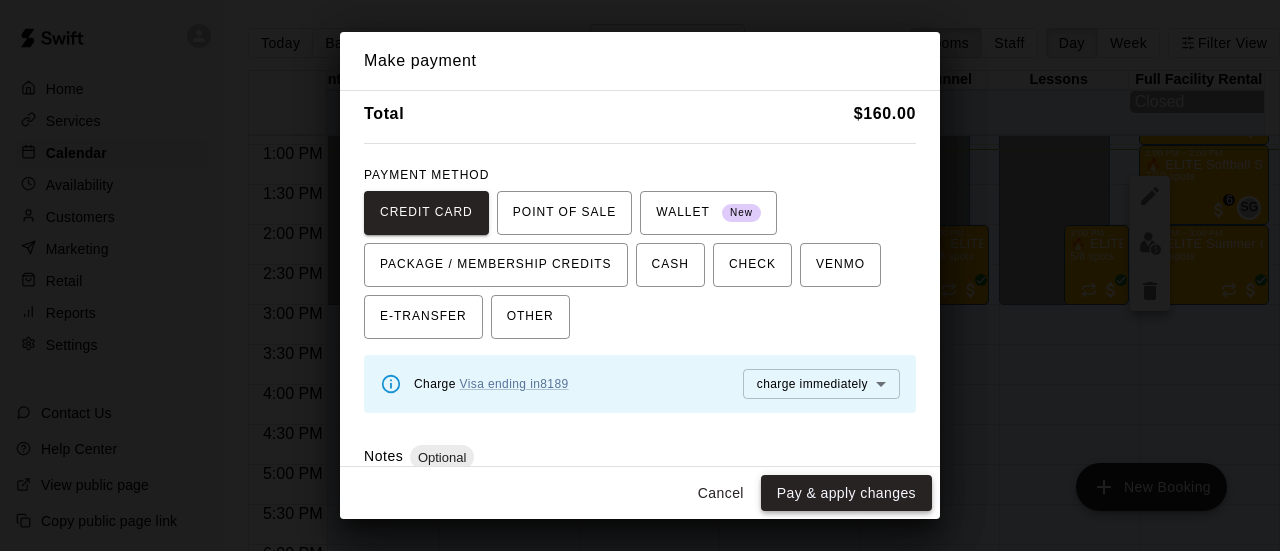 click on "Pay & apply changes" at bounding box center [846, 493] 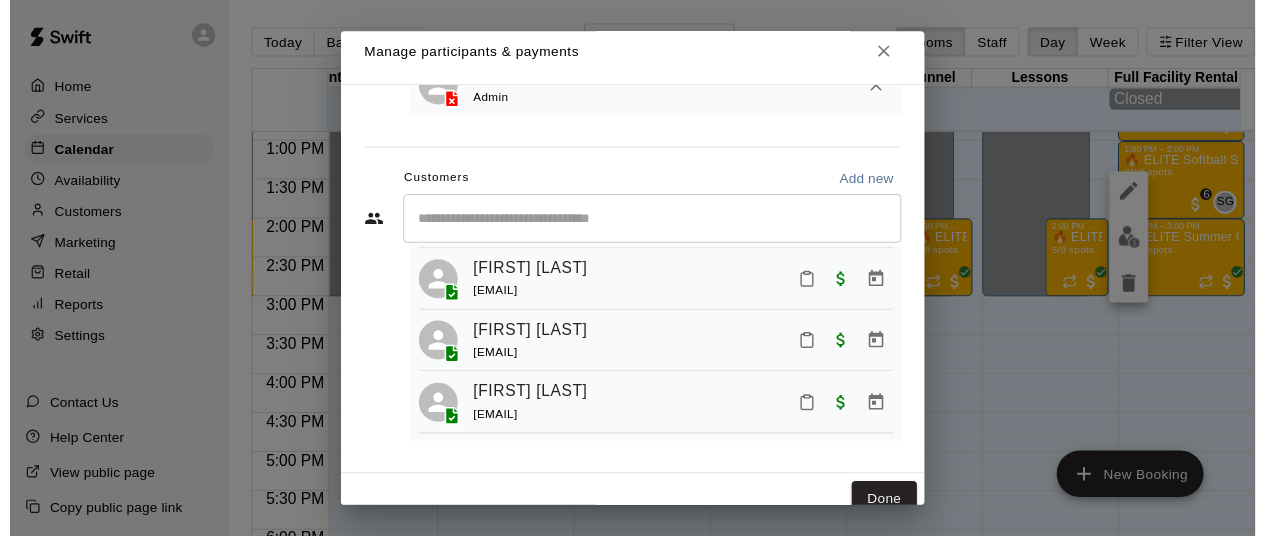 scroll, scrollTop: 318, scrollLeft: 0, axis: vertical 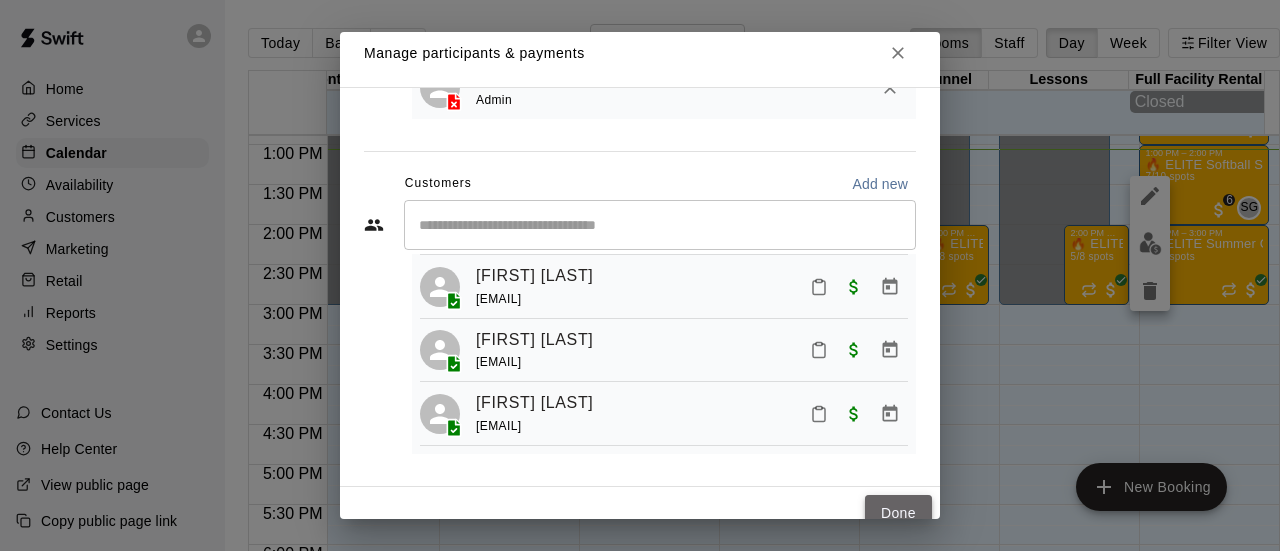 click on "Done" at bounding box center [898, 513] 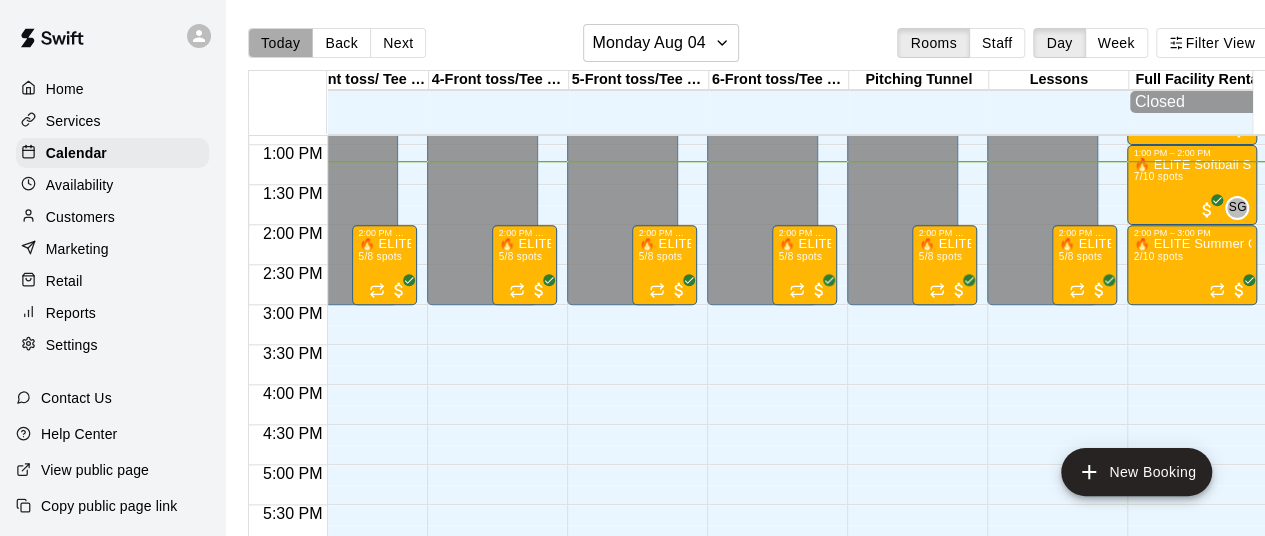 click on "Today" at bounding box center [280, 43] 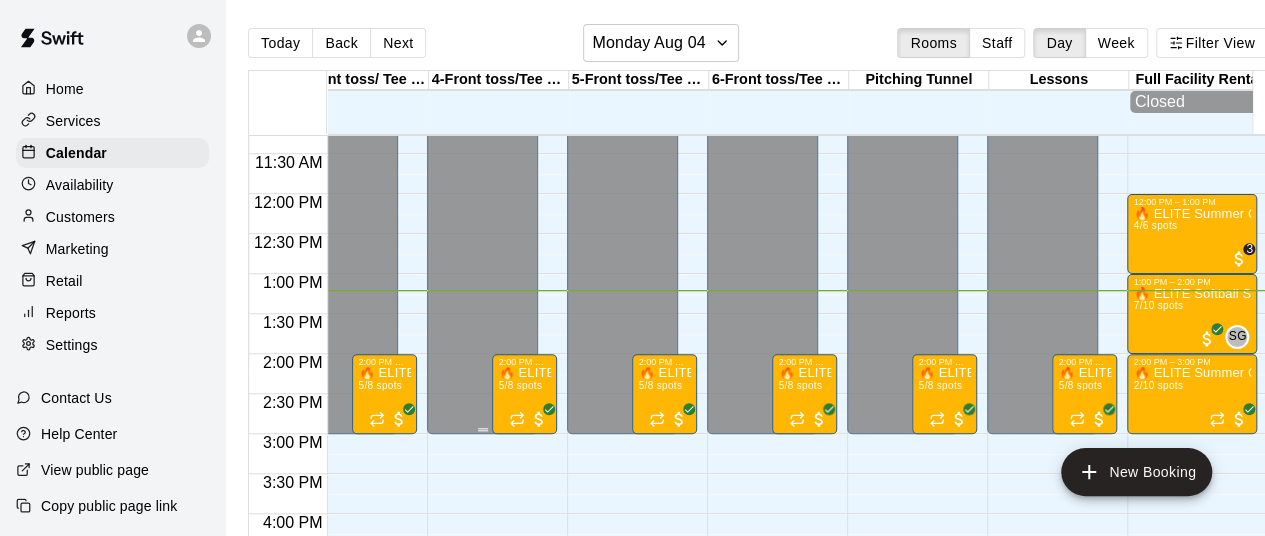 scroll, scrollTop: 901, scrollLeft: 320, axis: both 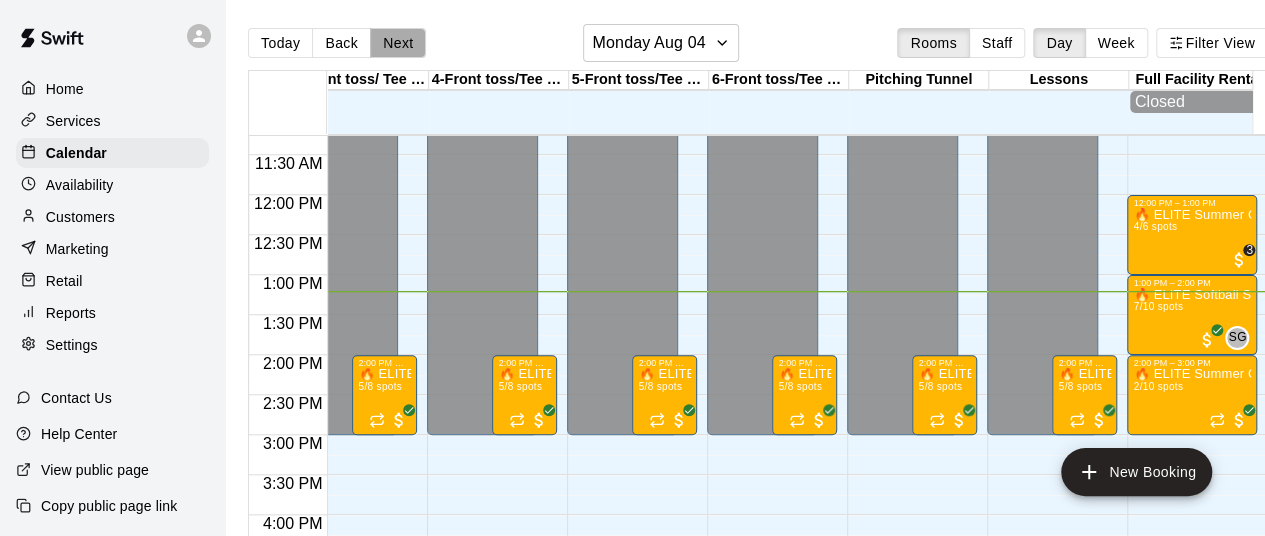 click on "Next" at bounding box center [398, 43] 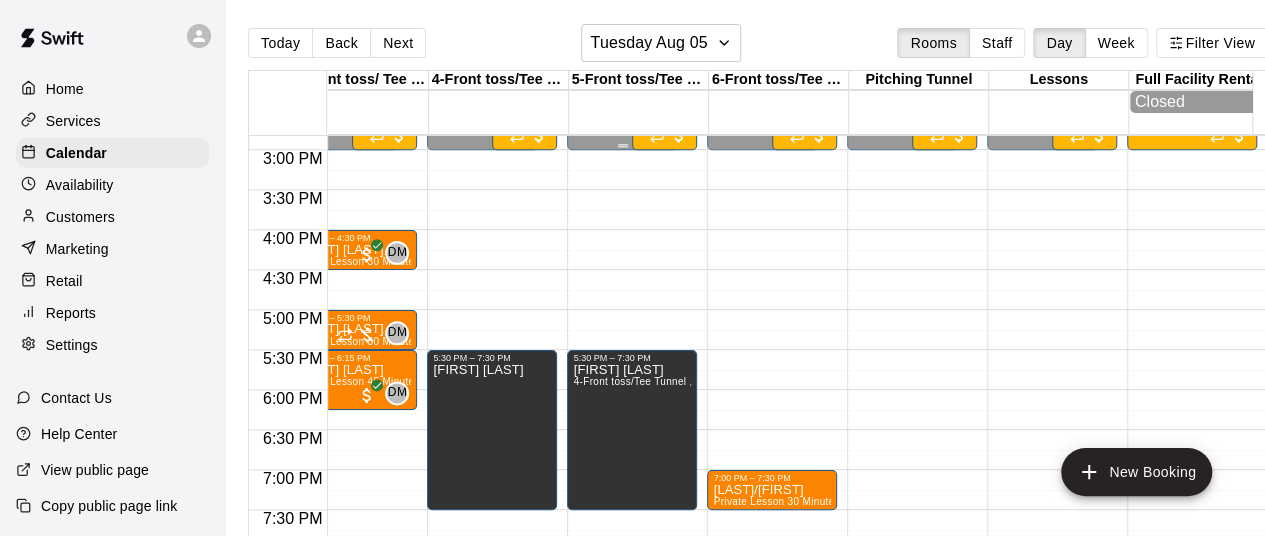 scroll, scrollTop: 1192, scrollLeft: 0, axis: vertical 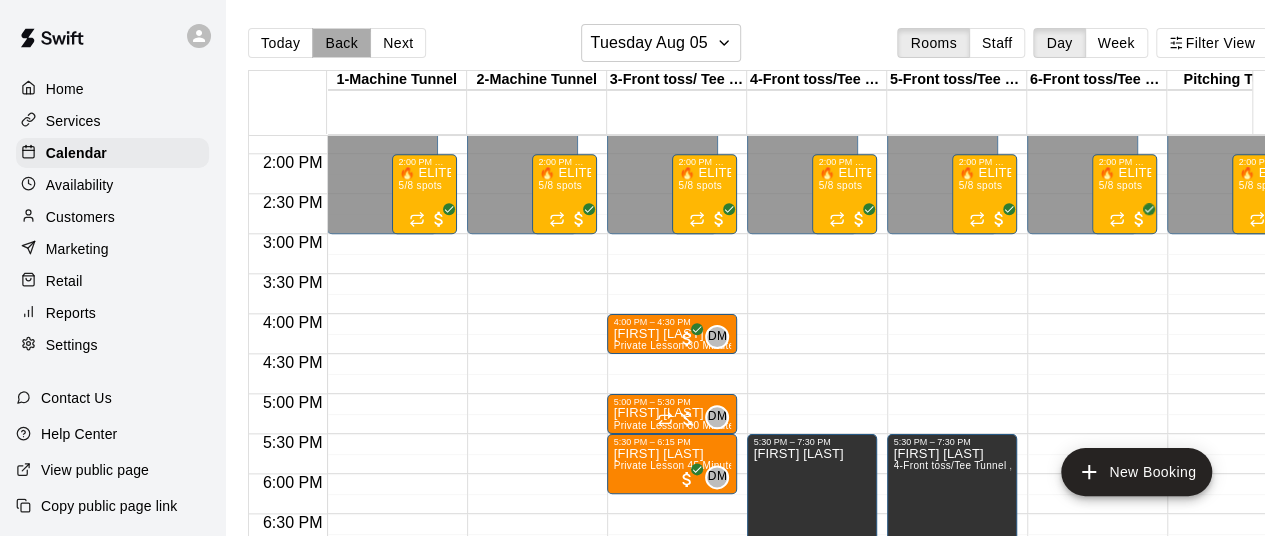 click on "Back" at bounding box center (341, 43) 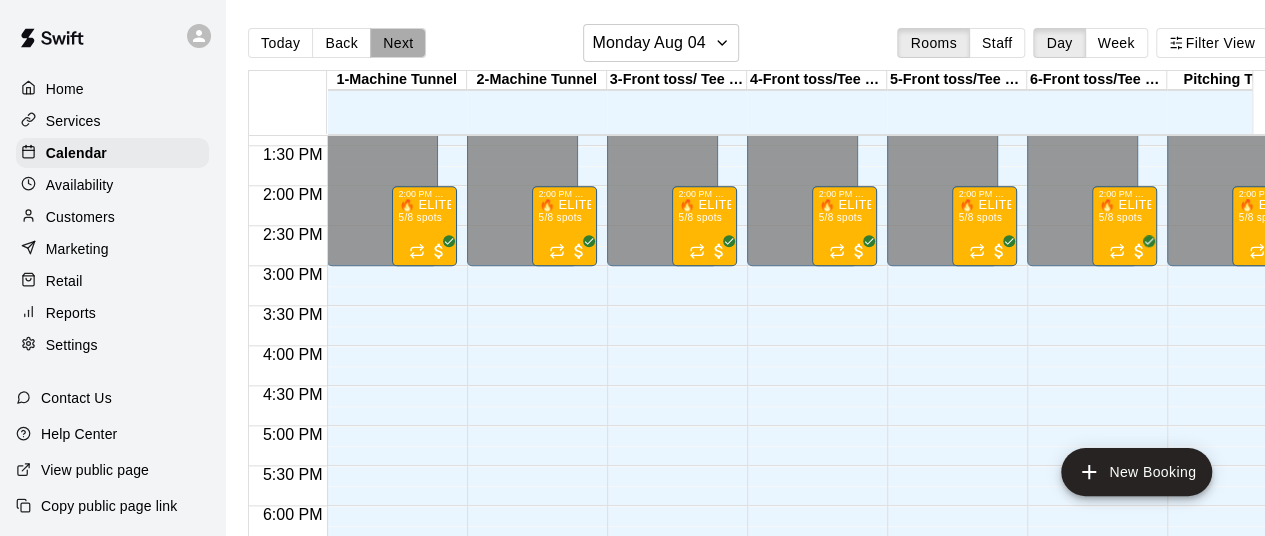 click on "Next" at bounding box center (398, 43) 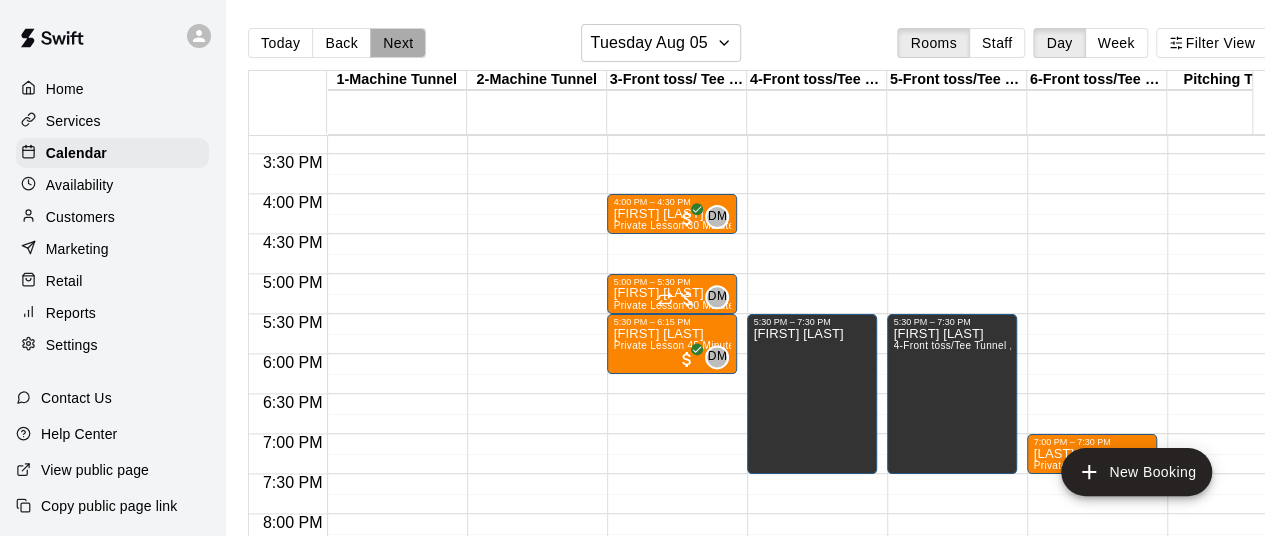 click on "Next" at bounding box center [398, 43] 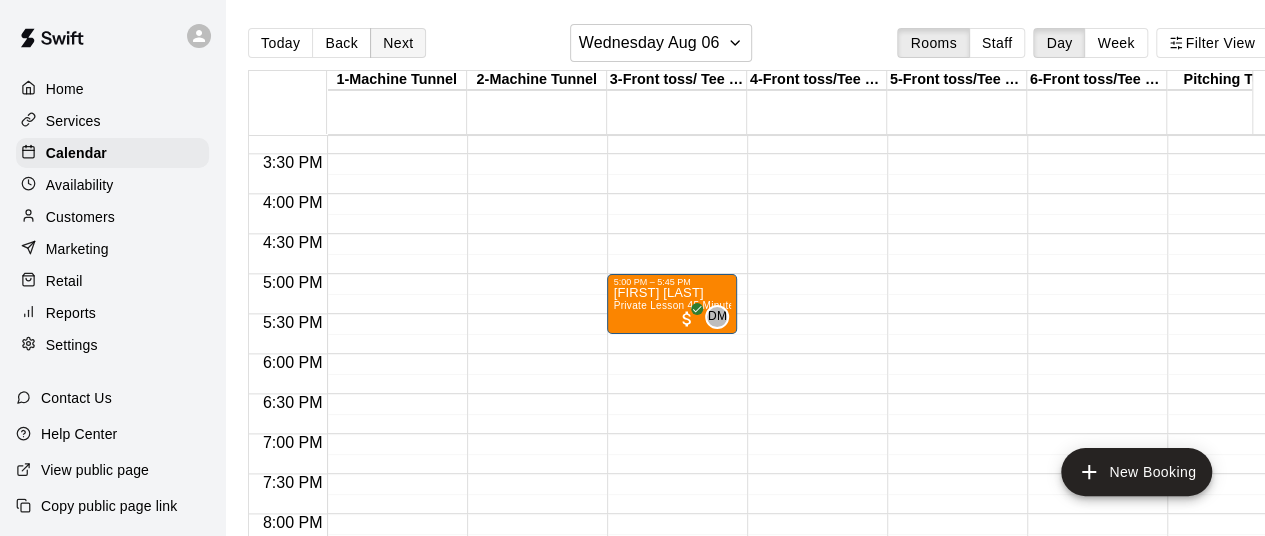 click on "Next" at bounding box center [398, 43] 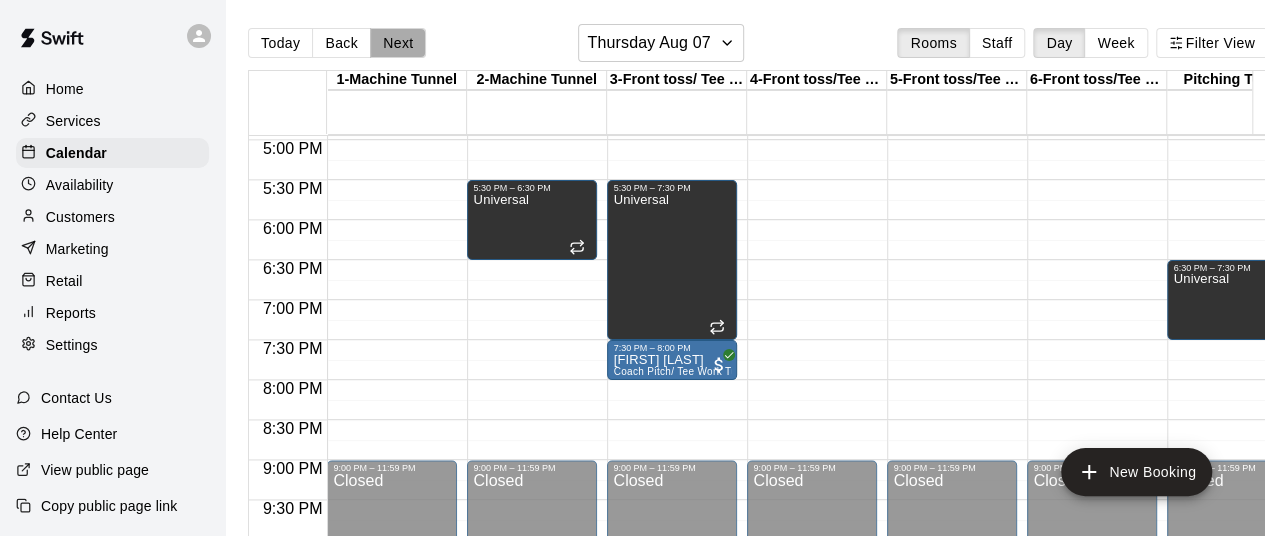 click on "Next" at bounding box center [398, 43] 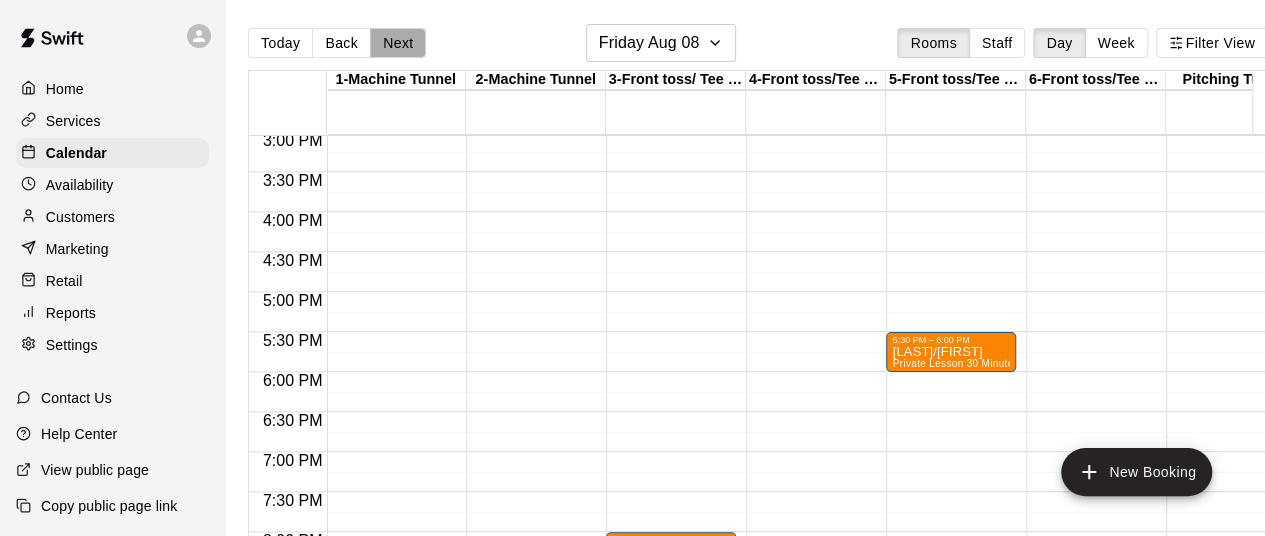 click on "Next" at bounding box center [398, 43] 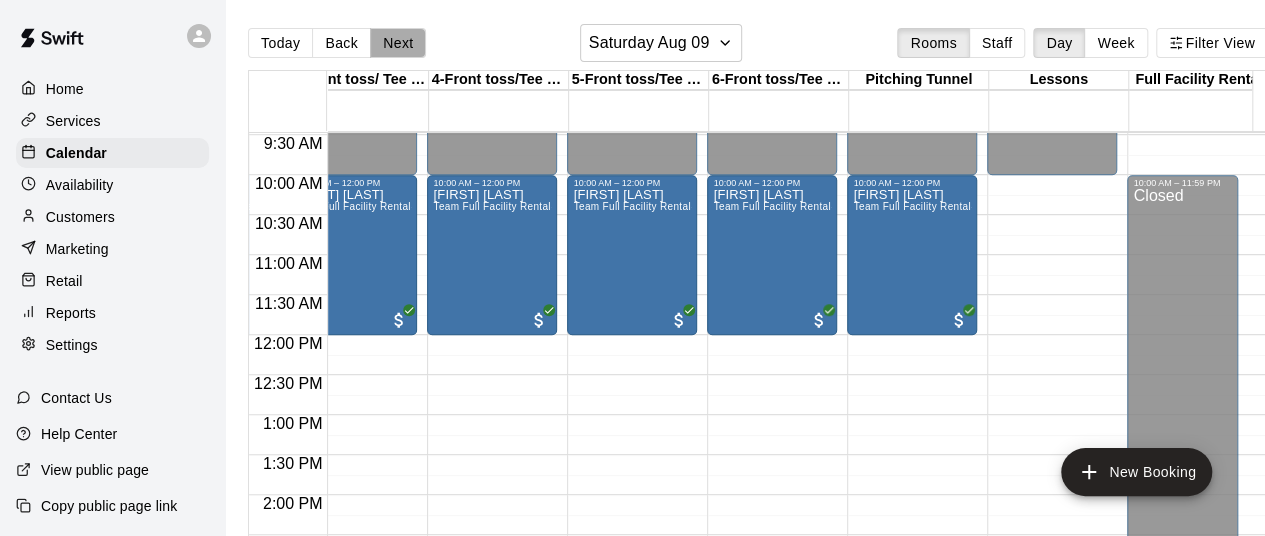 click on "Next" at bounding box center [398, 43] 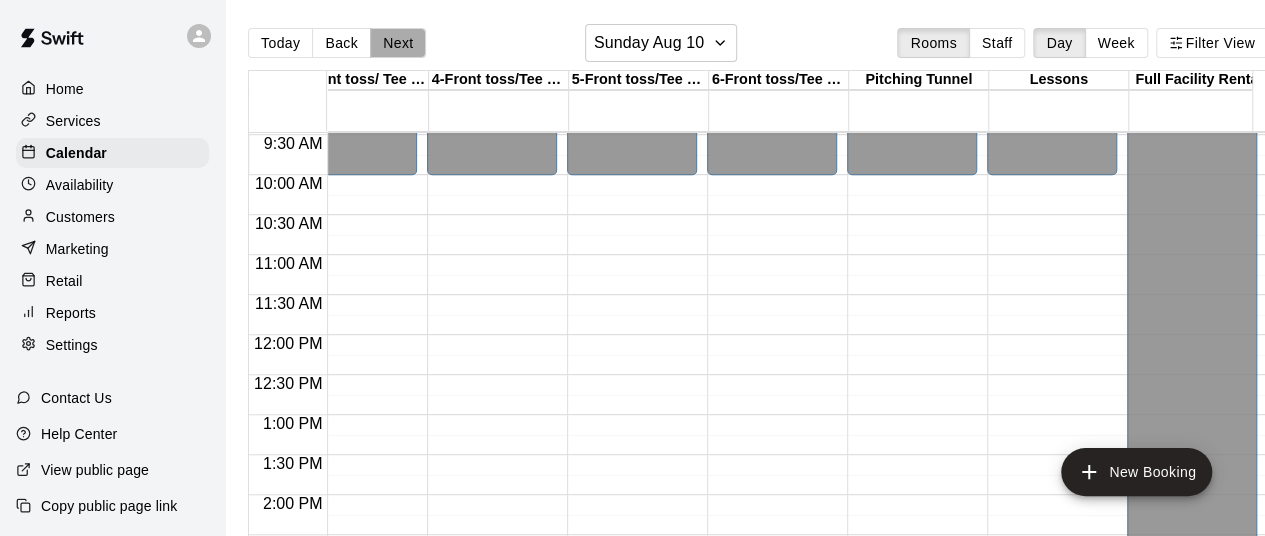 click on "Next" at bounding box center [398, 43] 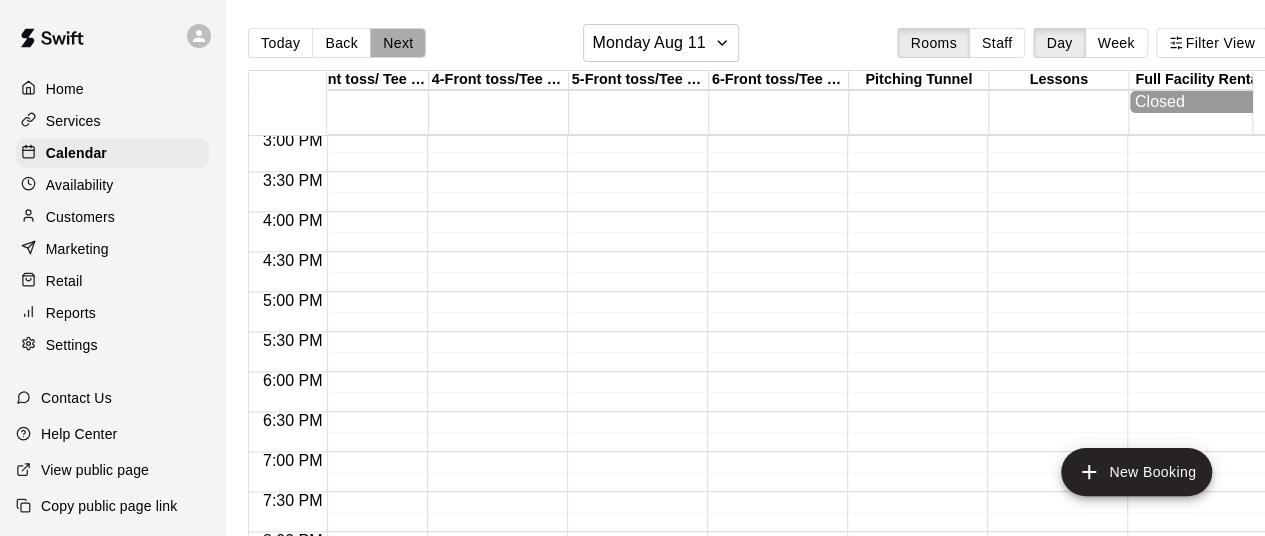 click on "Next" at bounding box center (398, 43) 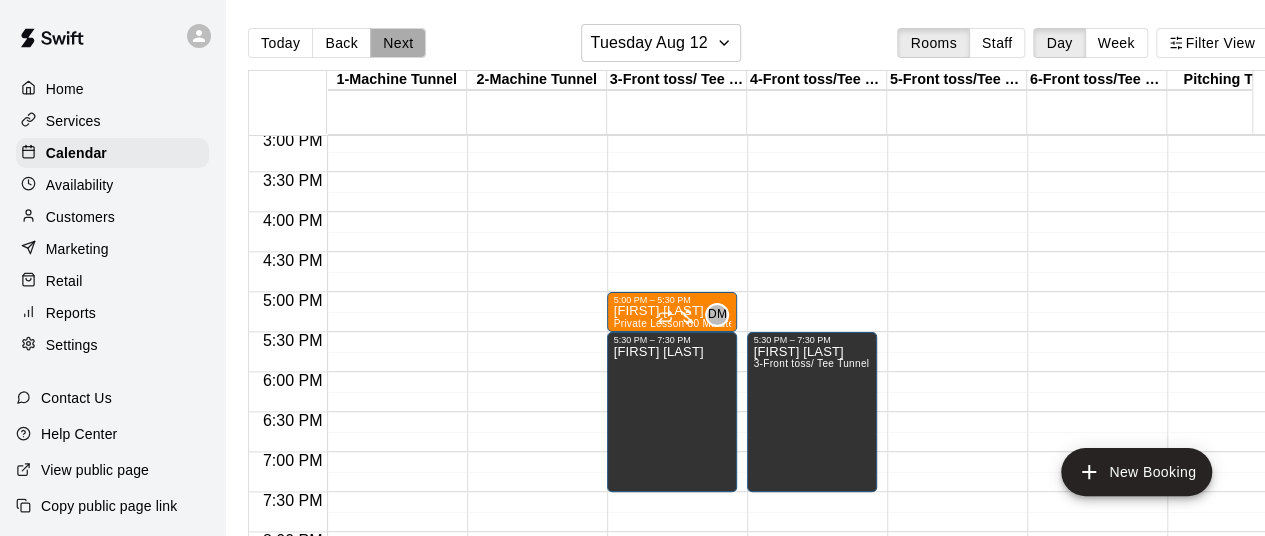 click on "Next" at bounding box center (398, 43) 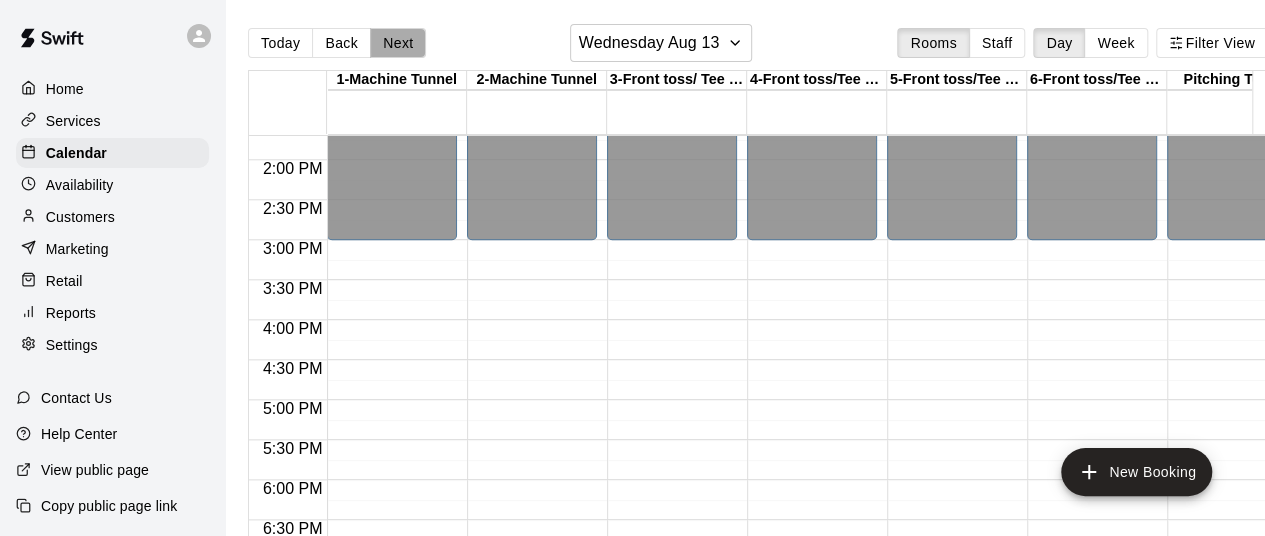 click on "Next" at bounding box center (398, 43) 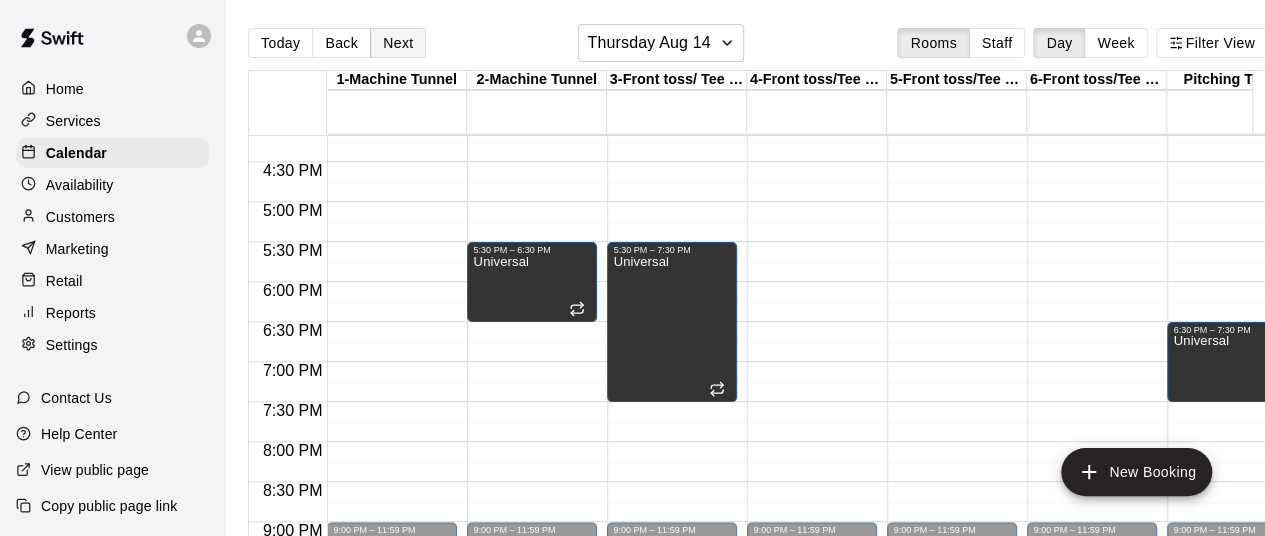 click on "Next" at bounding box center [398, 43] 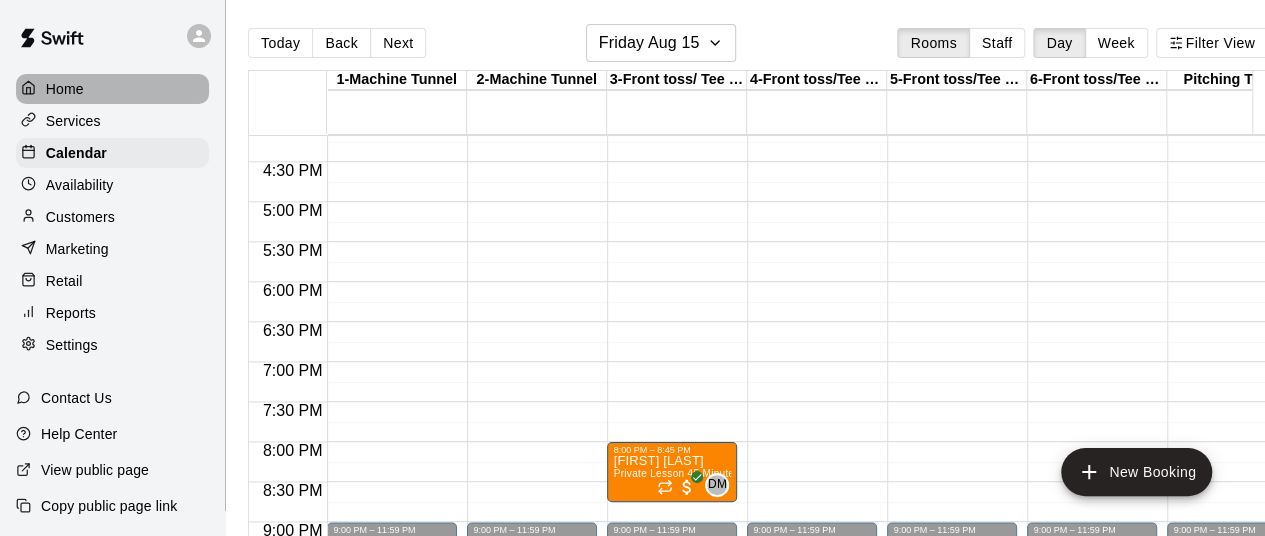 click on "Home" at bounding box center (112, 89) 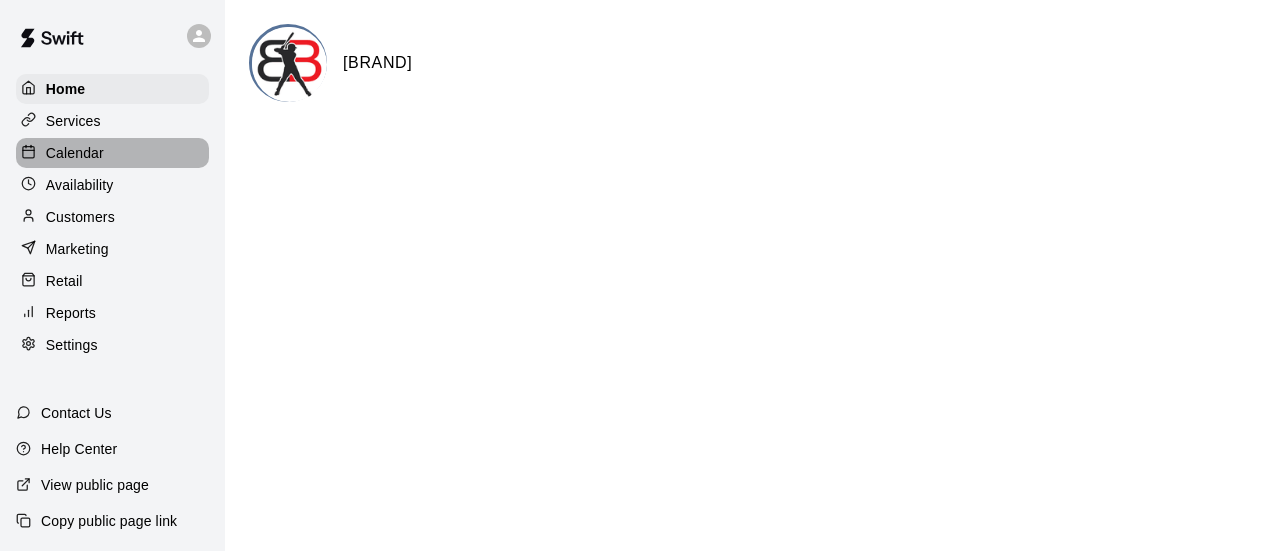 click on "Calendar" at bounding box center (75, 153) 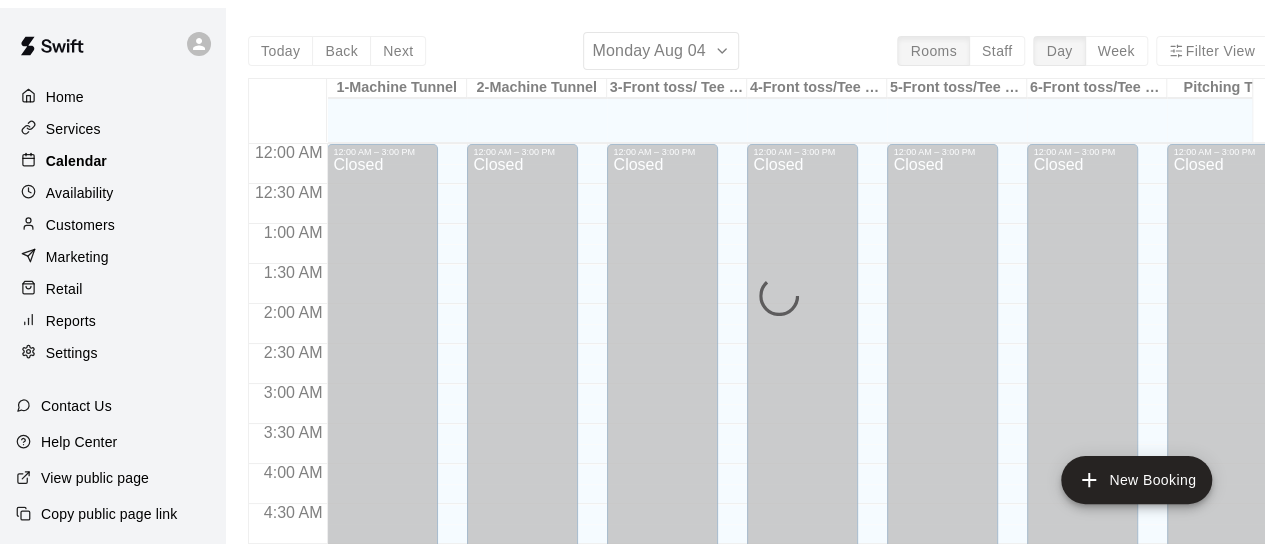 scroll, scrollTop: 1060, scrollLeft: 0, axis: vertical 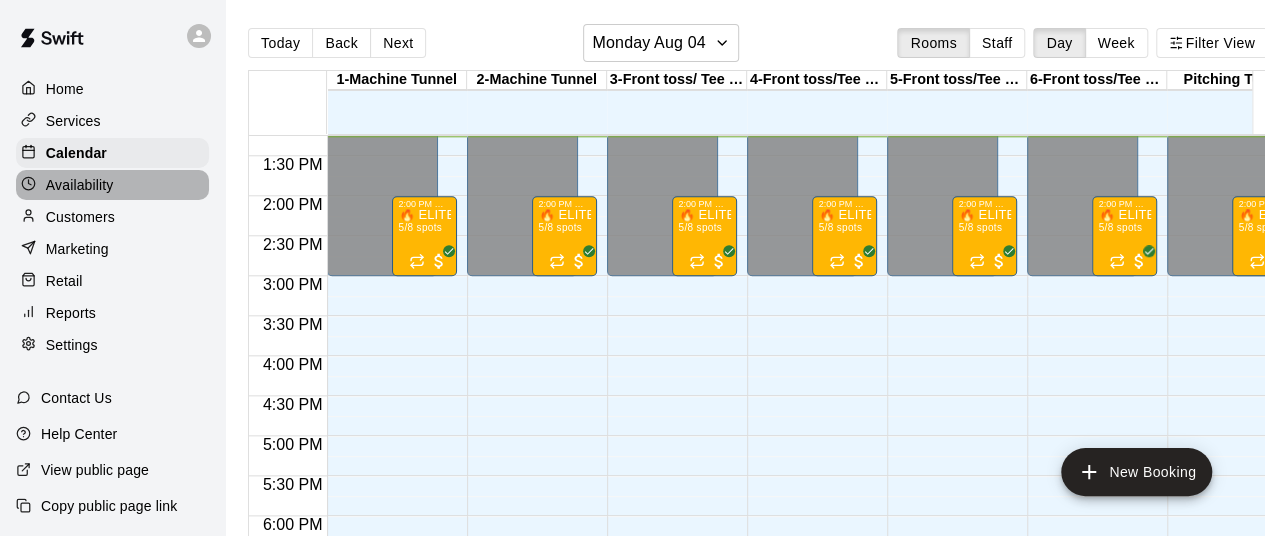 click on "Availability" at bounding box center [112, 185] 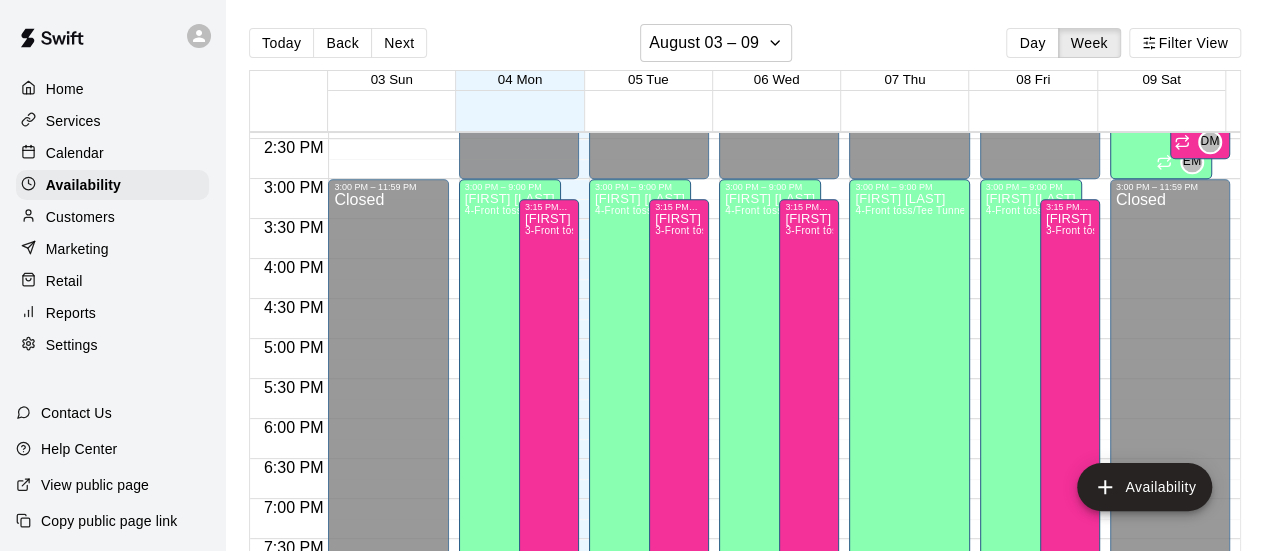 scroll, scrollTop: 1152, scrollLeft: 0, axis: vertical 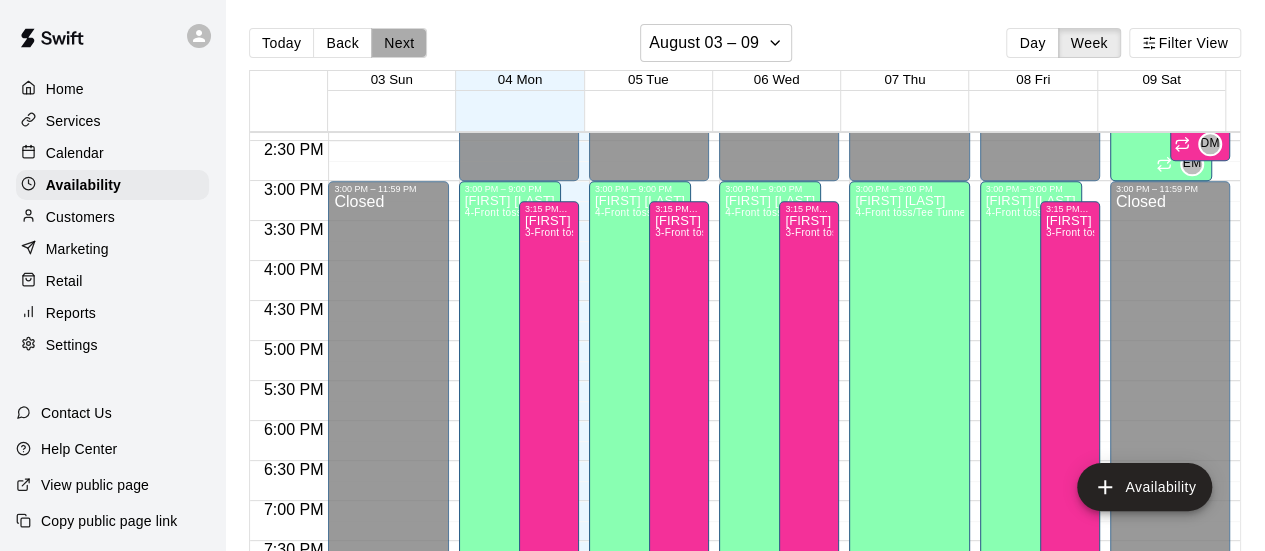 click on "Next" at bounding box center [399, 43] 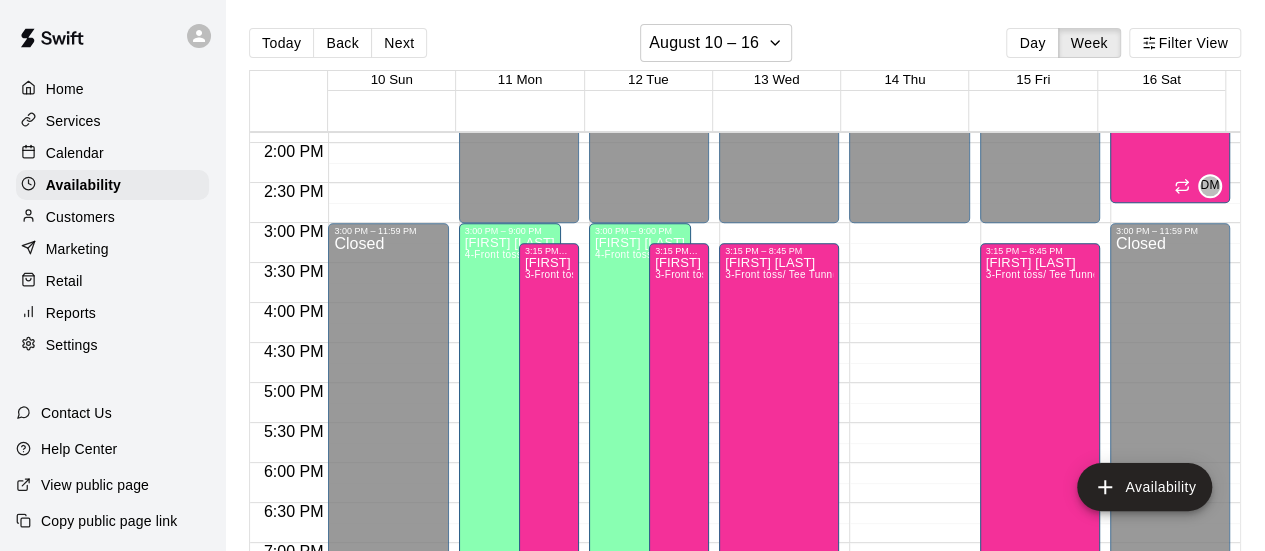 scroll, scrollTop: 1108, scrollLeft: 0, axis: vertical 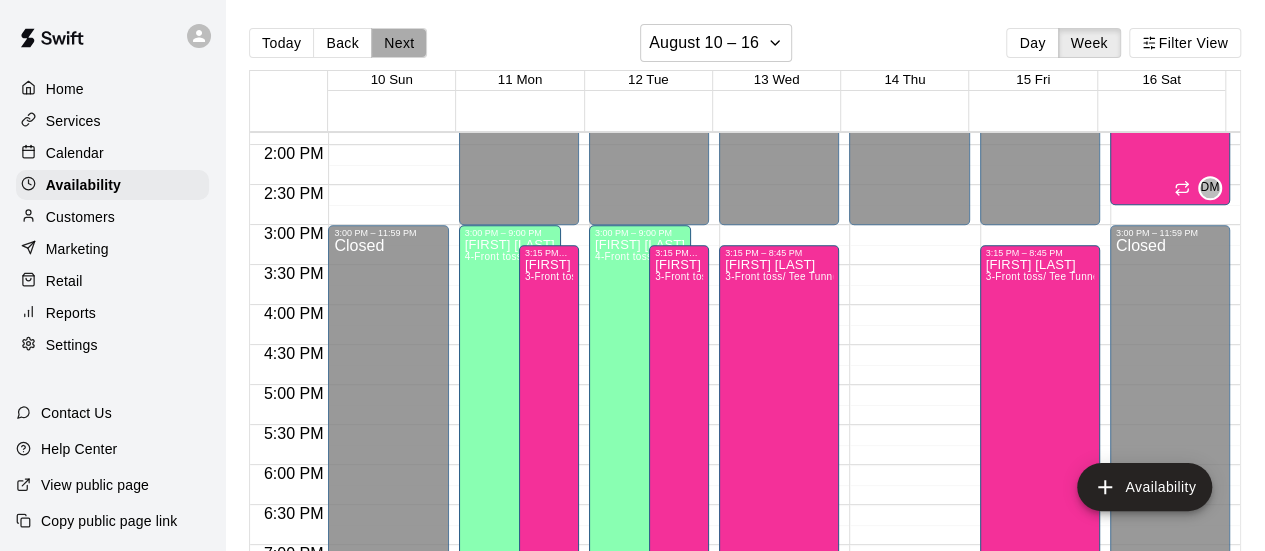 click on "Next" at bounding box center [399, 43] 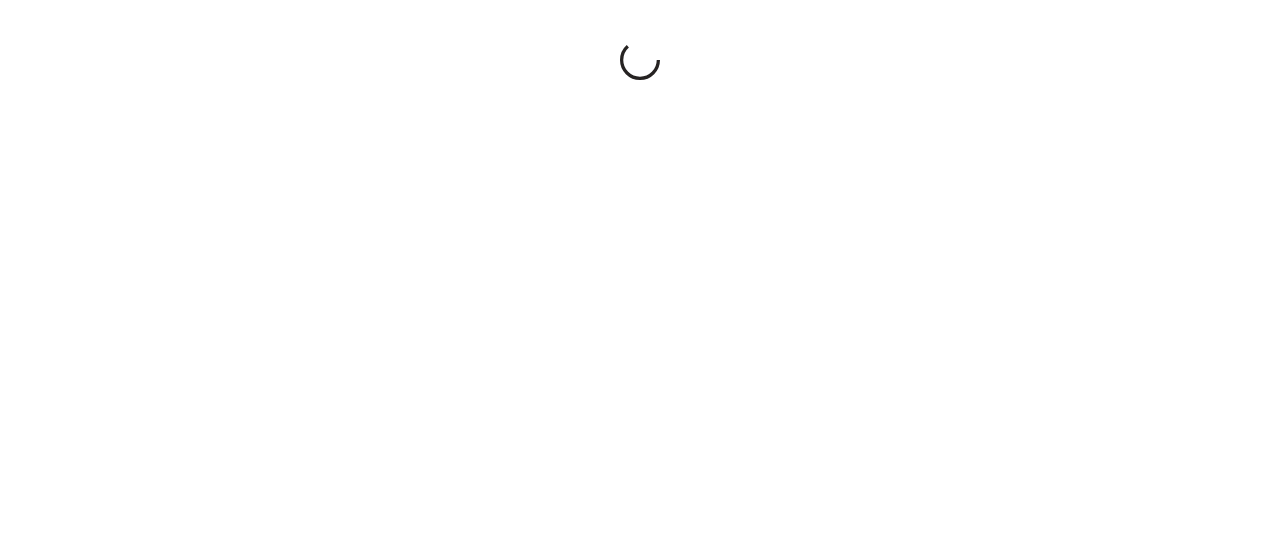 scroll, scrollTop: 0, scrollLeft: 0, axis: both 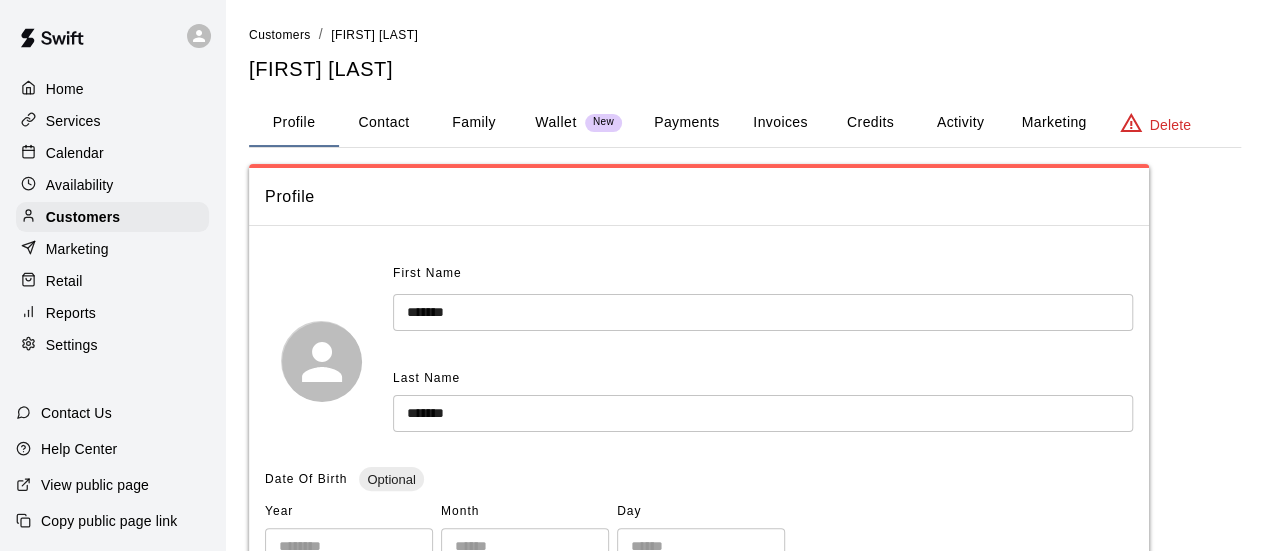 click on "Payments" at bounding box center [686, 123] 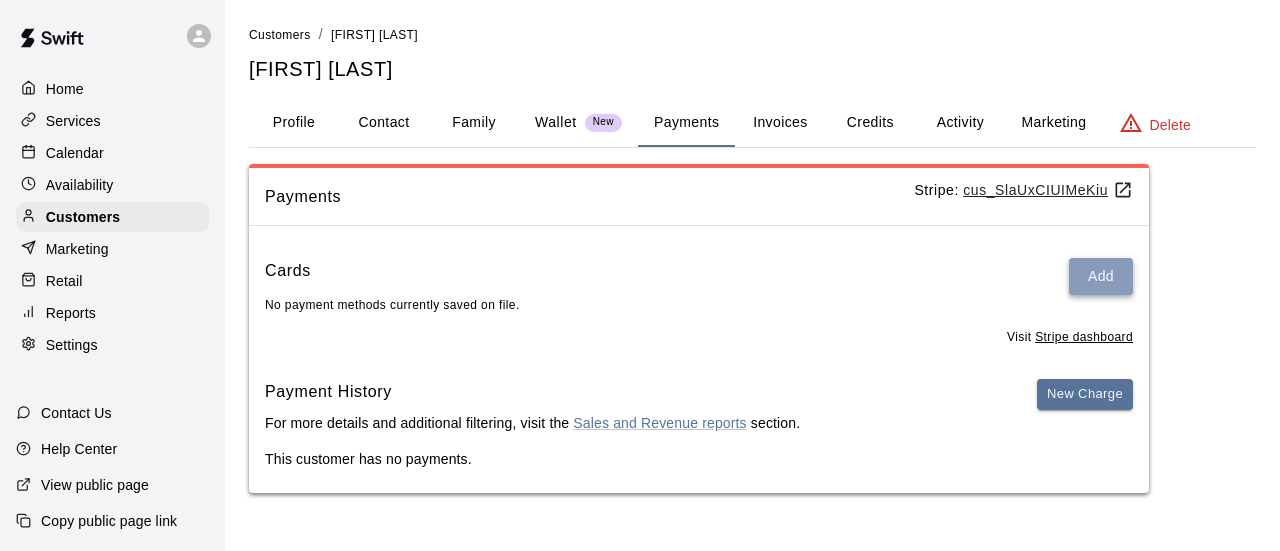 click on "Add" at bounding box center (1101, 276) 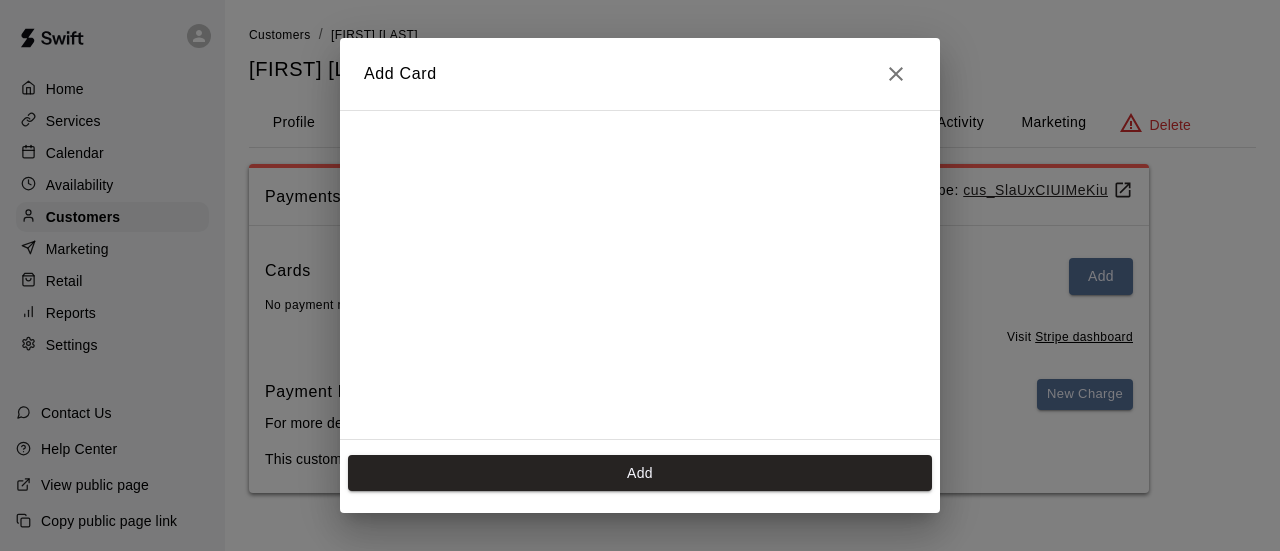 scroll, scrollTop: 351, scrollLeft: 0, axis: vertical 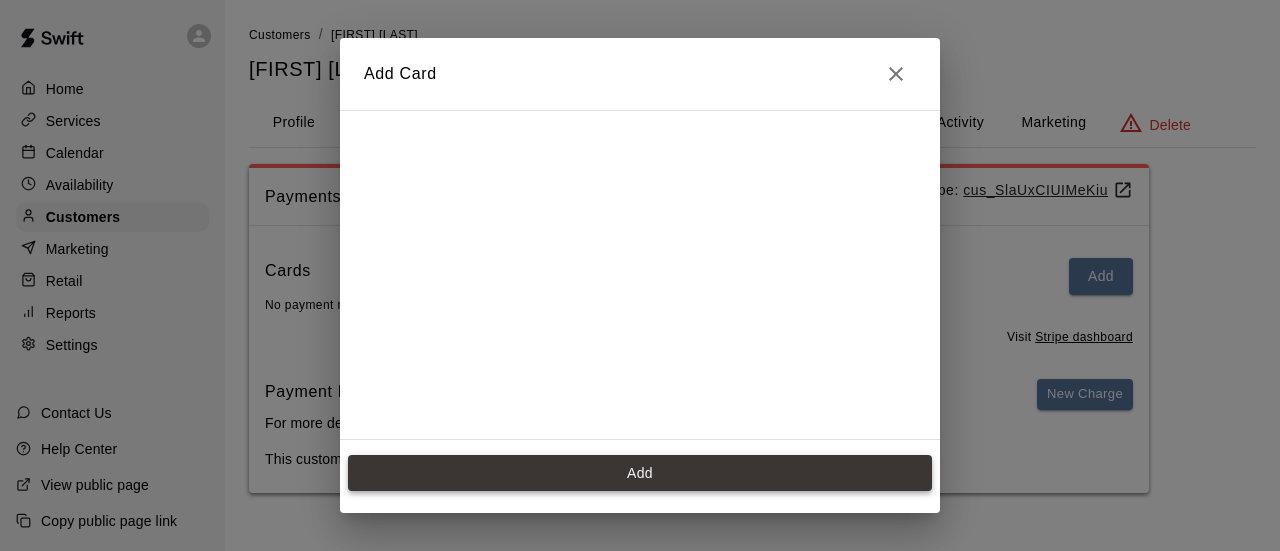 click on "Add" at bounding box center (640, 473) 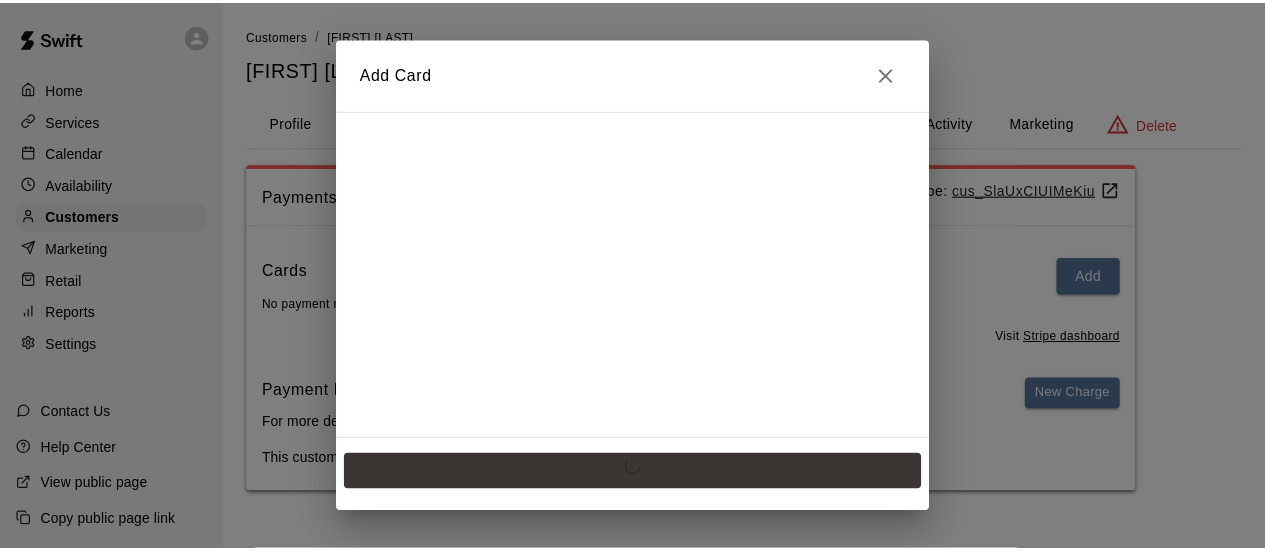 scroll, scrollTop: 0, scrollLeft: 0, axis: both 